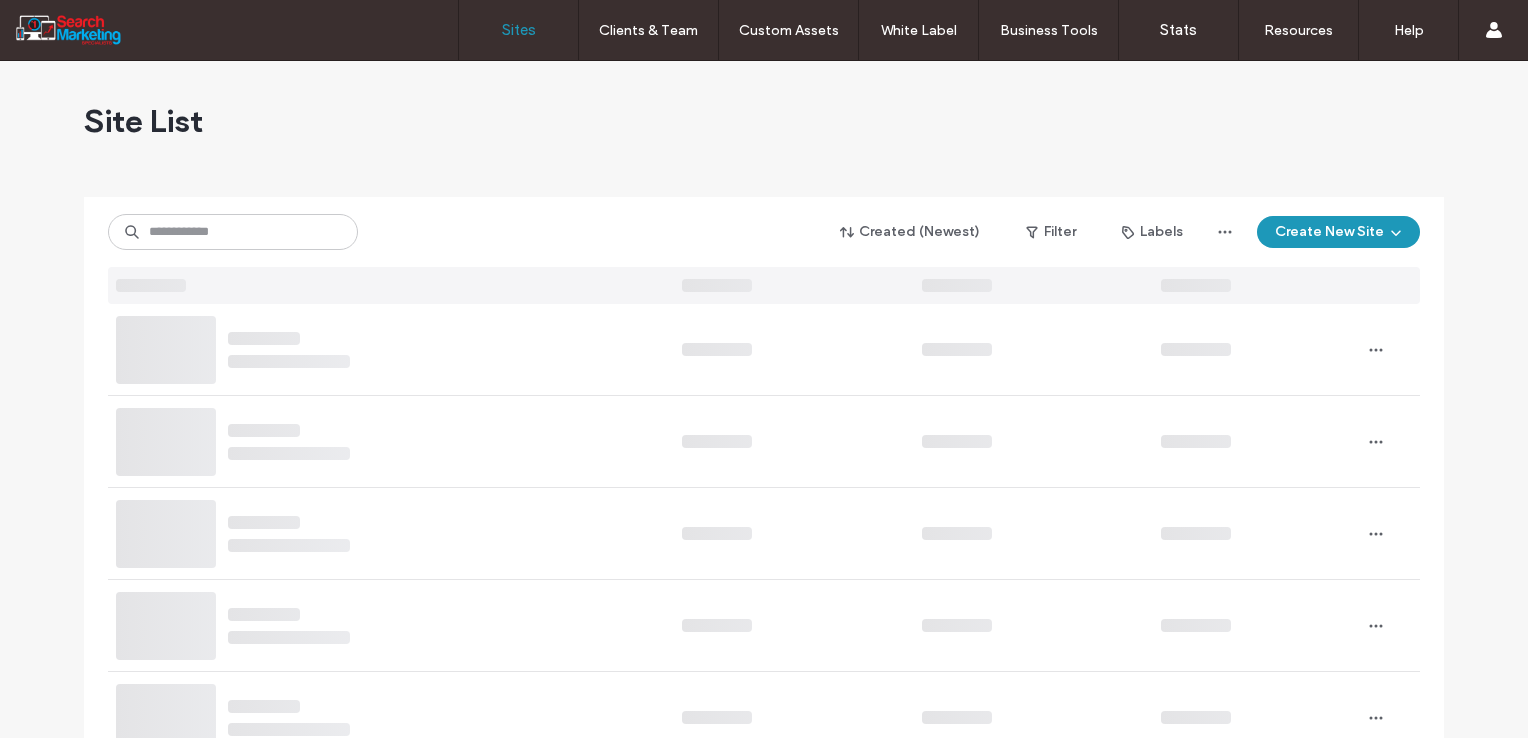 scroll, scrollTop: 0, scrollLeft: 0, axis: both 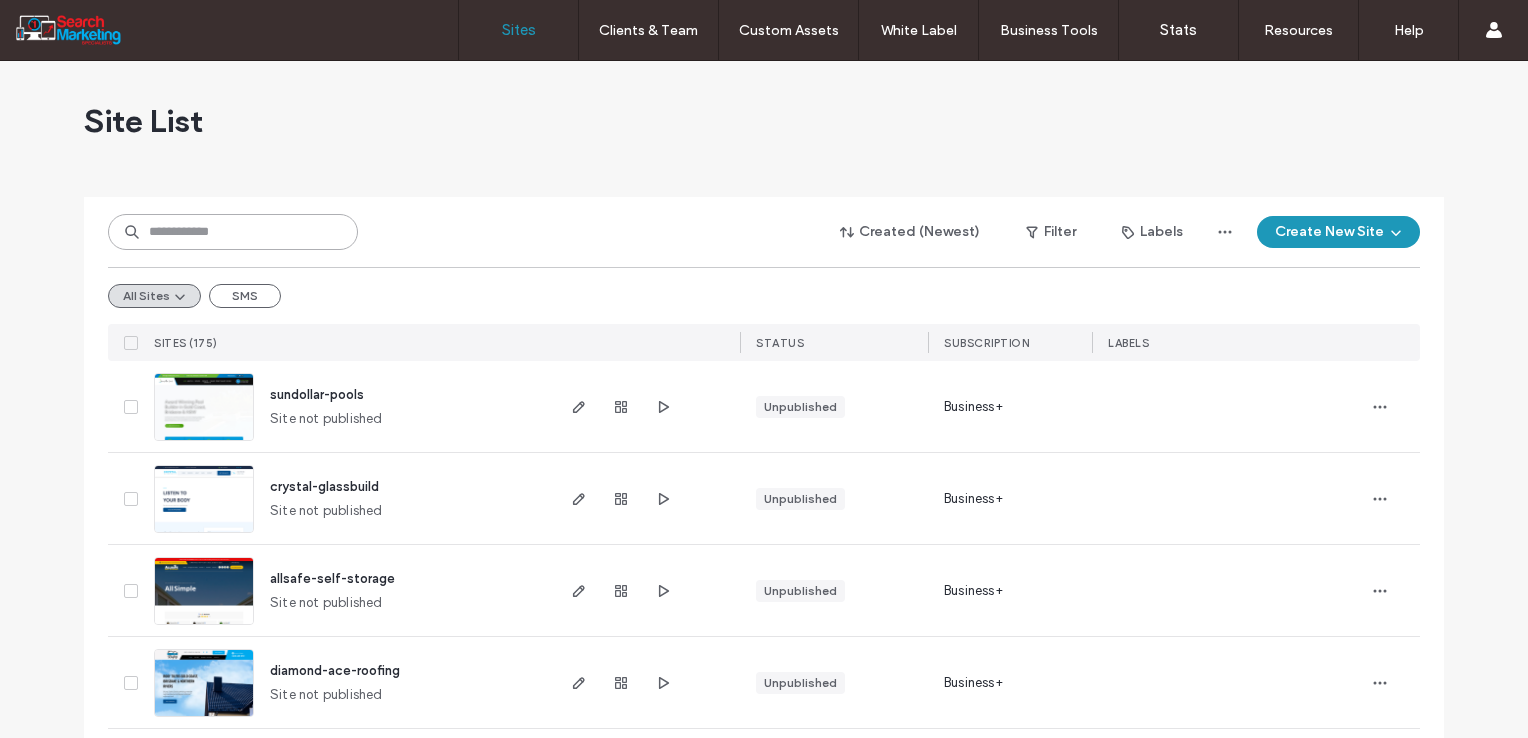 click at bounding box center (233, 232) 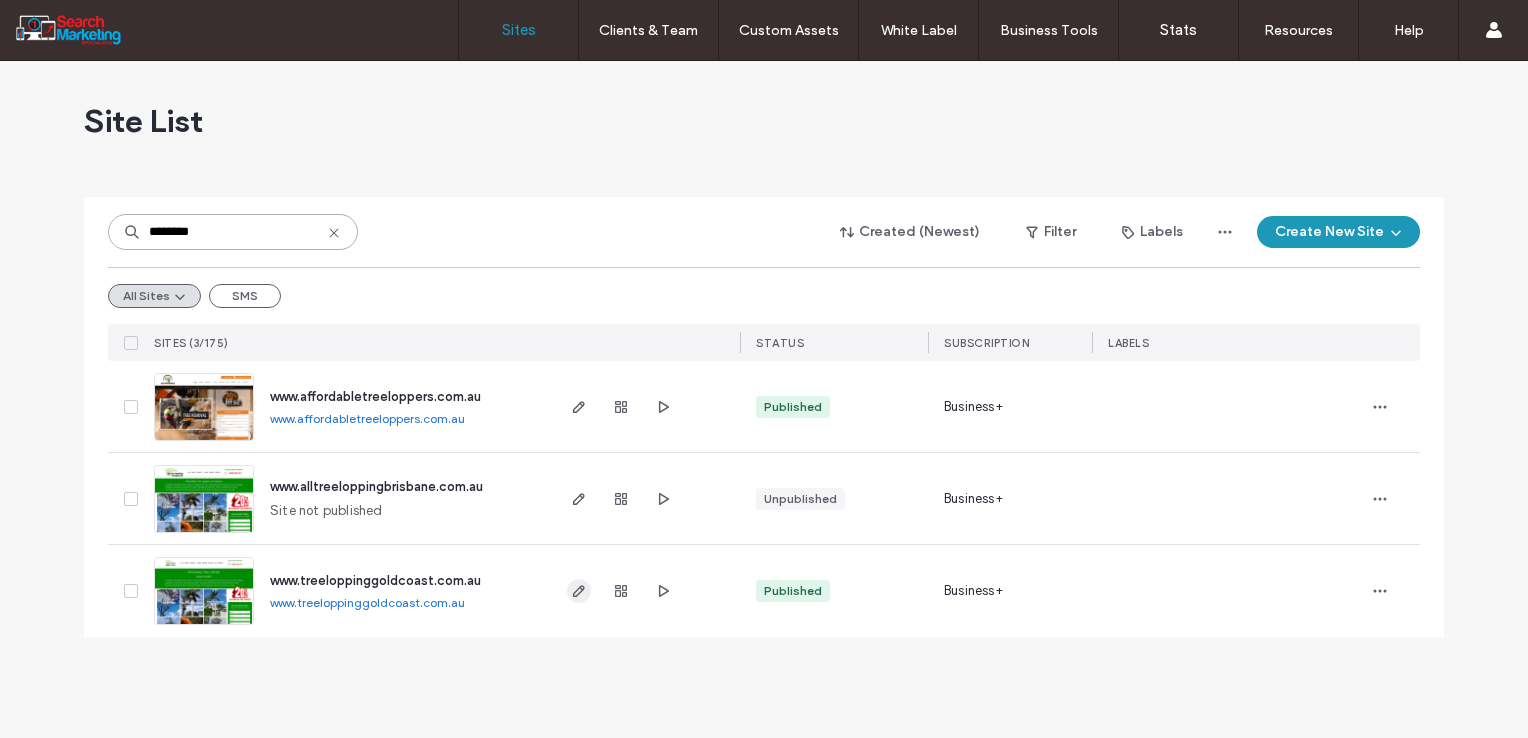 type on "********" 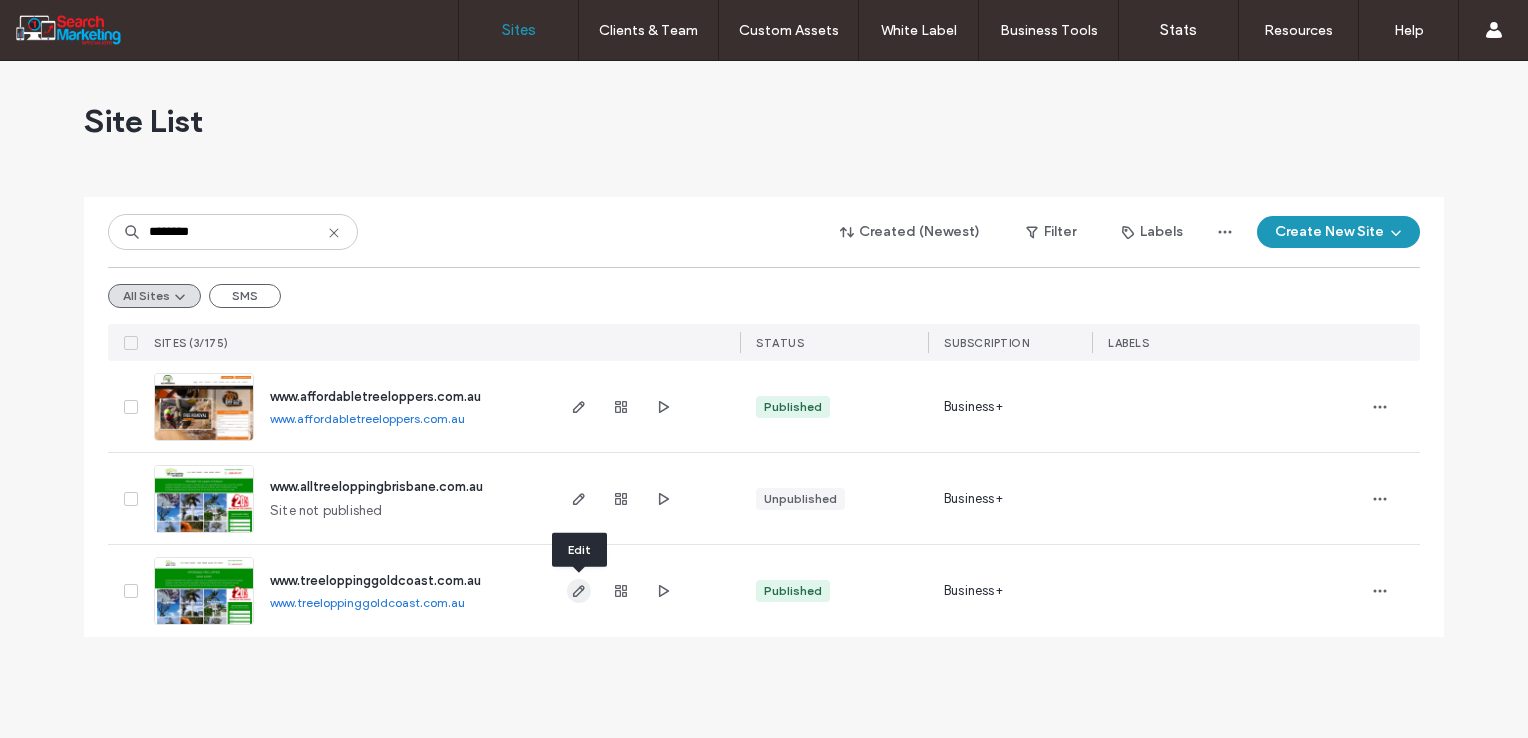 click 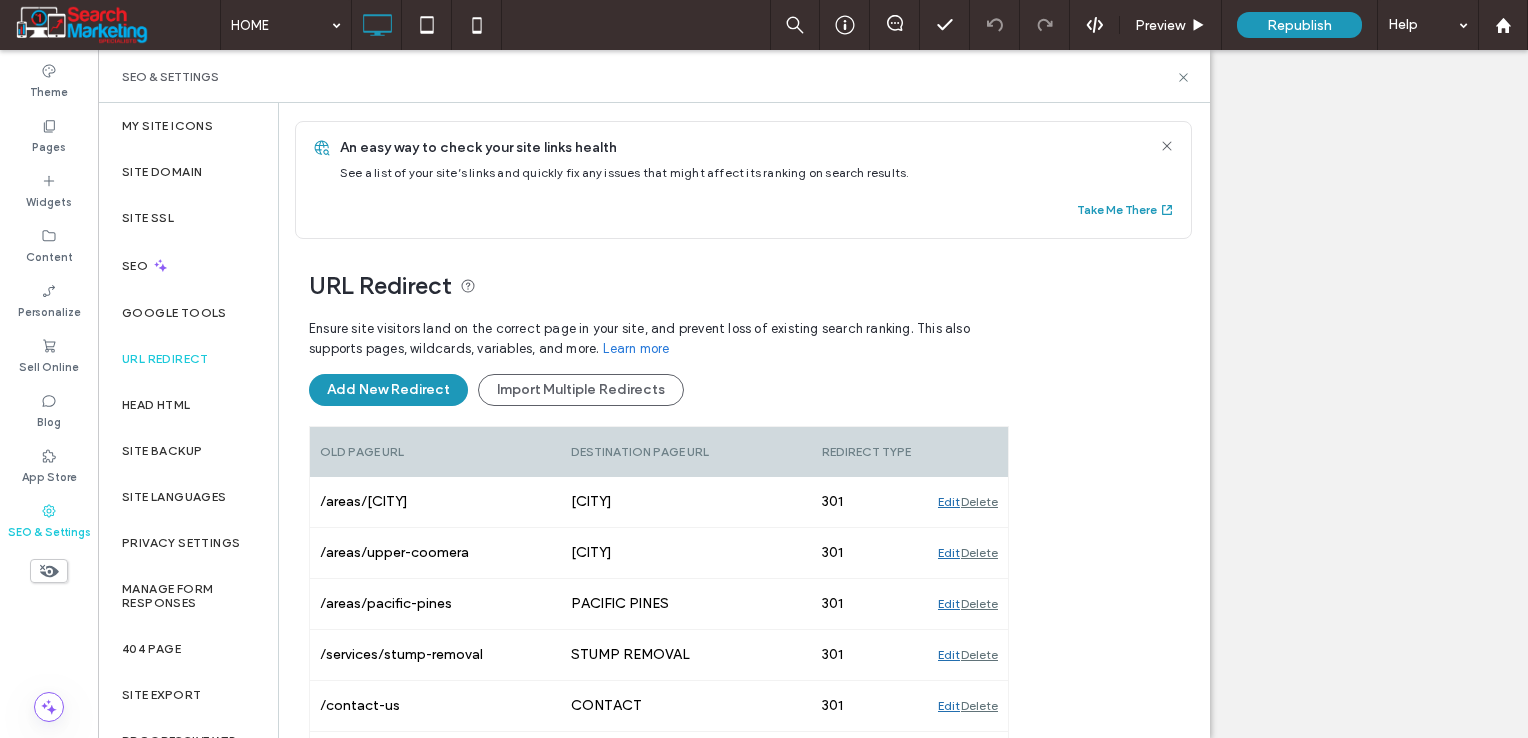 scroll, scrollTop: 0, scrollLeft: 0, axis: both 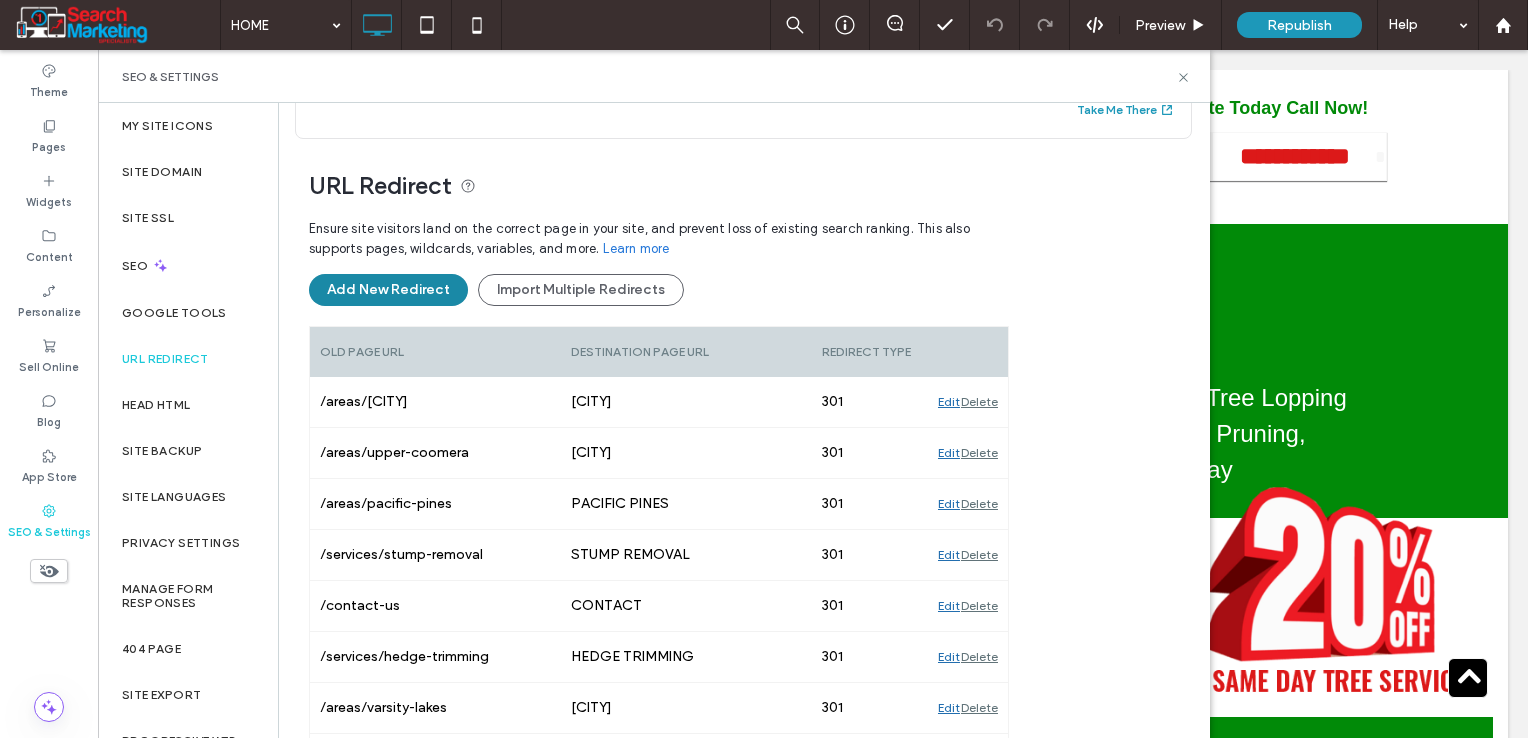 click on "Add New Redirect" at bounding box center [388, 290] 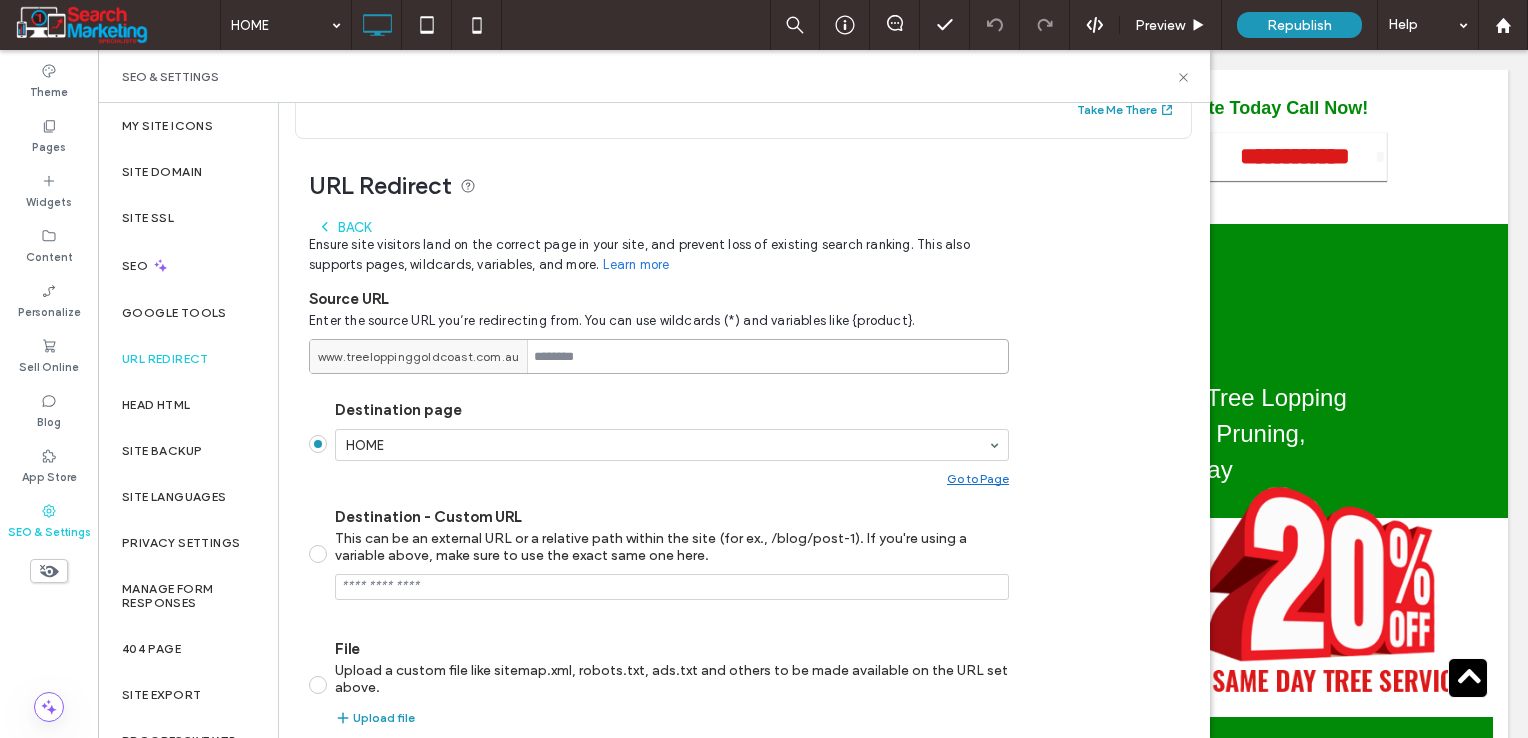 click at bounding box center [659, 356] 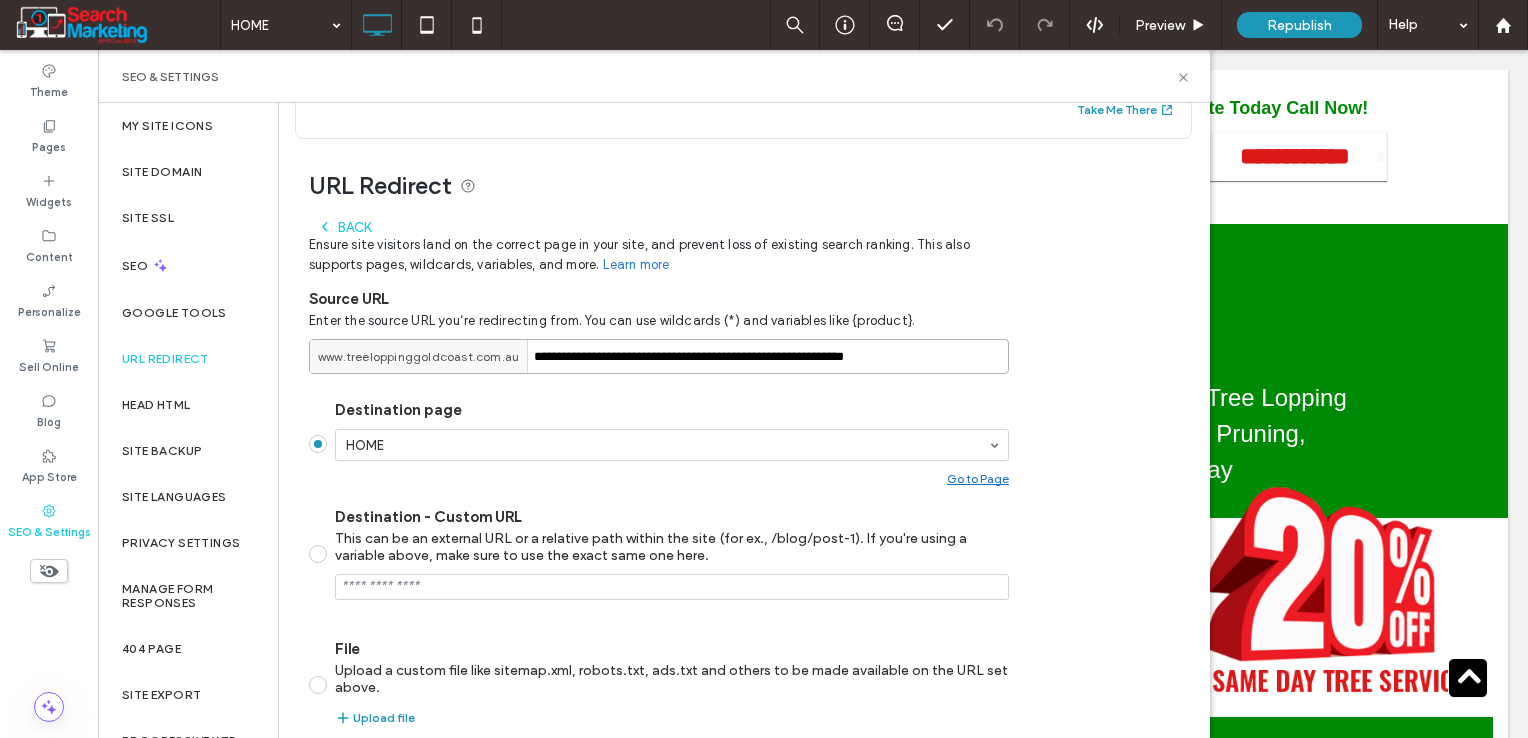 drag, startPoint x: 804, startPoint y: 364, endPoint x: 517, endPoint y: 354, distance: 287.17416 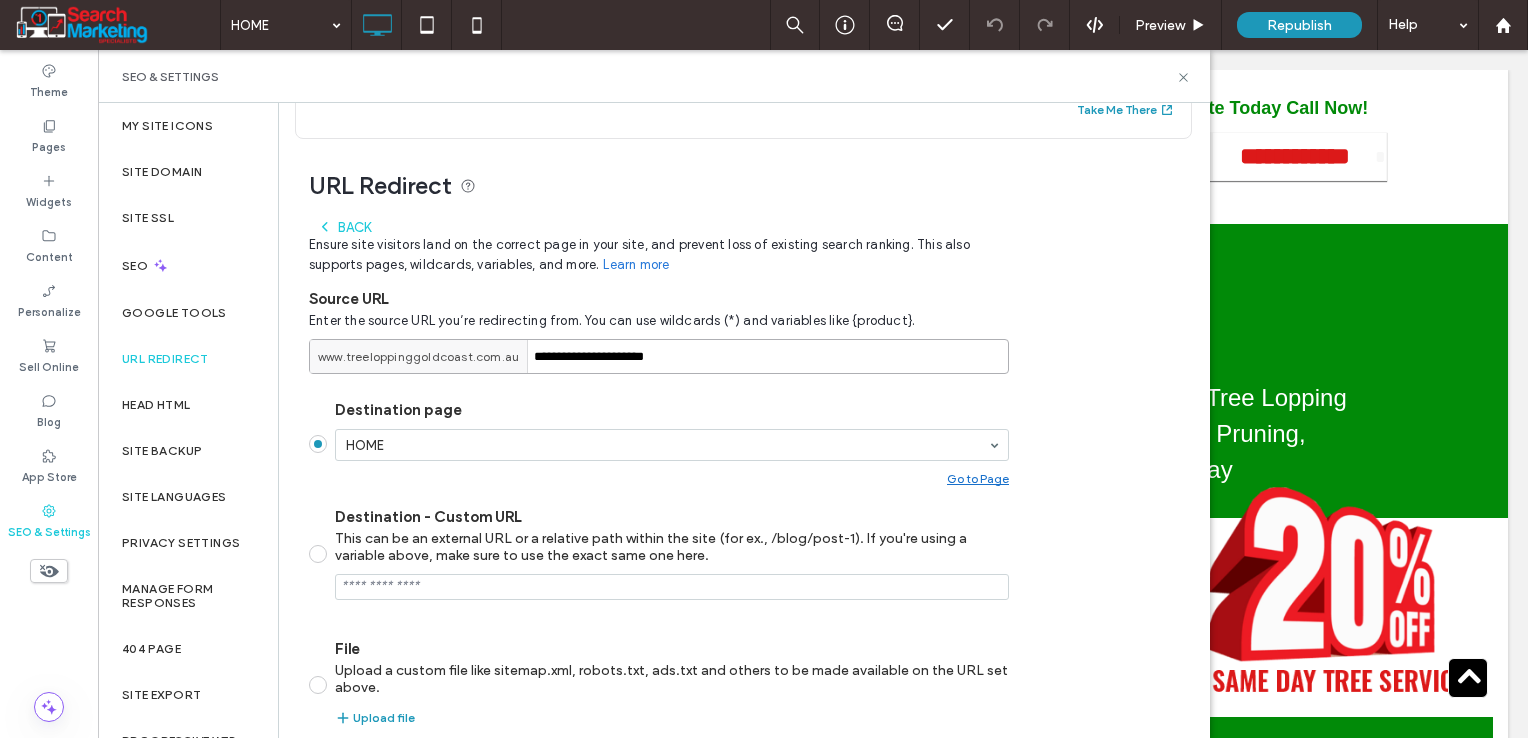 type on "**********" 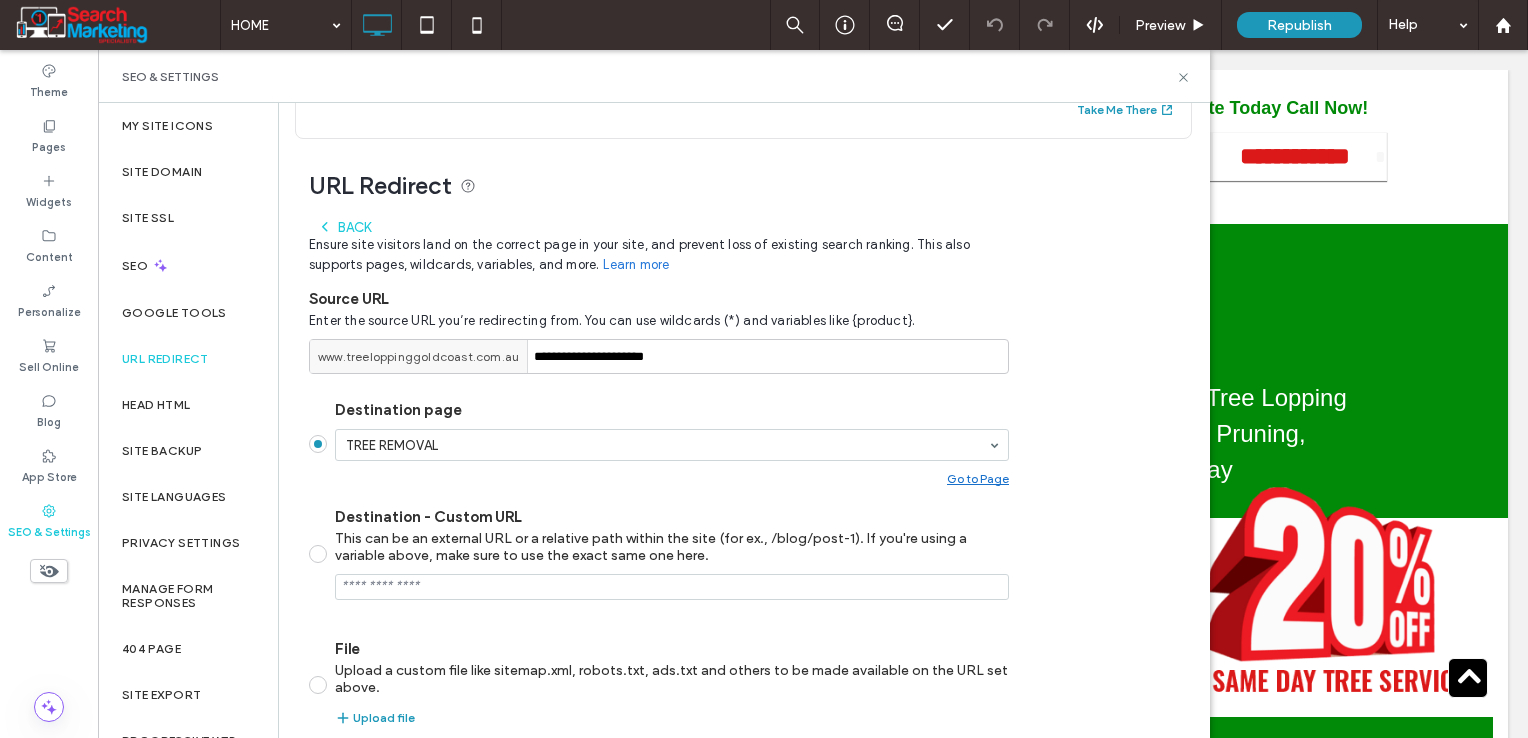 drag, startPoint x: 496, startPoint y: 565, endPoint x: 512, endPoint y: 558, distance: 17.464249 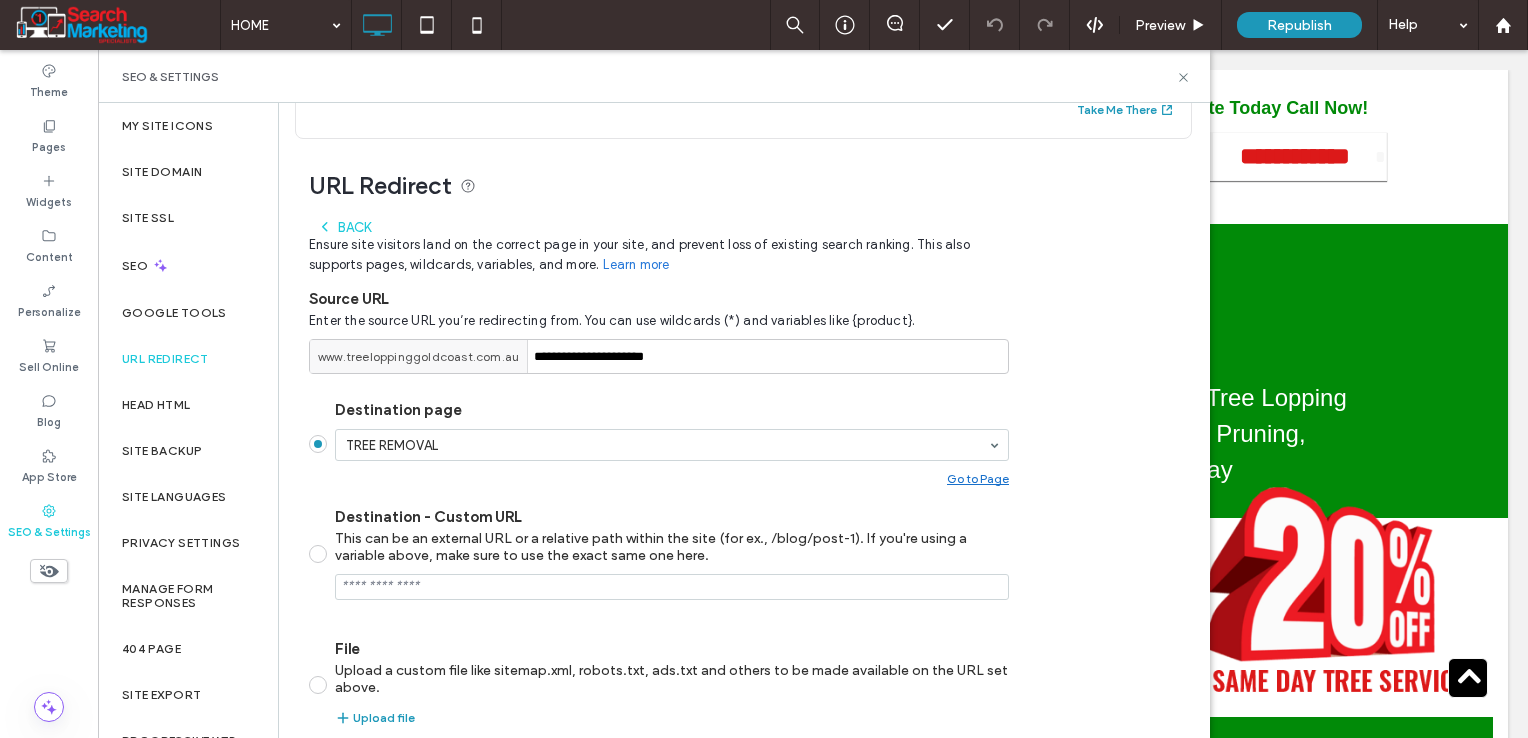 click on "**********" at bounding box center (736, 513) 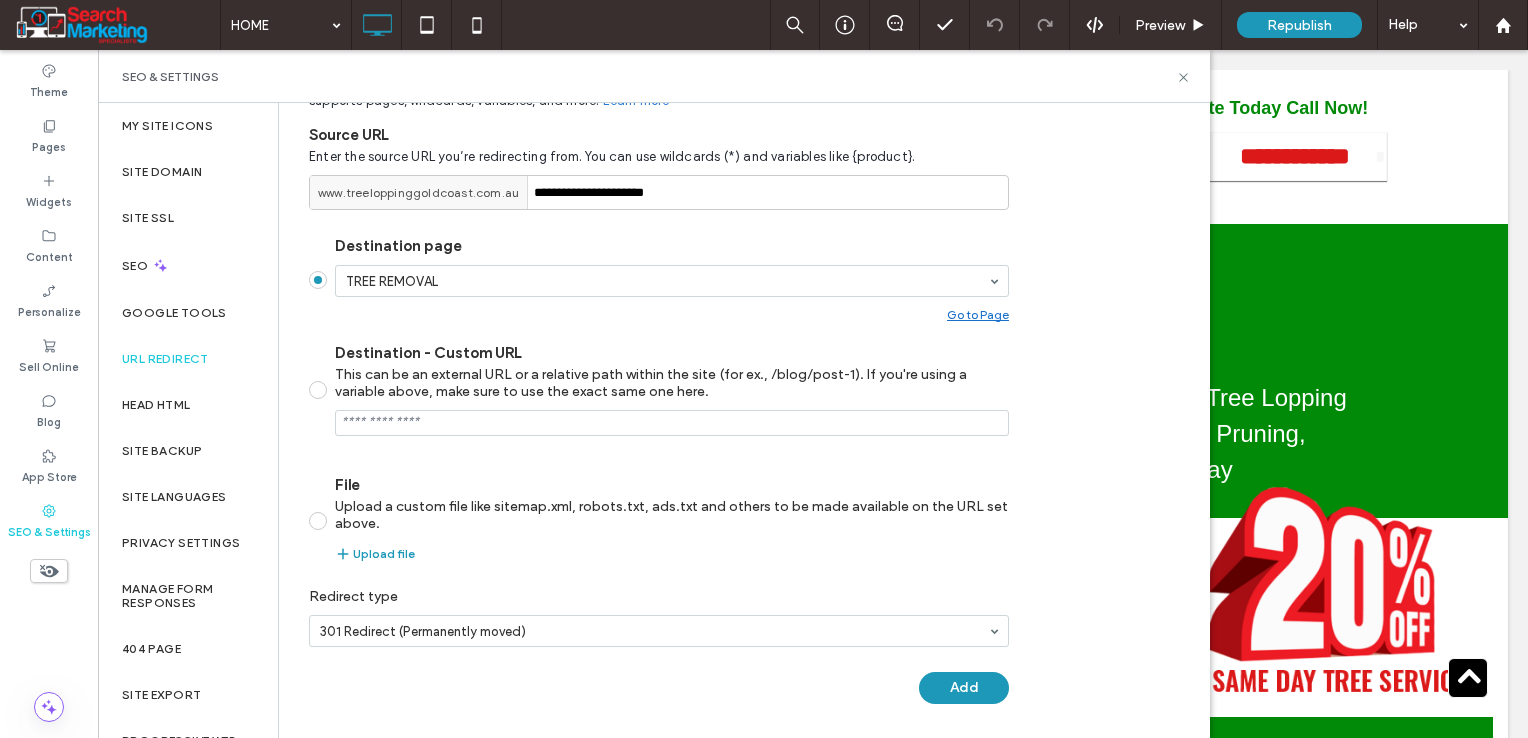 scroll, scrollTop: 268, scrollLeft: 0, axis: vertical 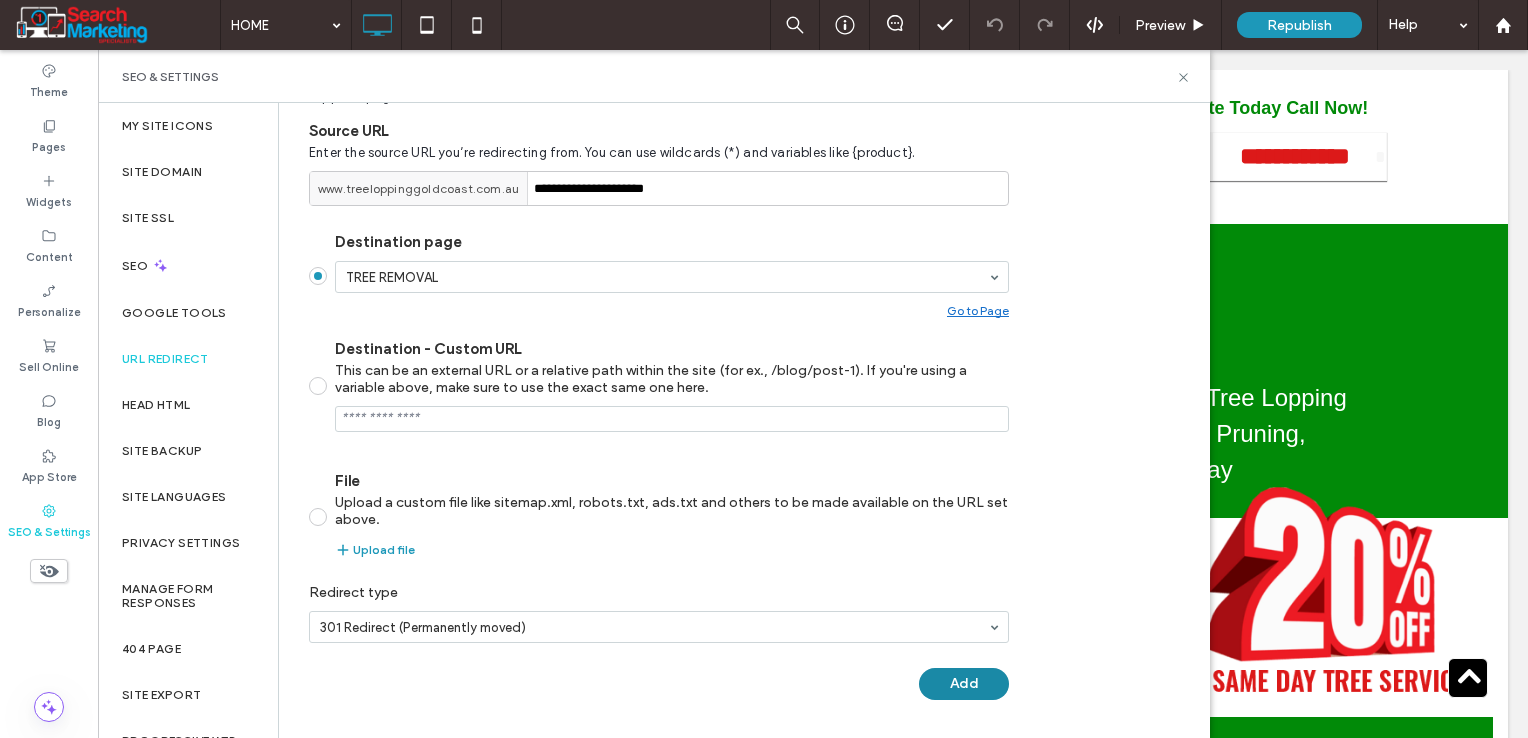 click on "Add" at bounding box center (964, 684) 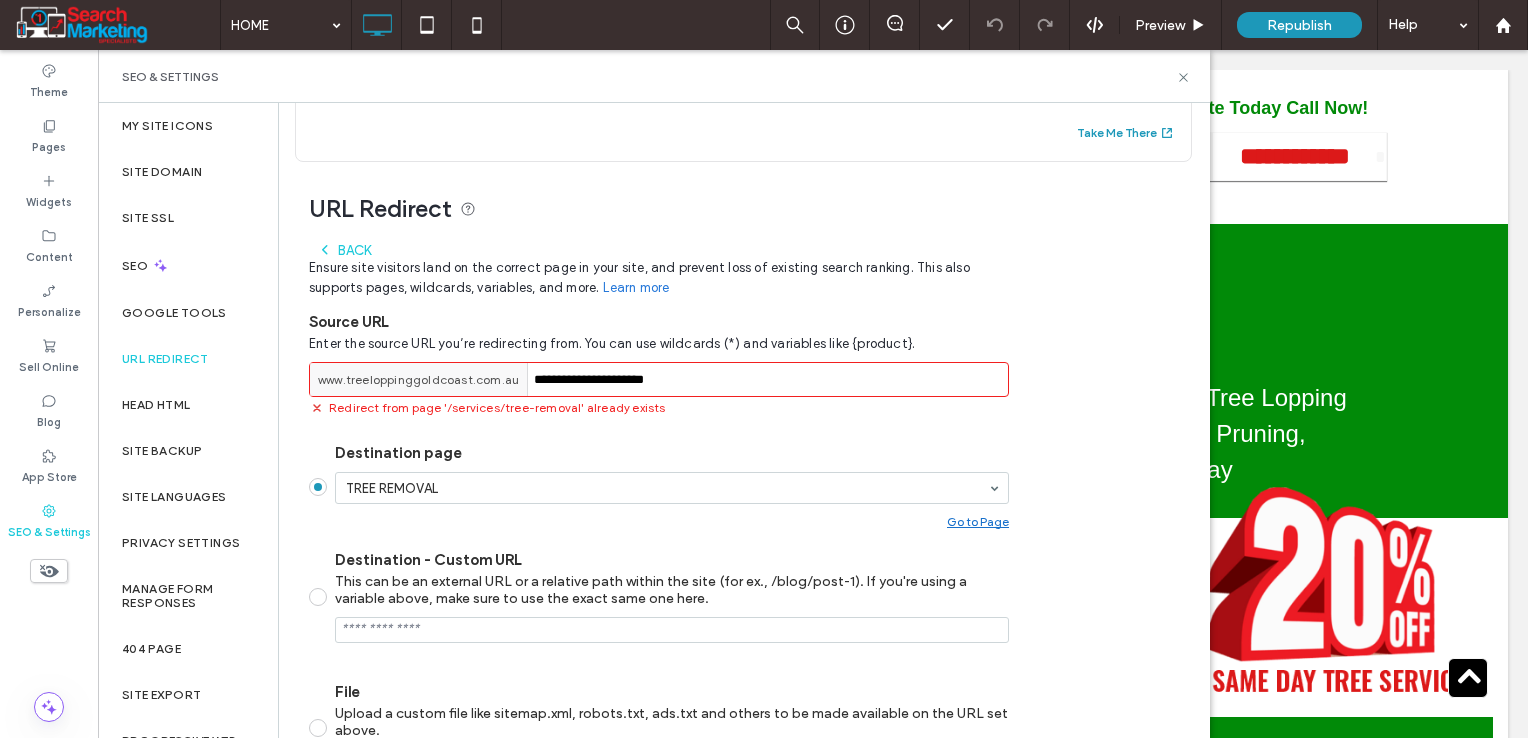 scroll, scrollTop: 0, scrollLeft: 0, axis: both 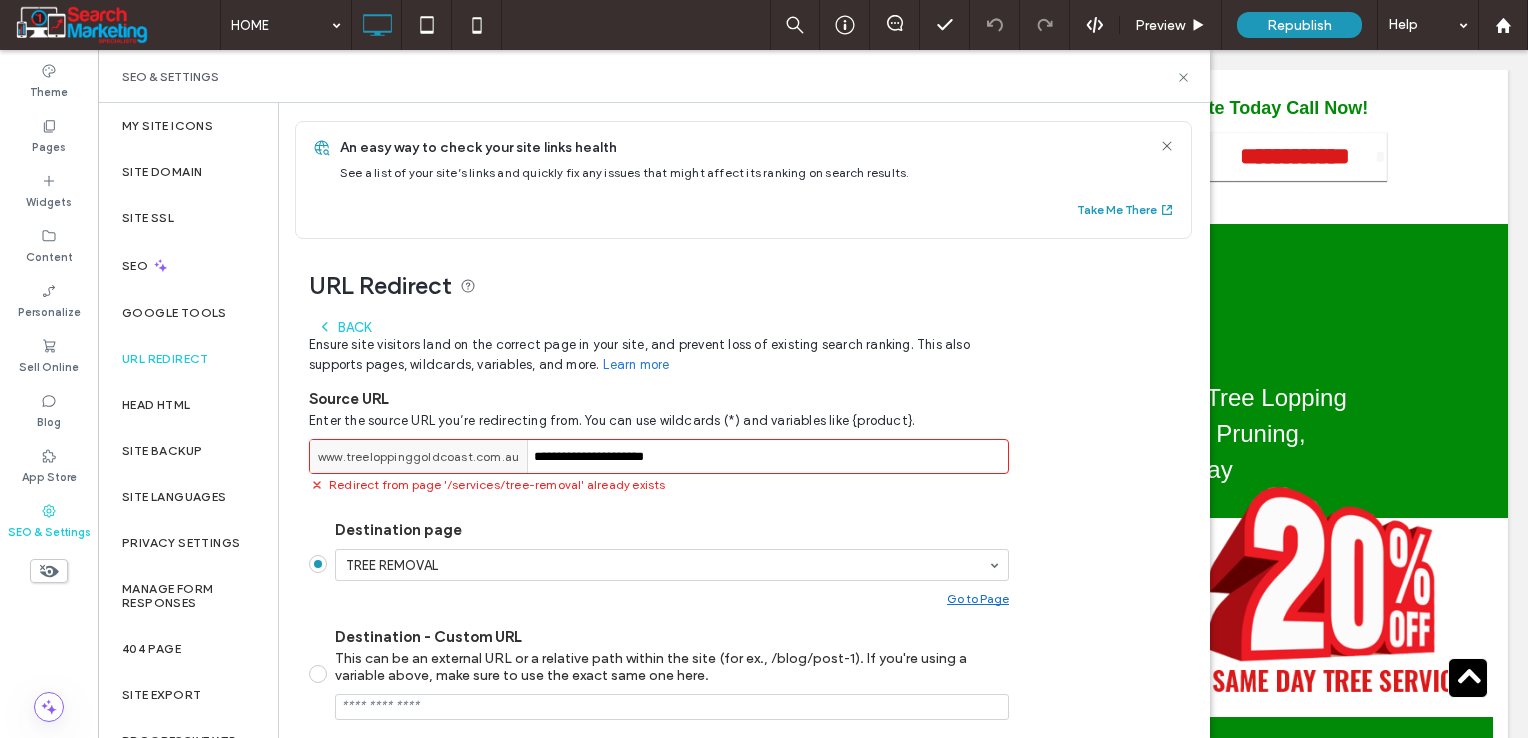 click on "Back" at bounding box center (344, 327) 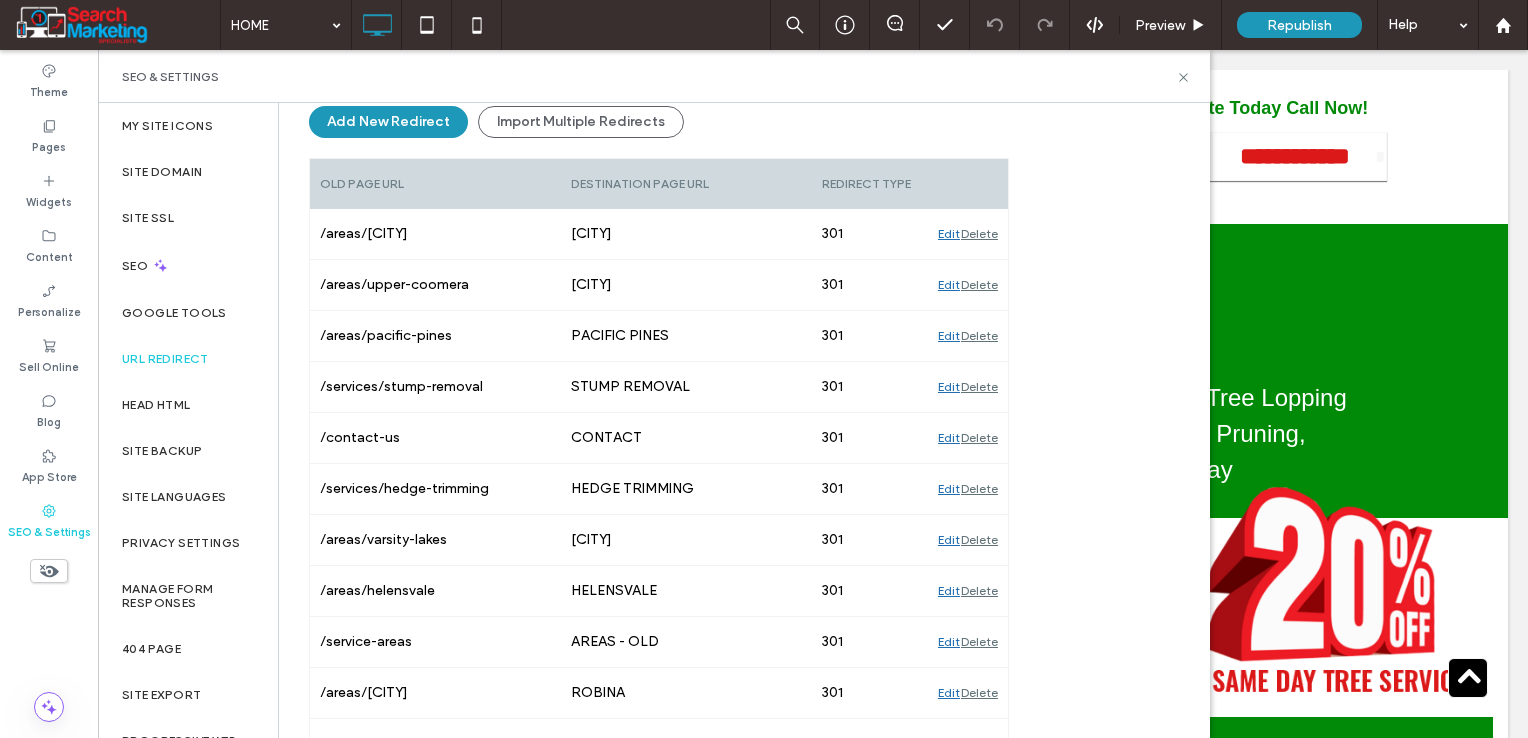 scroll, scrollTop: 568, scrollLeft: 0, axis: vertical 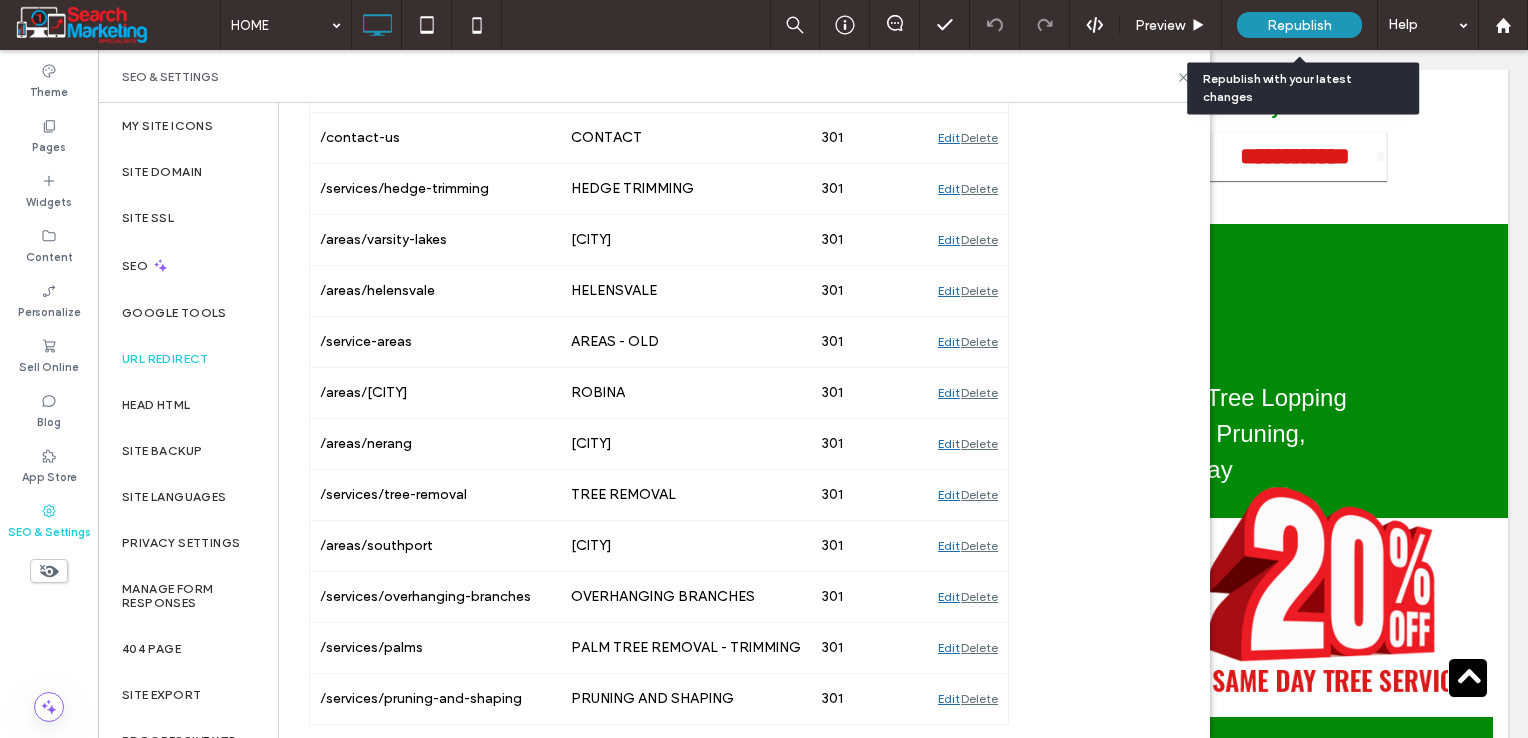 click on "Republish" at bounding box center (1299, 25) 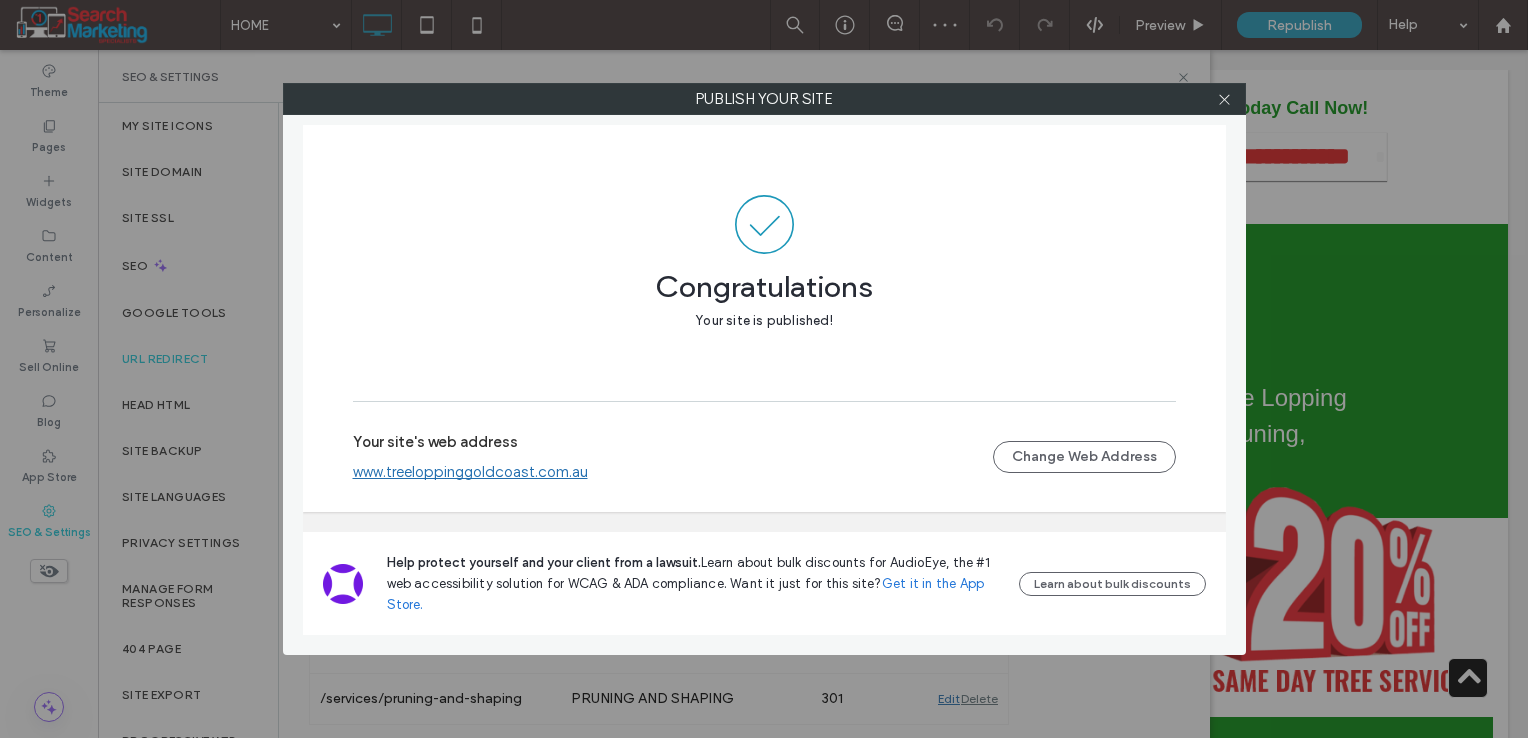 click on "www.treeloppinggoldcoast.com.au" at bounding box center (470, 472) 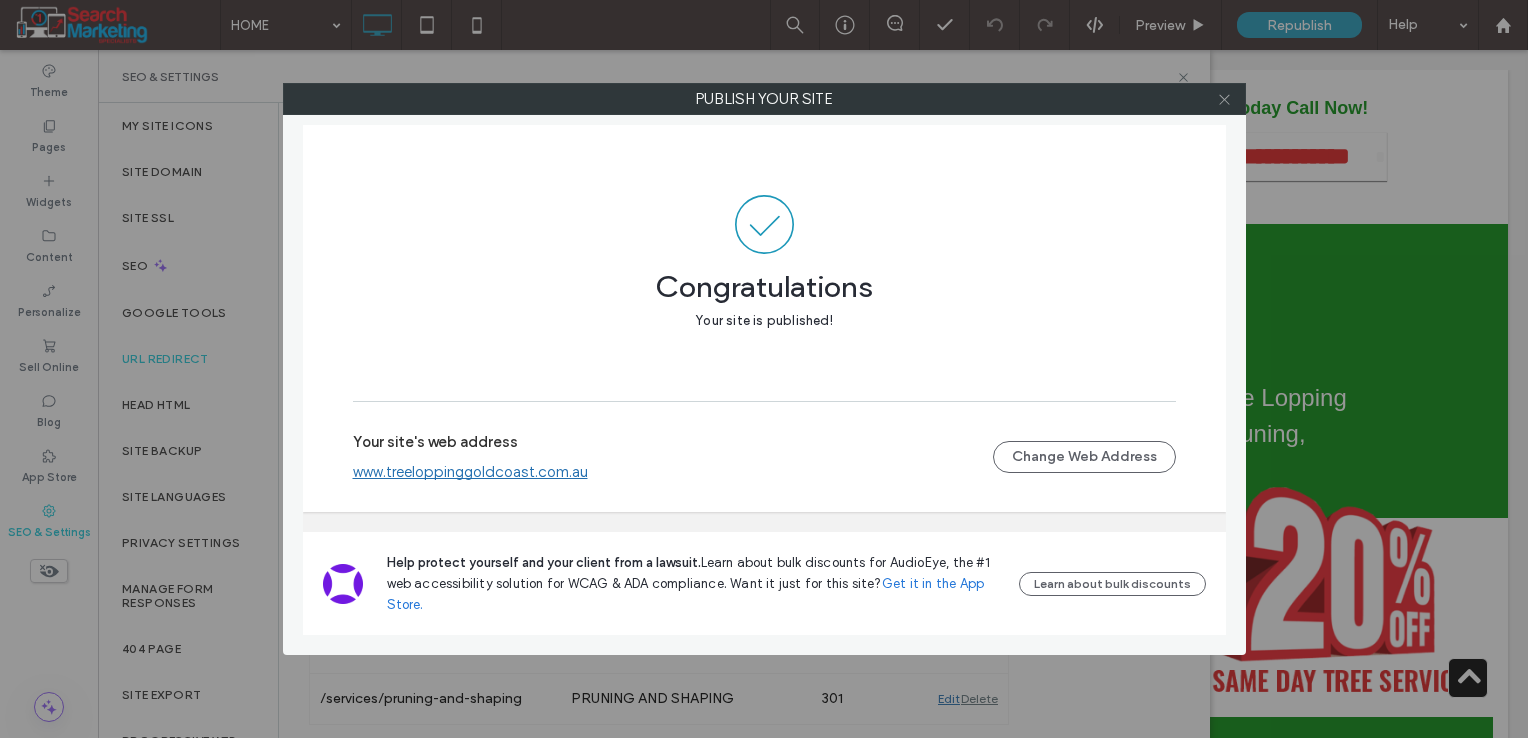 click 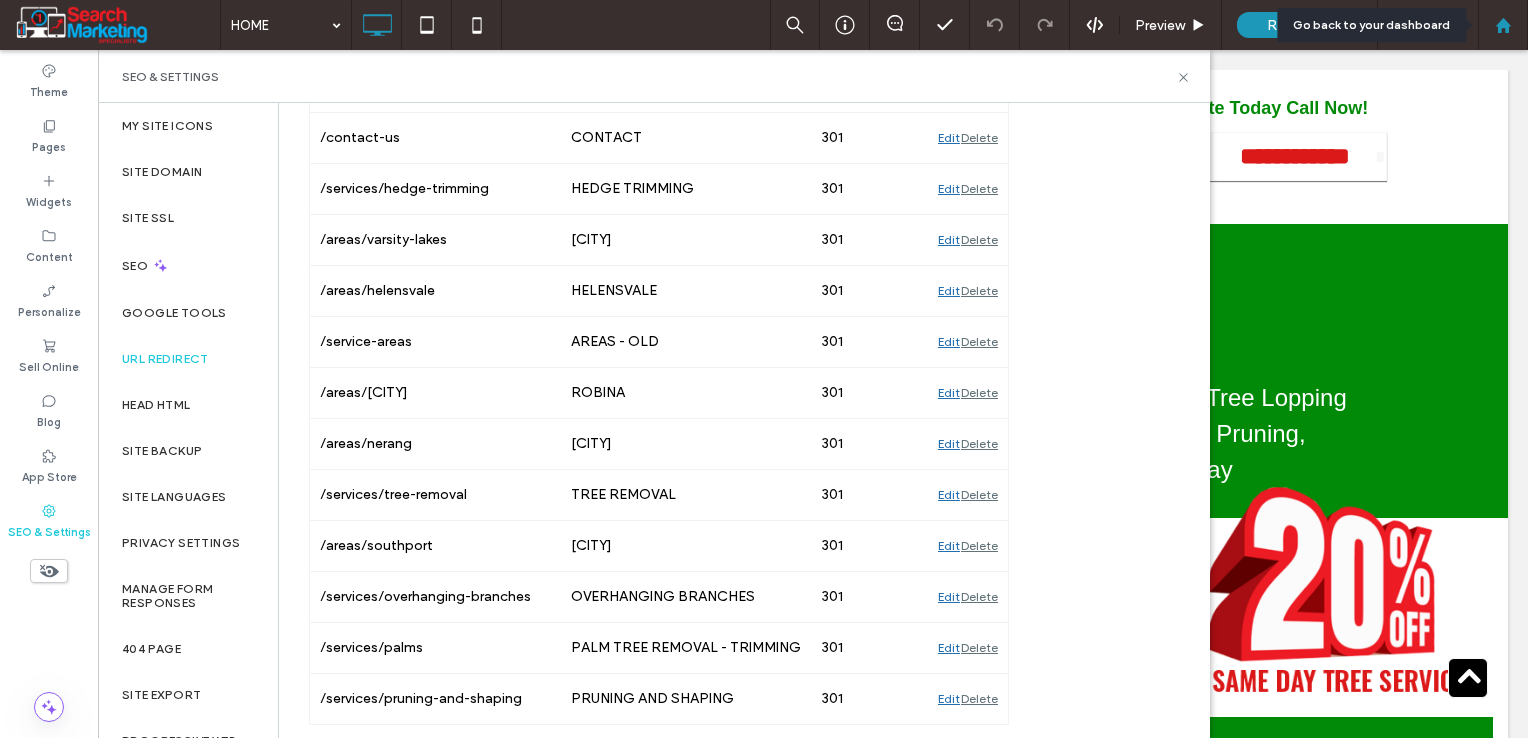 click 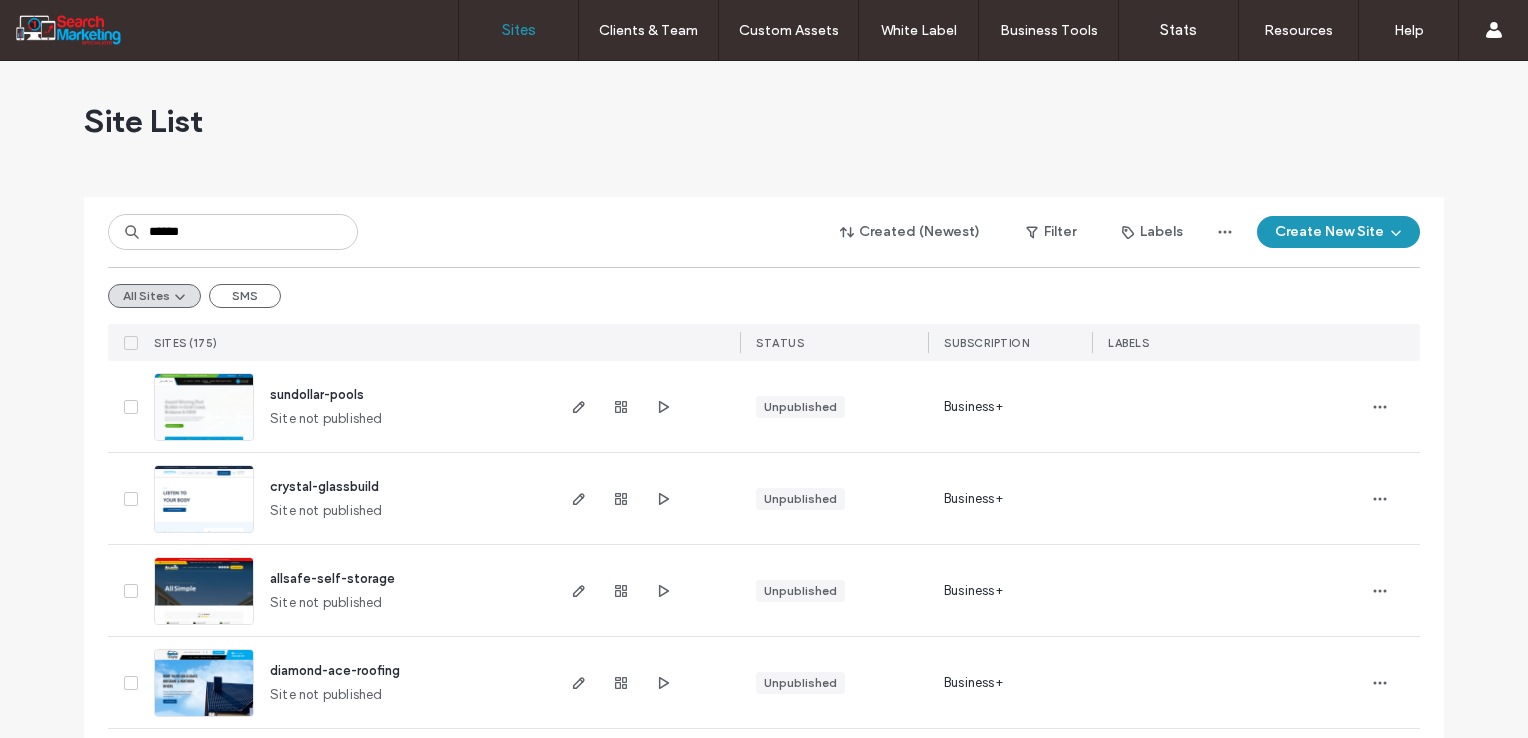 scroll, scrollTop: 0, scrollLeft: 0, axis: both 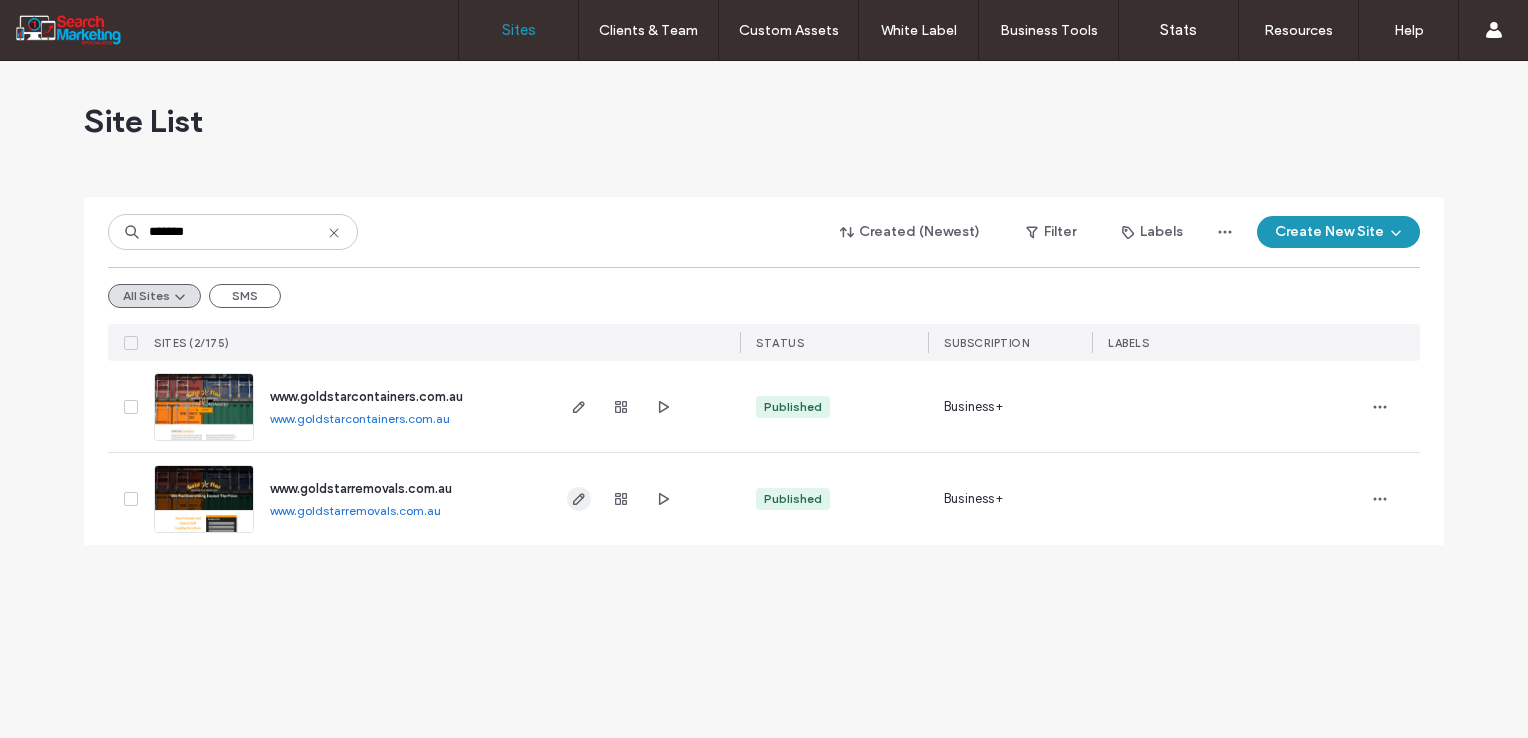type on "*******" 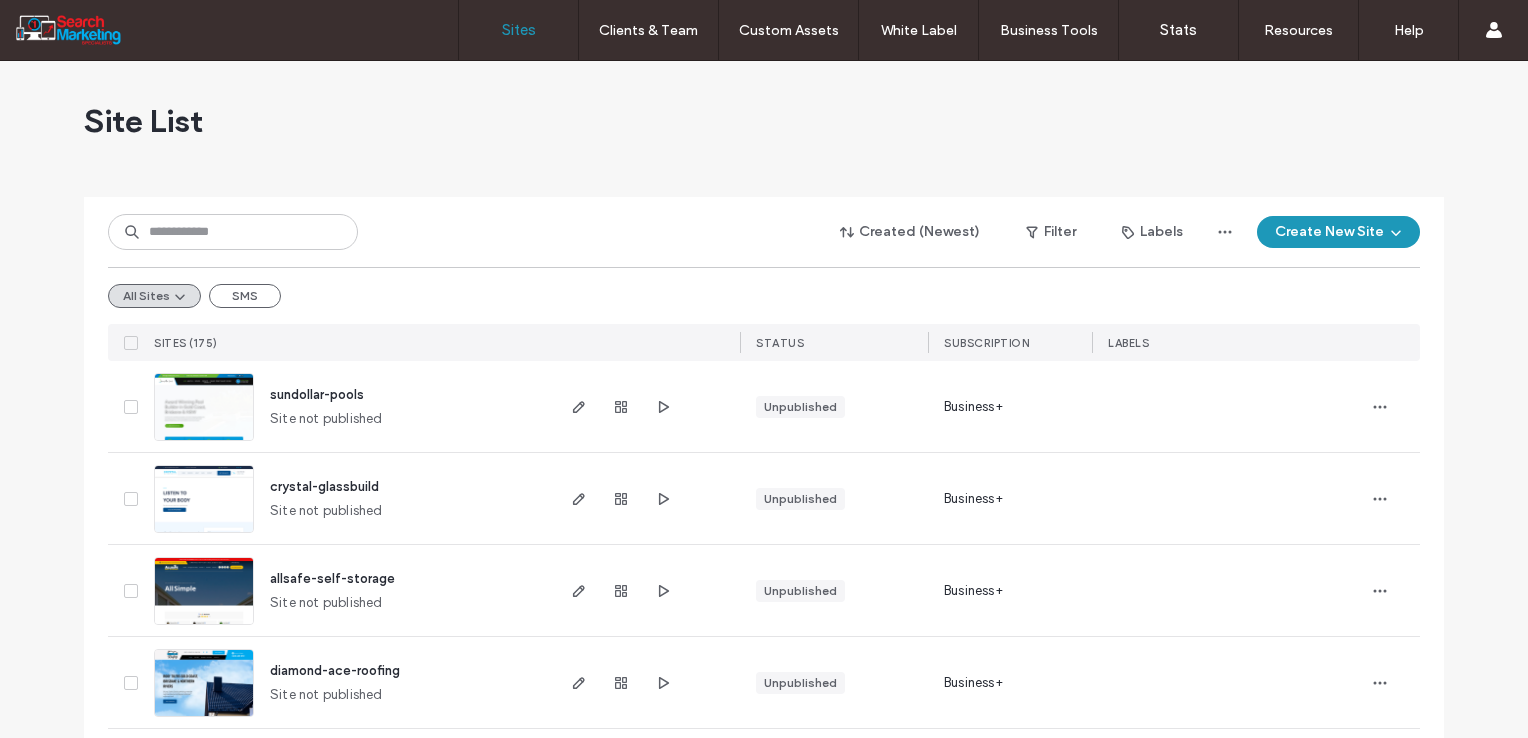 scroll, scrollTop: 0, scrollLeft: 0, axis: both 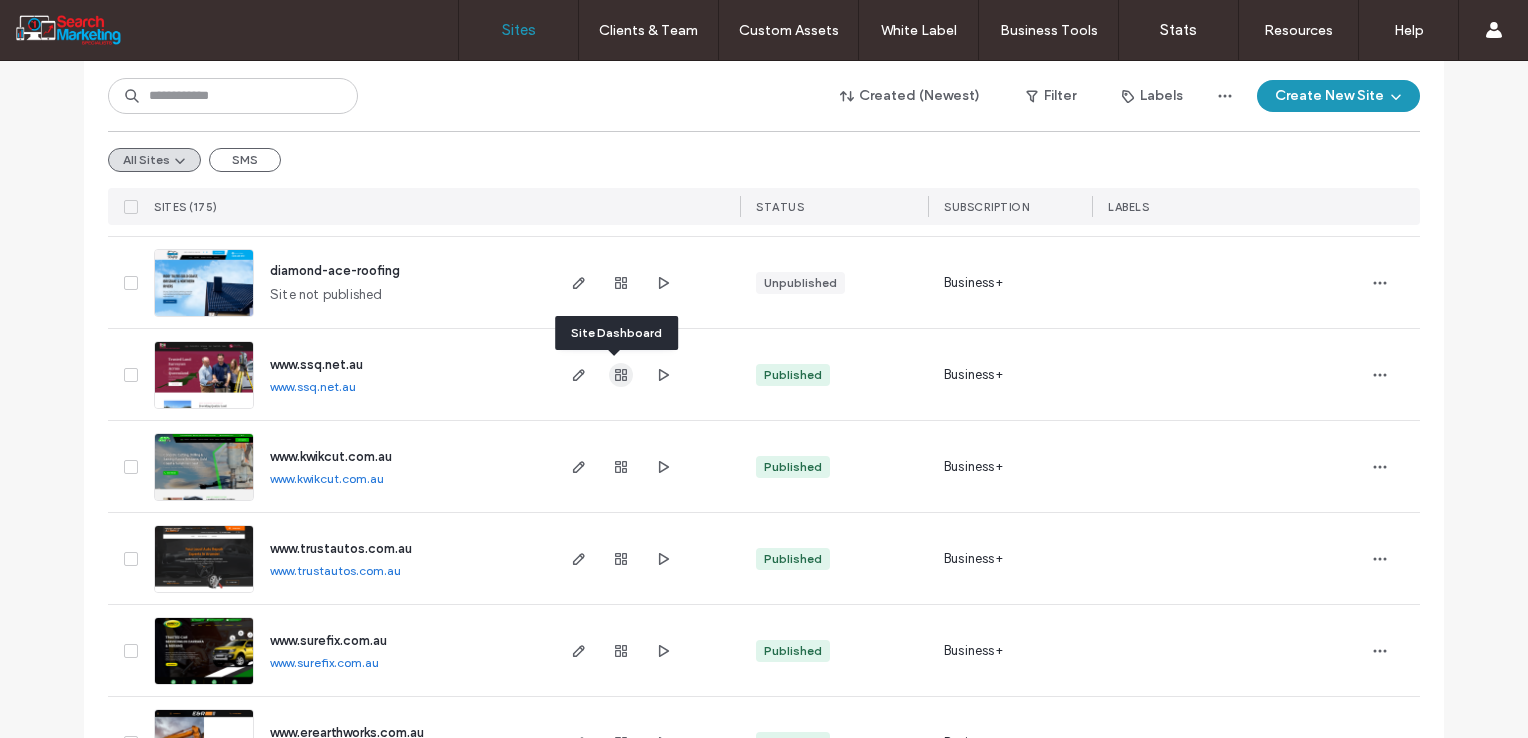 click 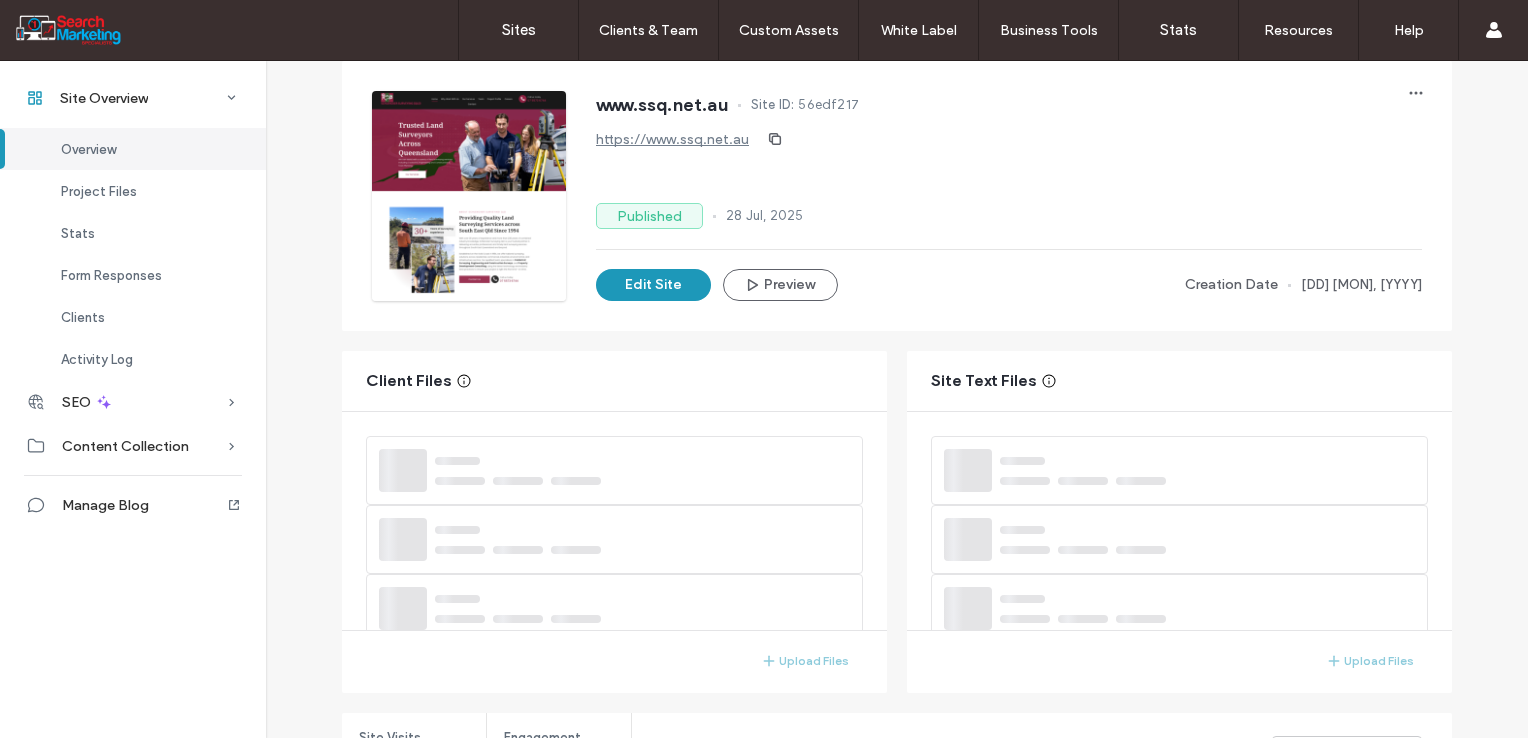 scroll, scrollTop: 166, scrollLeft: 0, axis: vertical 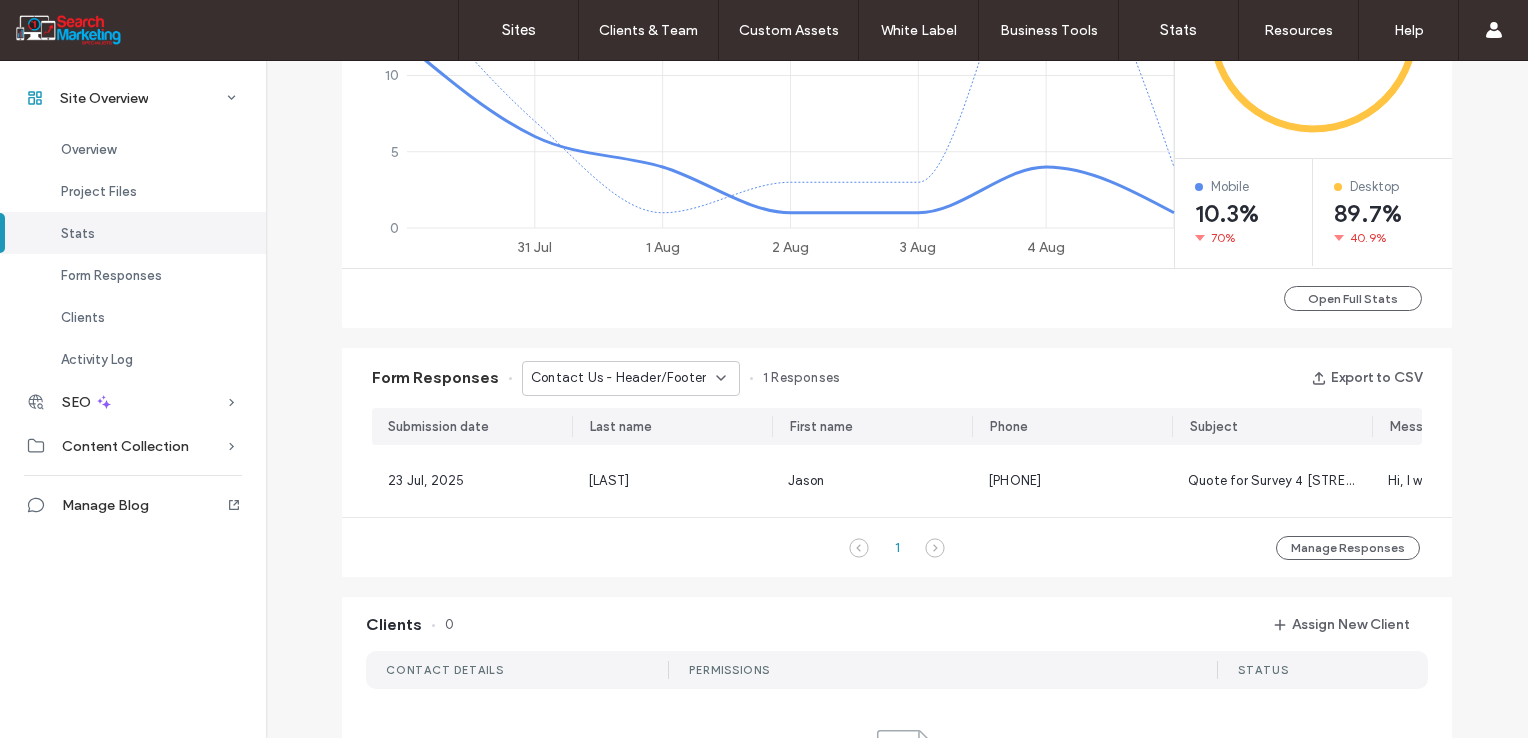 click on "Contact Us - Header/Footer" at bounding box center (618, 378) 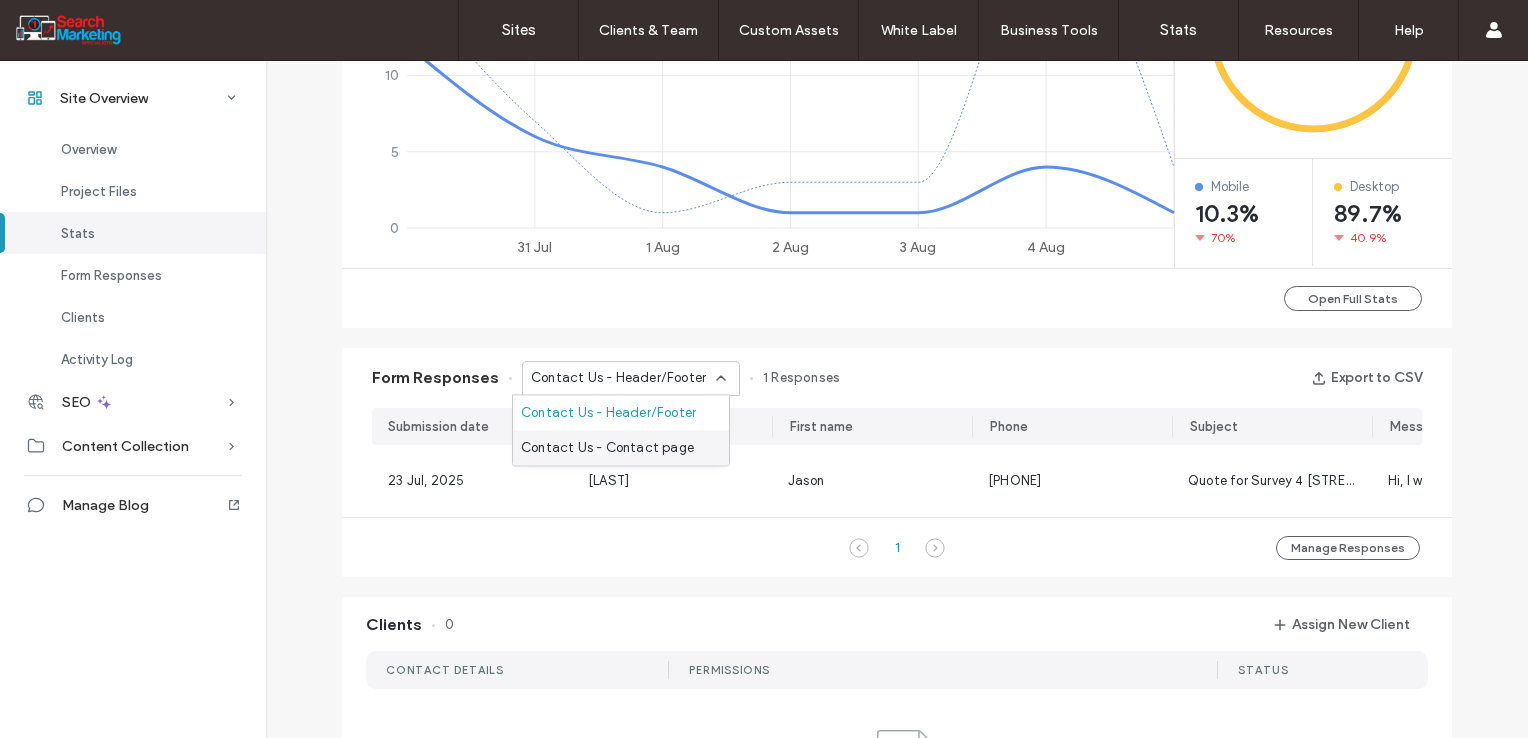 click on "Contact Us - Contact page" at bounding box center [607, 448] 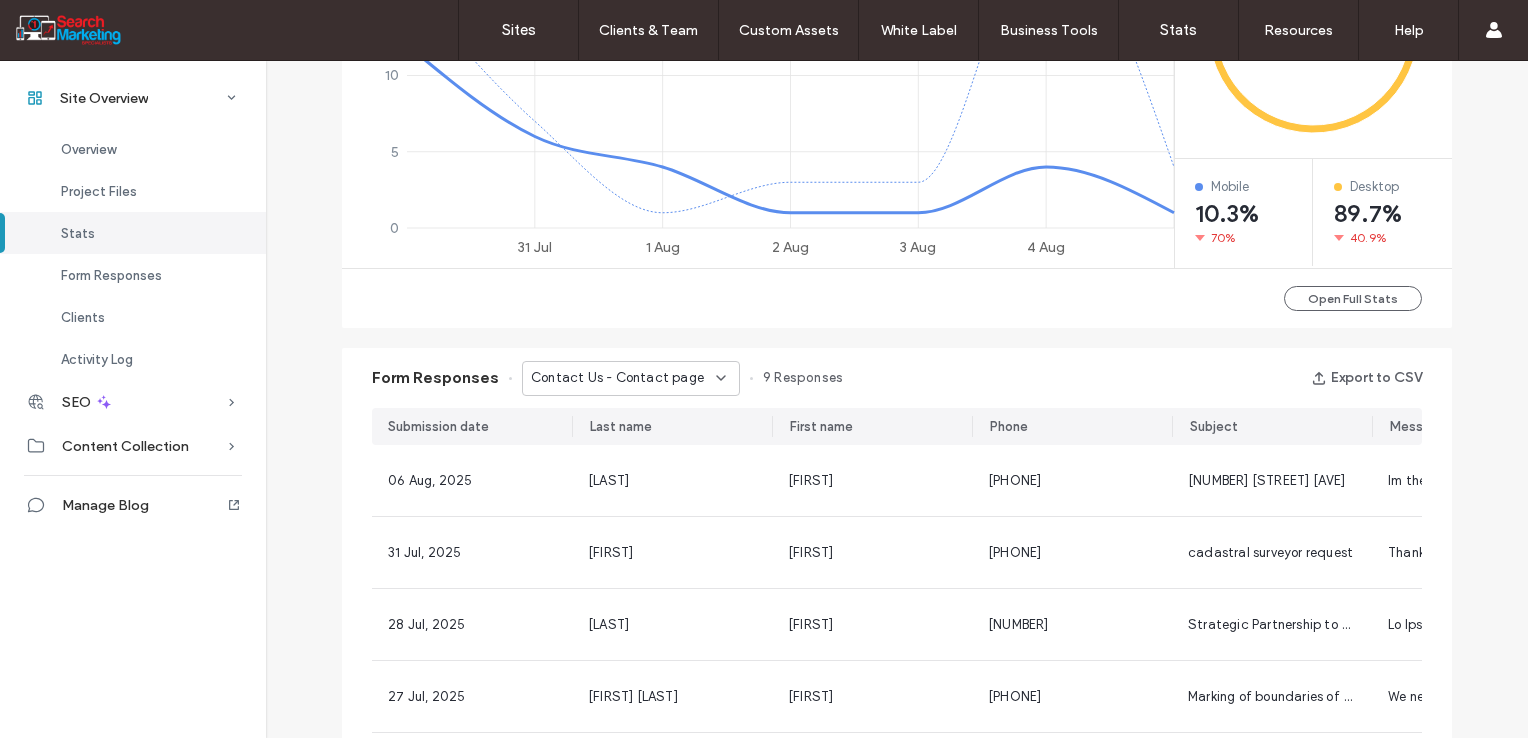 scroll, scrollTop: 1100, scrollLeft: 0, axis: vertical 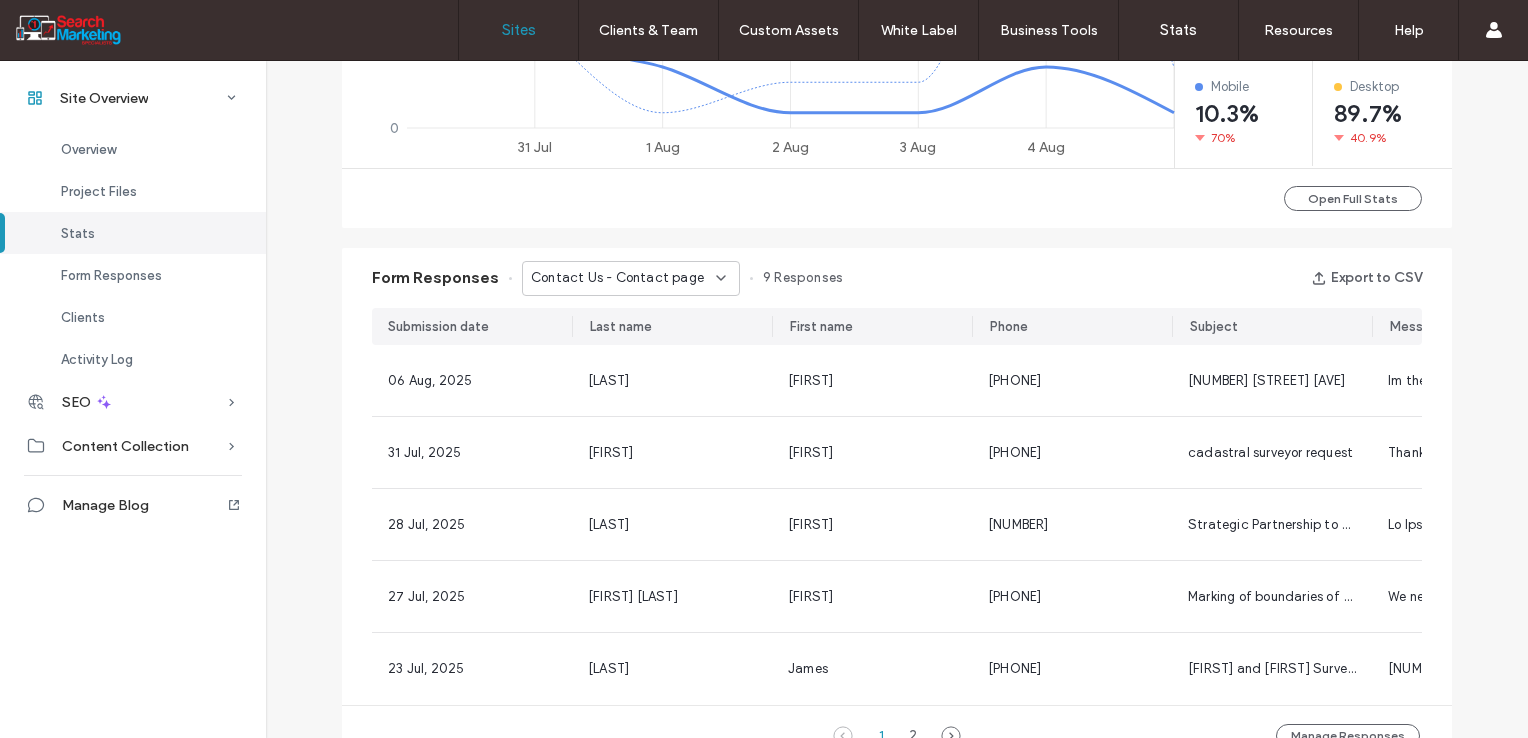 click on "Sites" at bounding box center [518, 30] 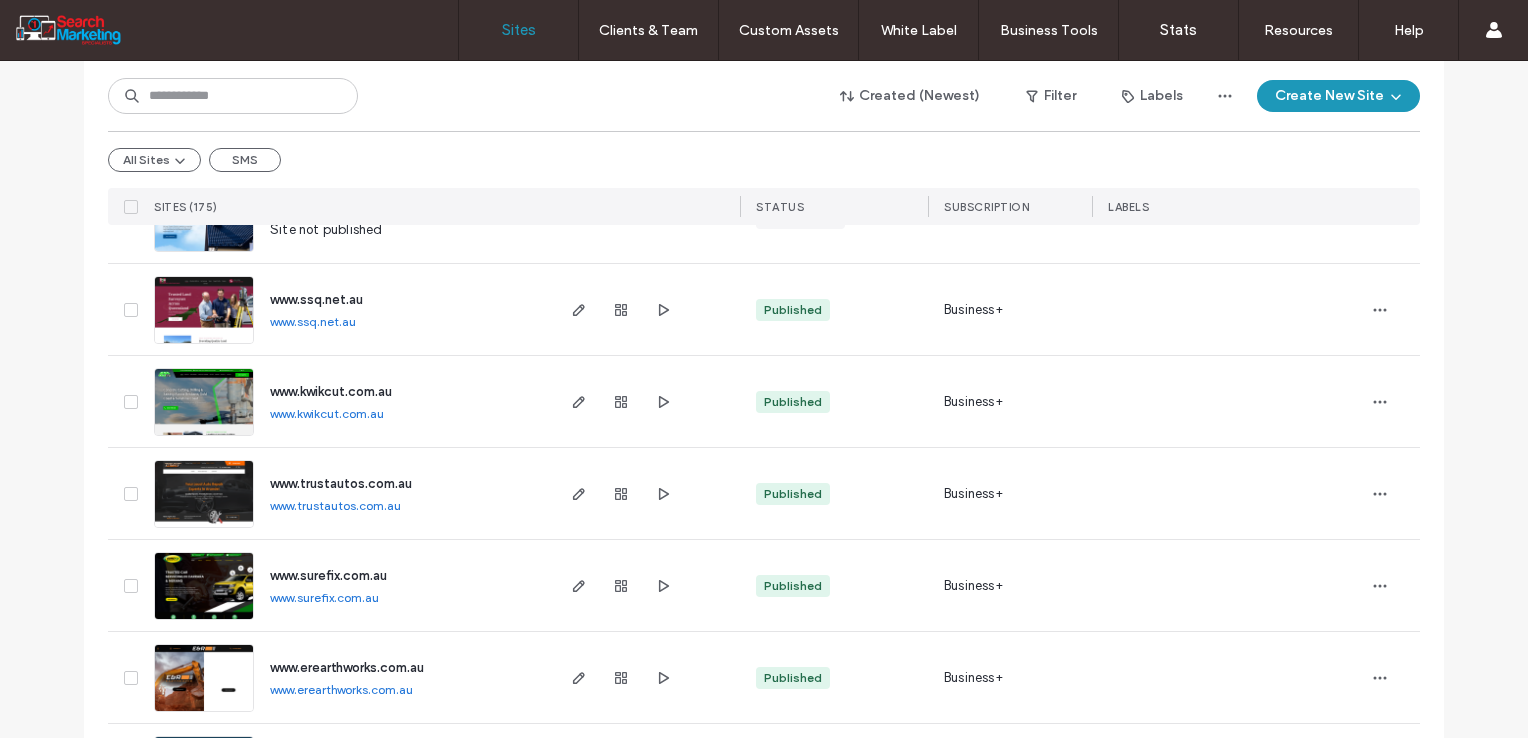 scroll, scrollTop: 500, scrollLeft: 0, axis: vertical 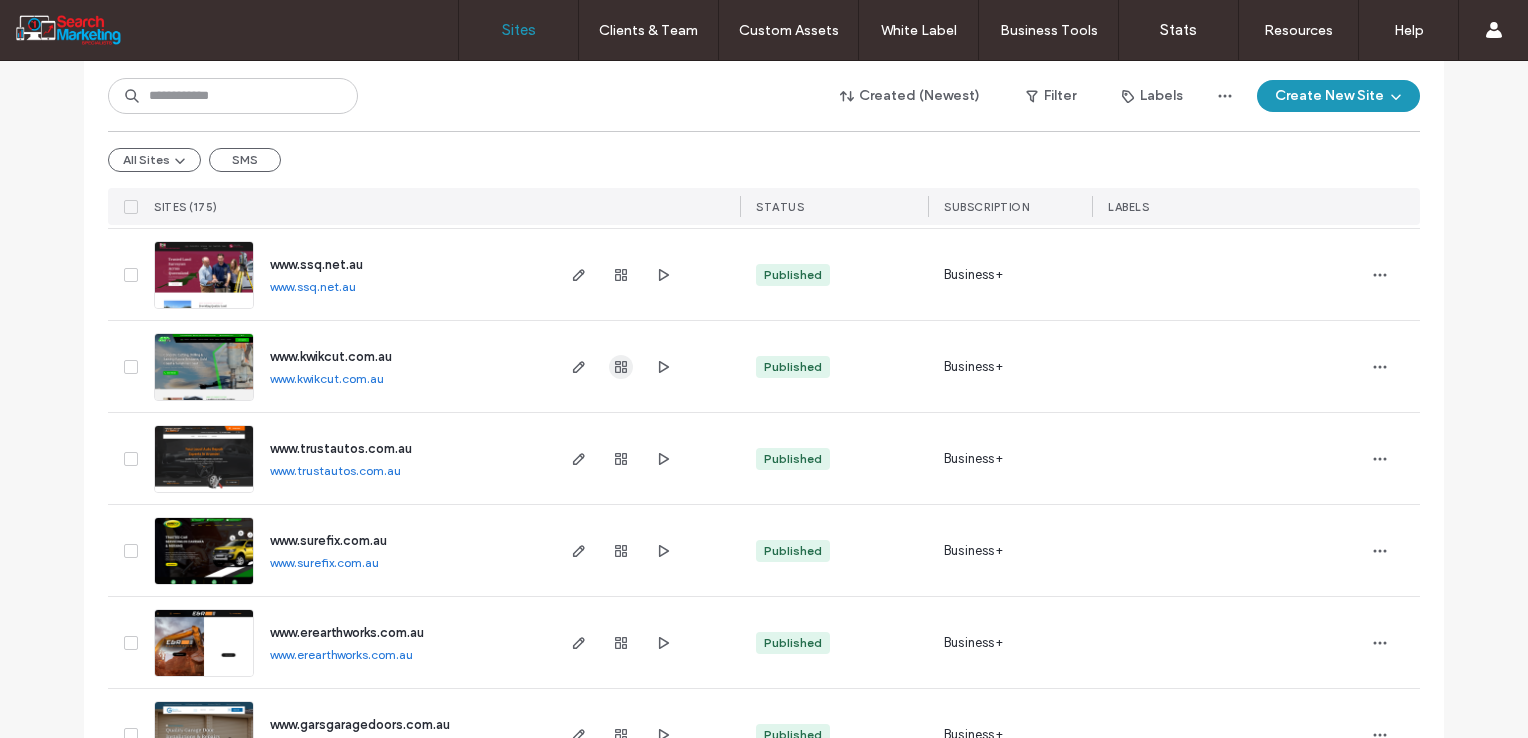 click 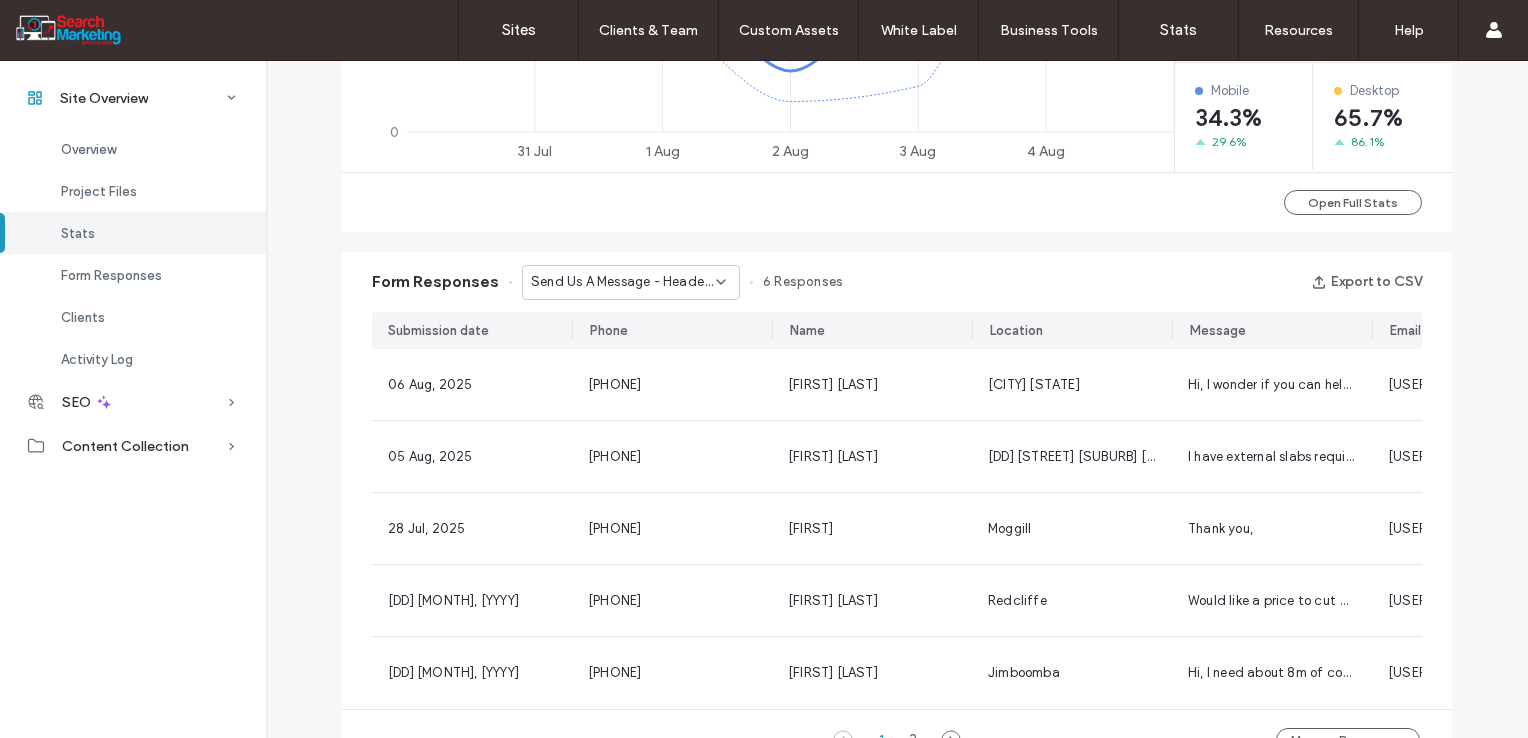 scroll, scrollTop: 1100, scrollLeft: 0, axis: vertical 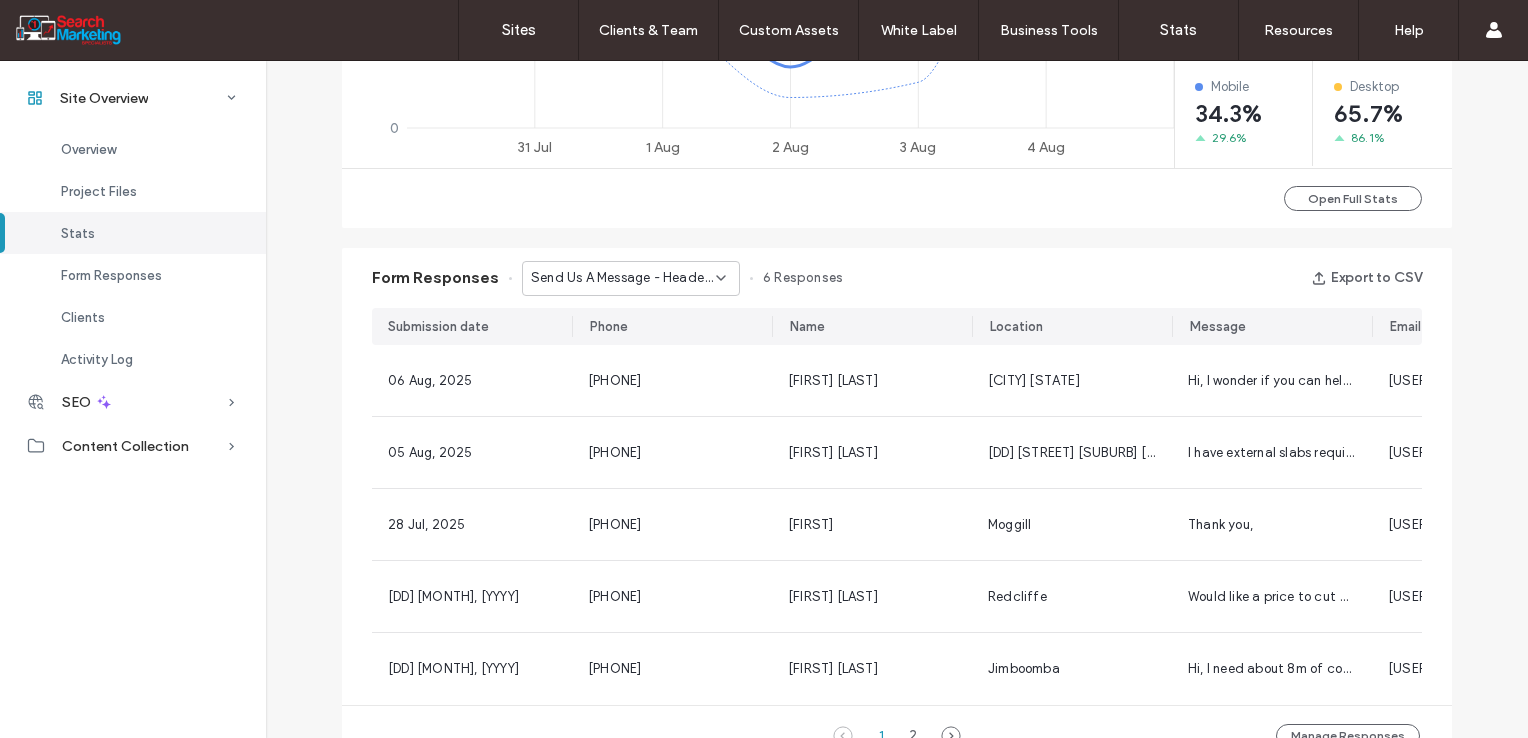 click on "Send Us A Message - Header/Footer" at bounding box center (623, 278) 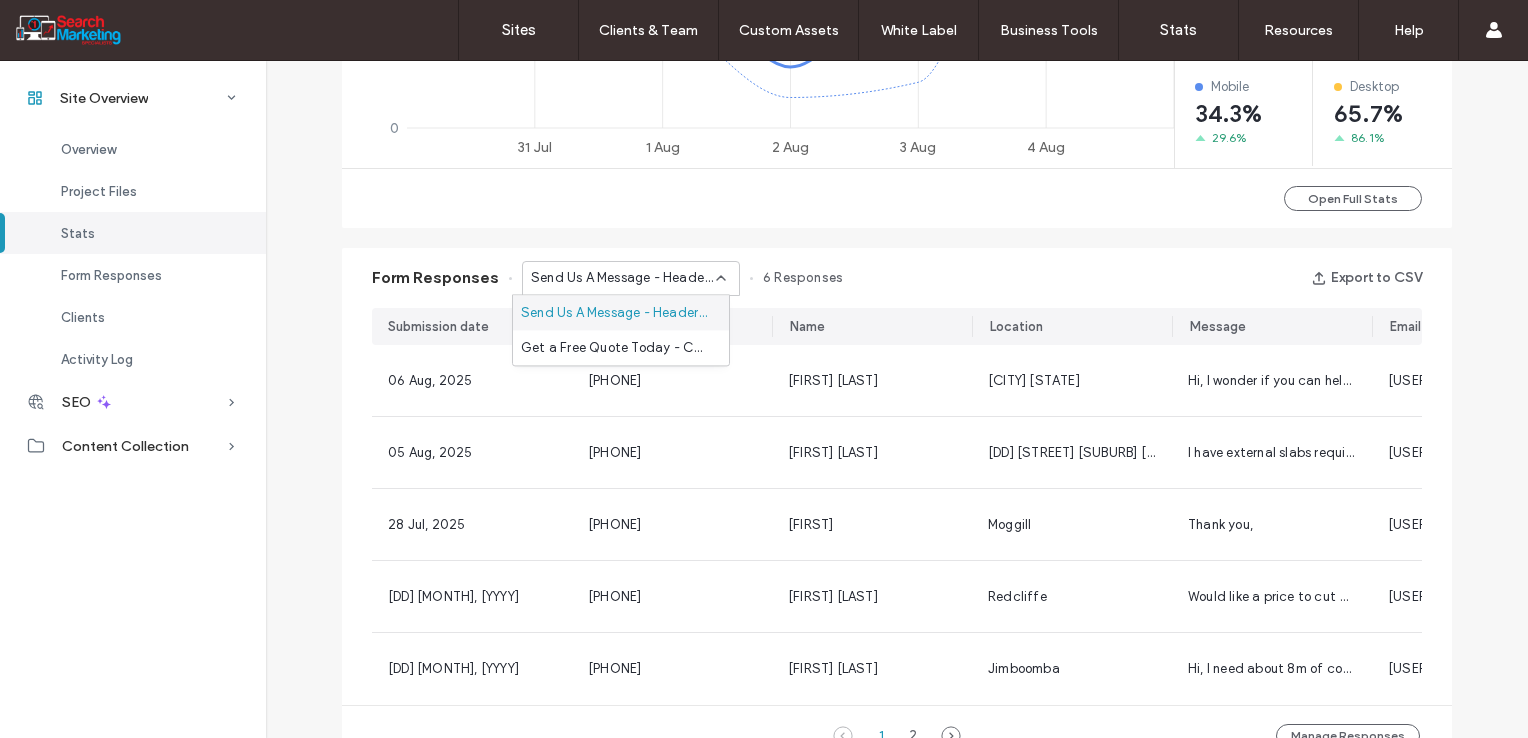 click on "Site Overview www.kwikcut.com.au Site ID: 4ee4bf1b https://www.kwikcut.com.au Published 08 Jul, 2025 Edit Site Preview Creation Date 23 Jun, 2025 Client Files No client files yet Upload any .pdf, .doc, .csv, or .txt file up to 2MB. Upload Files Site Text Files No text files yet Upload any .pdf, .doc, .csv, or .txt file up to 2MB. Upload Files Site Visits 102 61.9% Engagement 17 6.3% Last 7 days 31 Jul 1 Aug 2 Aug 3 Aug 4 Aug 0 5 10 15 20 102 Site Visits Mobile 34.3% 29.6% Desktop 65.7% 86.1% Open Full Stats Form Responses Send Us A Message - Header/Footer 6 Responses Export to CSV Submission date Phone Name Location Message Email 06 Aug, 2025 [PHONE] [FIRST] [LAST] [CITY] QLD  Hi, I wonder if you can help. We have an outside double cavity brick wall with 3 arches about 10 meters long we need removed. It is supporting a tin roof that is timber lined. Would need to prop this up but exposed beams so that’s relatively easy.  [USERNAME]@[DOMAIN] 05 Aug, 2025 [PHONE] [FIRST] [LAST] [STREET] [CITY] [POSTAL CODE]" at bounding box center (897, 375) 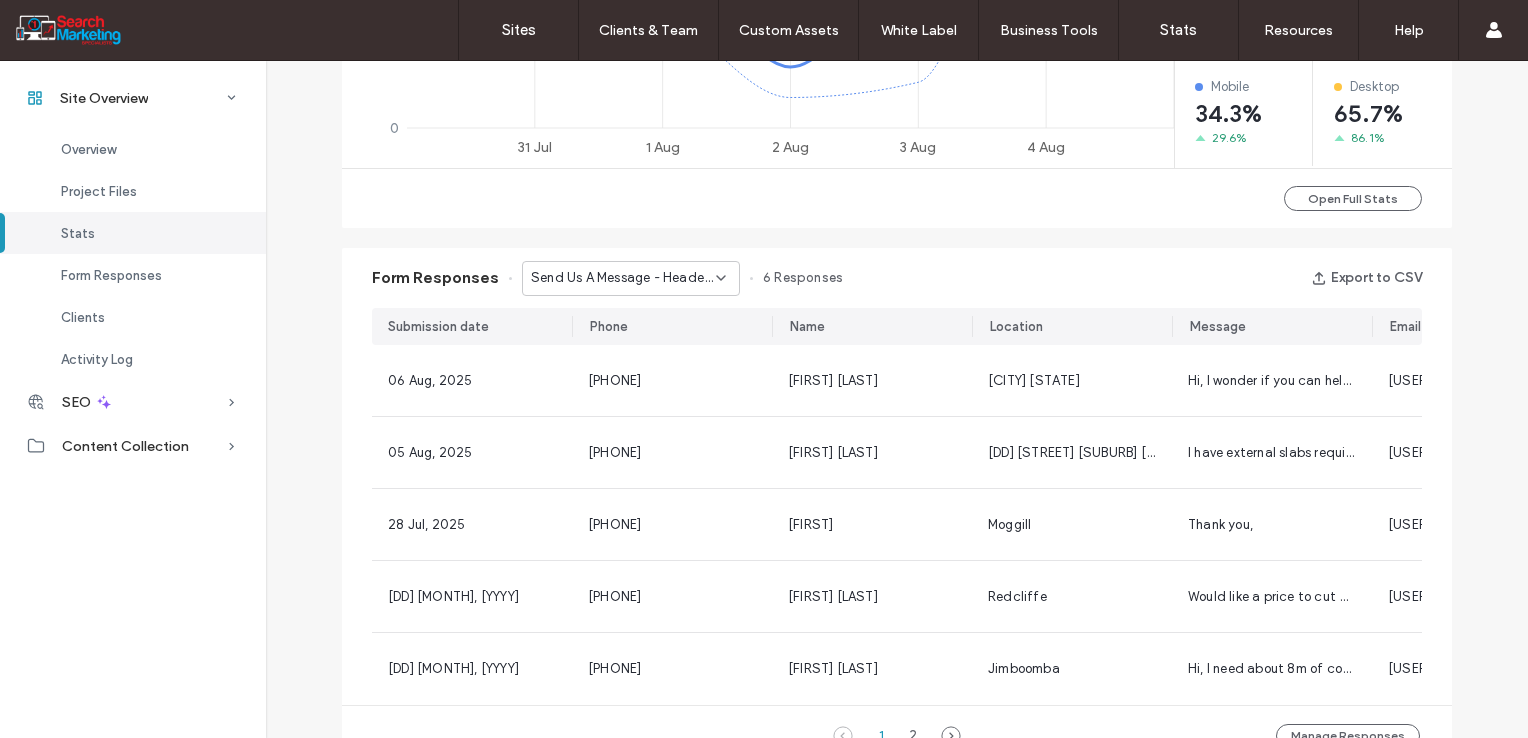 click on "Send Us A Message - Header/Footer" at bounding box center (623, 278) 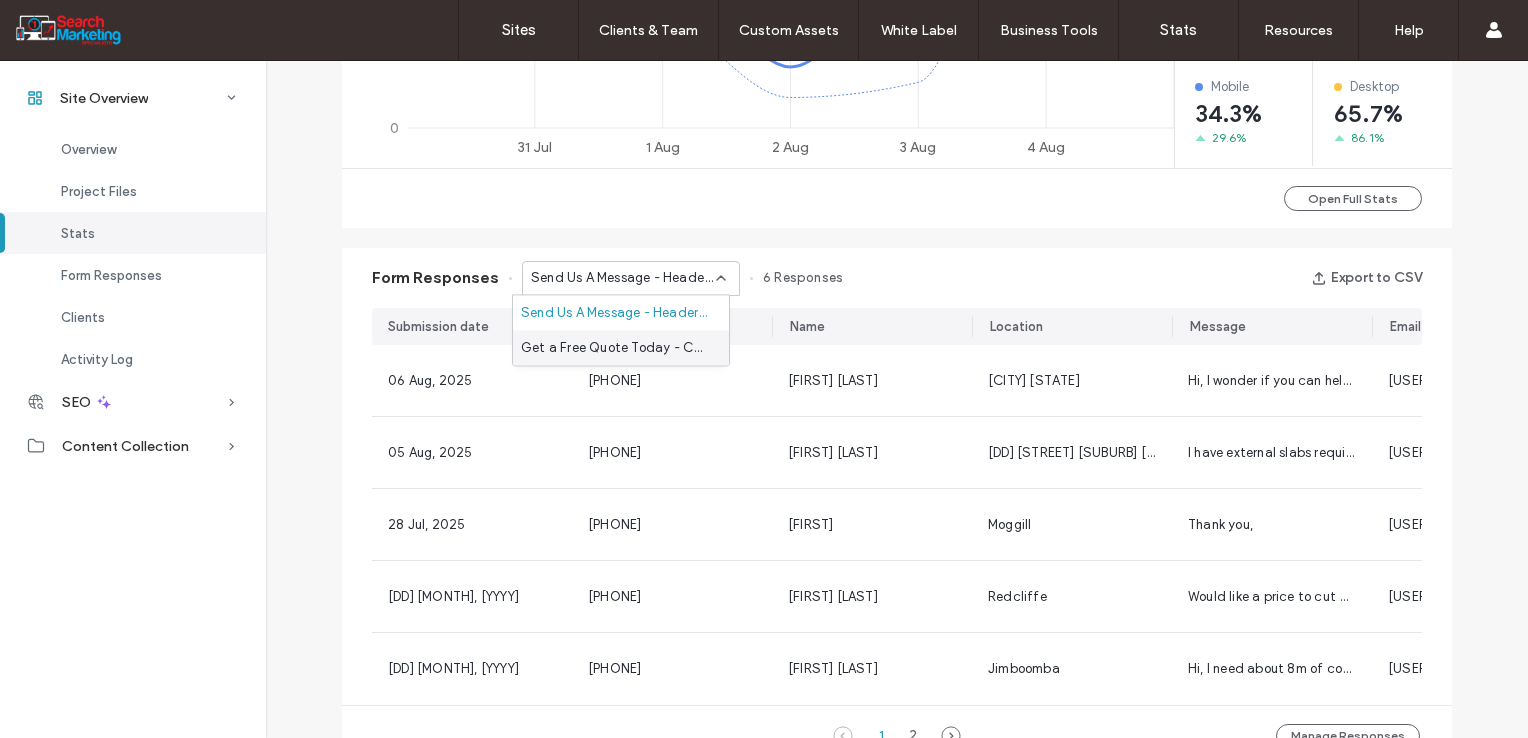 click on "Get a Free Quote Today - CONTACT page" at bounding box center [617, 348] 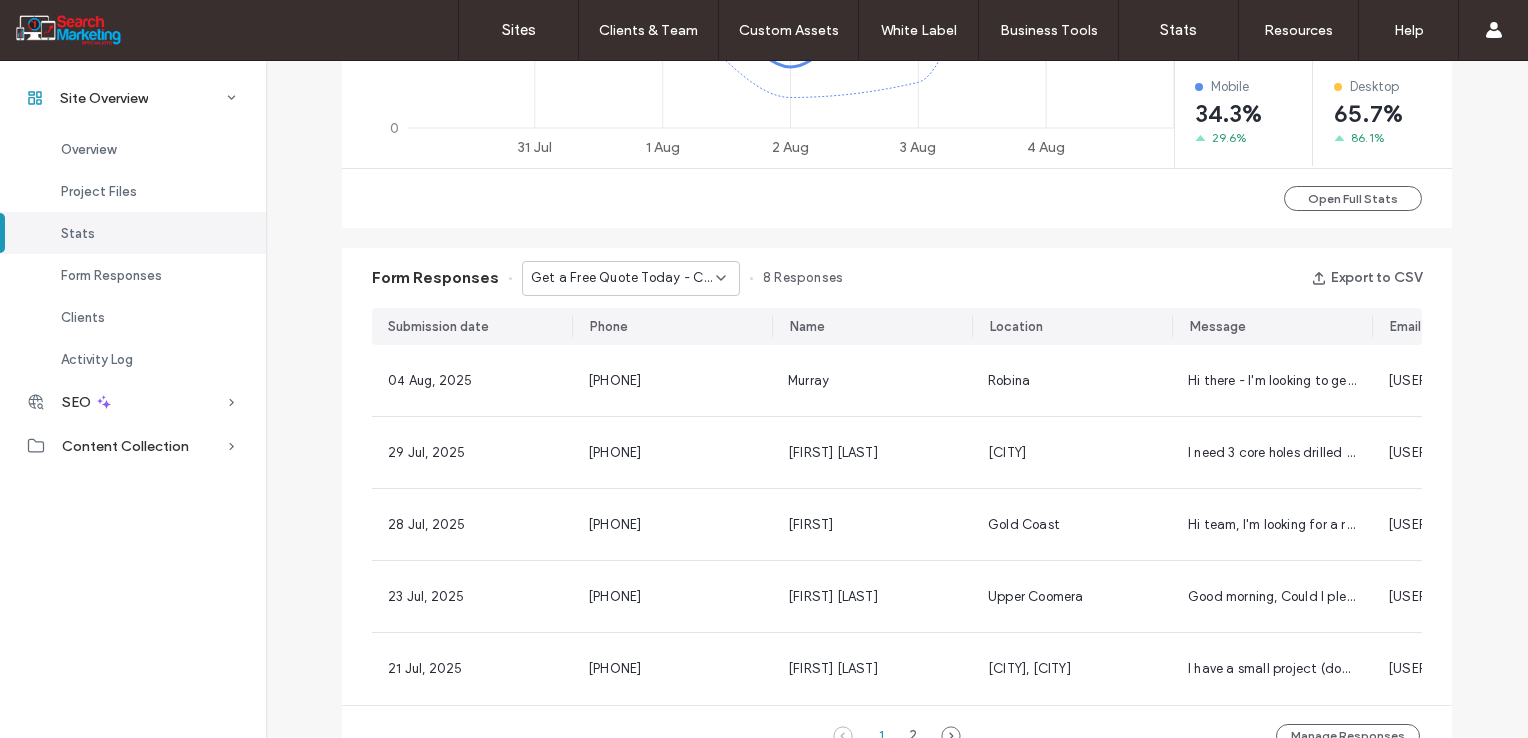 click on "Get a Free Quote Today - CONTACT page" at bounding box center [623, 278] 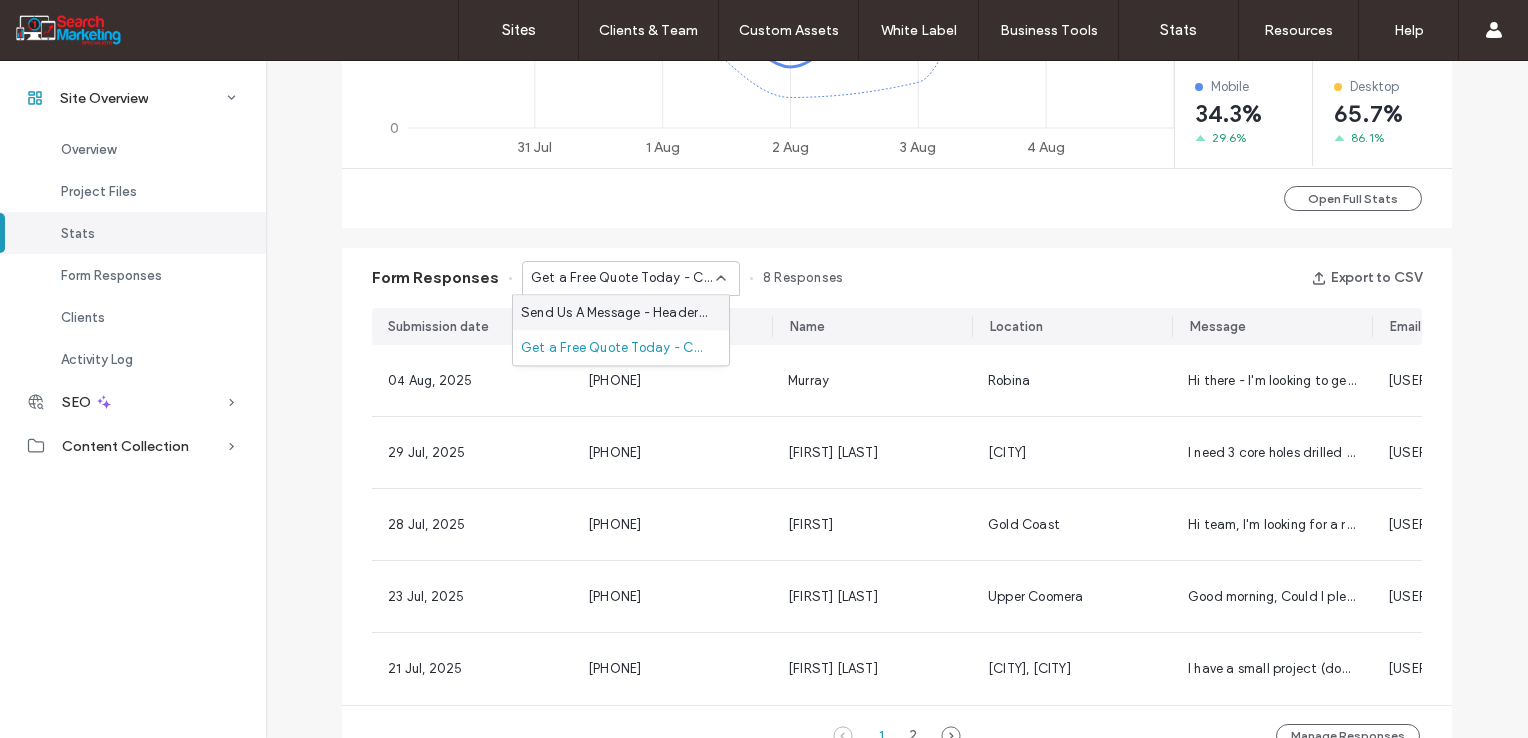 click on "Site Overview www.kwikcut.com.au Site ID: 4ee4bf1b https://www.kwikcut.com.au Published 08 Jul, 2025 Edit Site Preview Creation Date 23 Jun, 2025 Client Files No client files yet Upload any .pdf, .doc, .csv, or .txt file up to 2MB. Upload Files Site Text Files No text files yet Upload any .pdf, .doc, .csv, or .txt file up to 2MB. Upload Files Site Visits 102 61.9% Engagement 17 6.3% Last 7 days 31 Jul 1 Aug 2 Aug 3 Aug 4 Aug 0 5 10 15 20 102 Site Visits Mobile 34.3% 29.6% Desktop 65.7% 86.1% Open Full Stats Form Responses Get a Free Quote Today - CONTACT page 8 Responses Export to CSV Submission date Phone Name Location Message Email 04 Aug, 2025 [PHONE] [FIRST] [CITY] Hi there - I'm looking to get part of my front wall cut to open up space for a trailer. This would involve 2 cuts to the rendered single brick wall, which is 6 foot in height. I will remove the wall once the cuts have been made - and I'm looking to get a rough estimate of the cost of the cuts. Thank you [USERNAME]@[DOMAIN] 29 Jul, 2025 1 2" at bounding box center (897, 375) 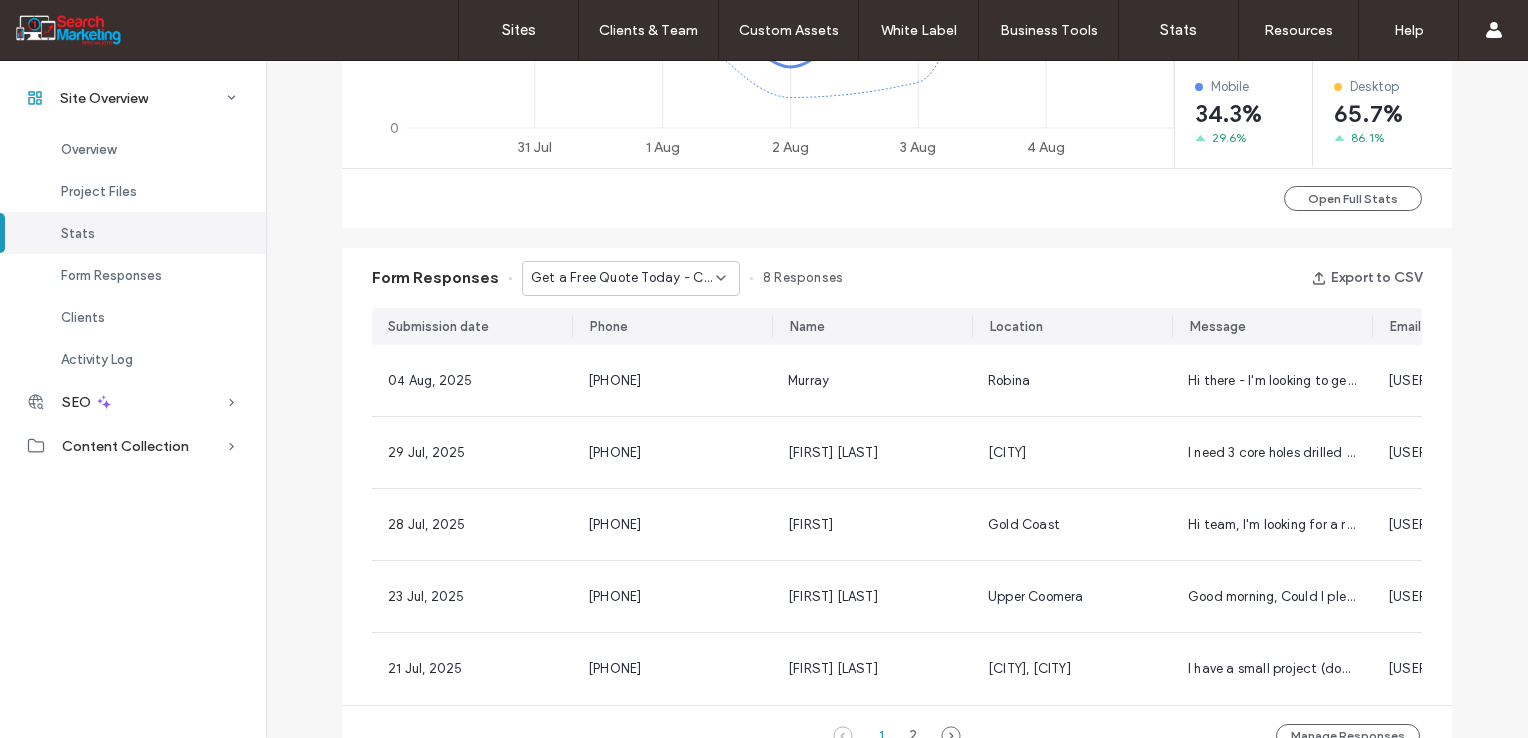 click on "Get a Free Quote Today - CONTACT page" at bounding box center [623, 278] 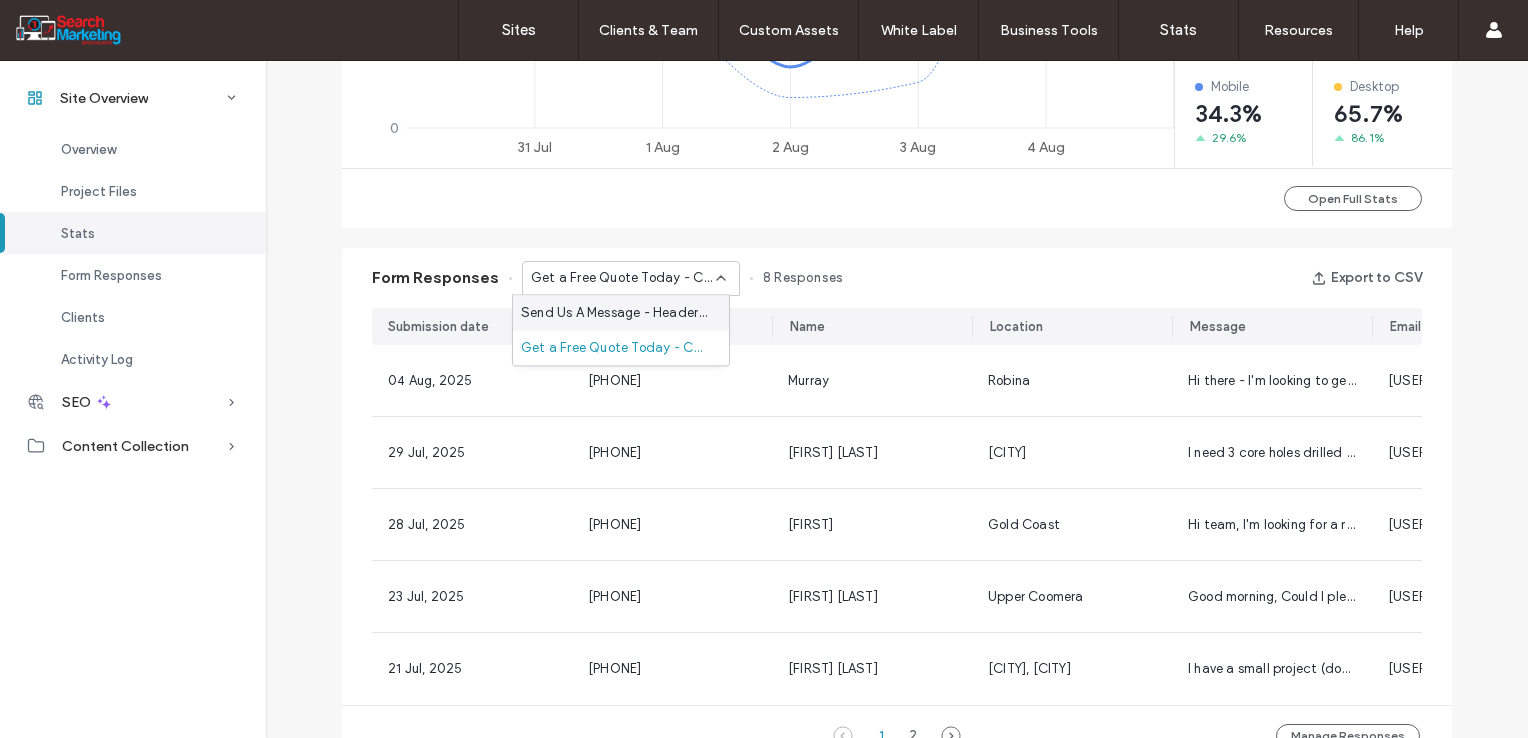 click on "Send Us A Message - Header/Footer" at bounding box center (617, 313) 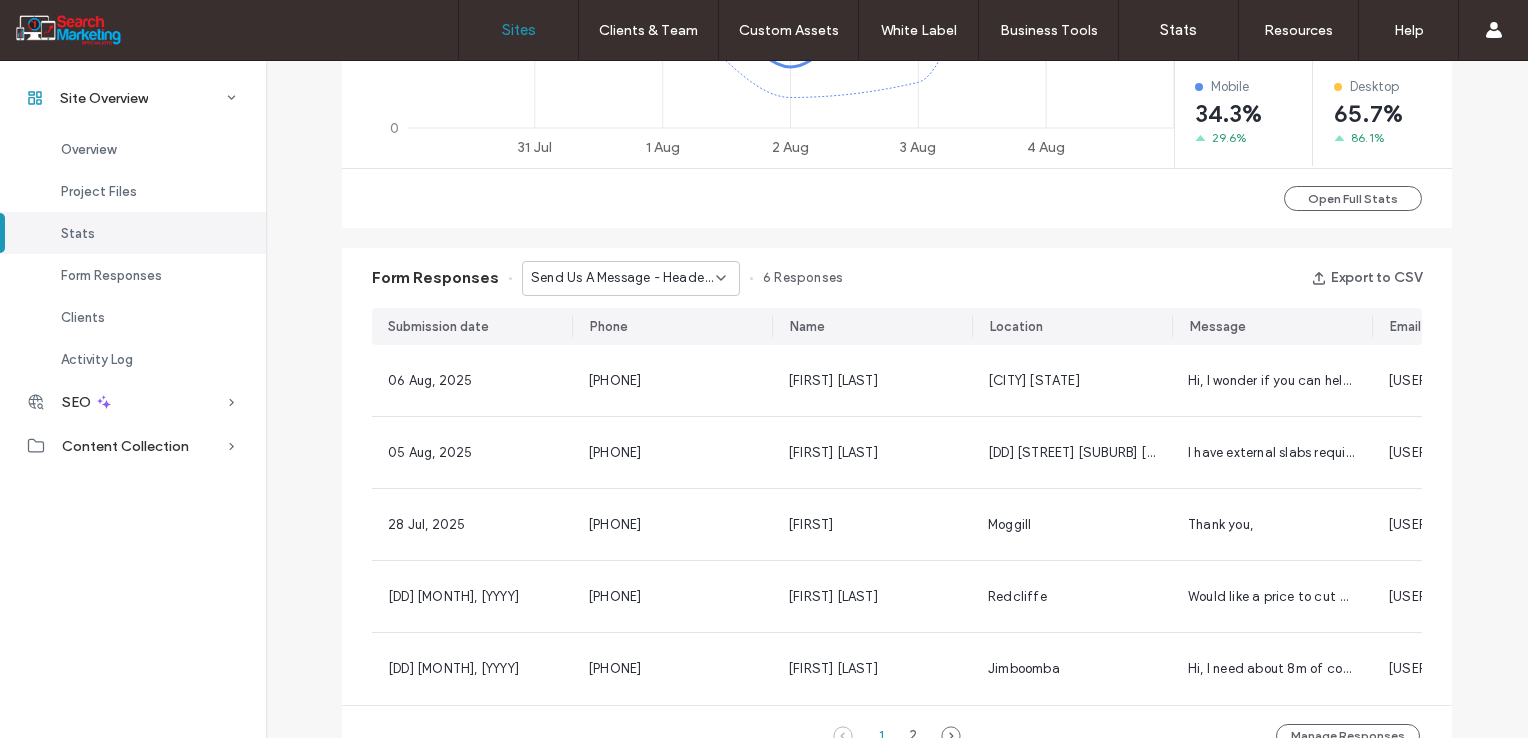 click on "Sites" at bounding box center (518, 30) 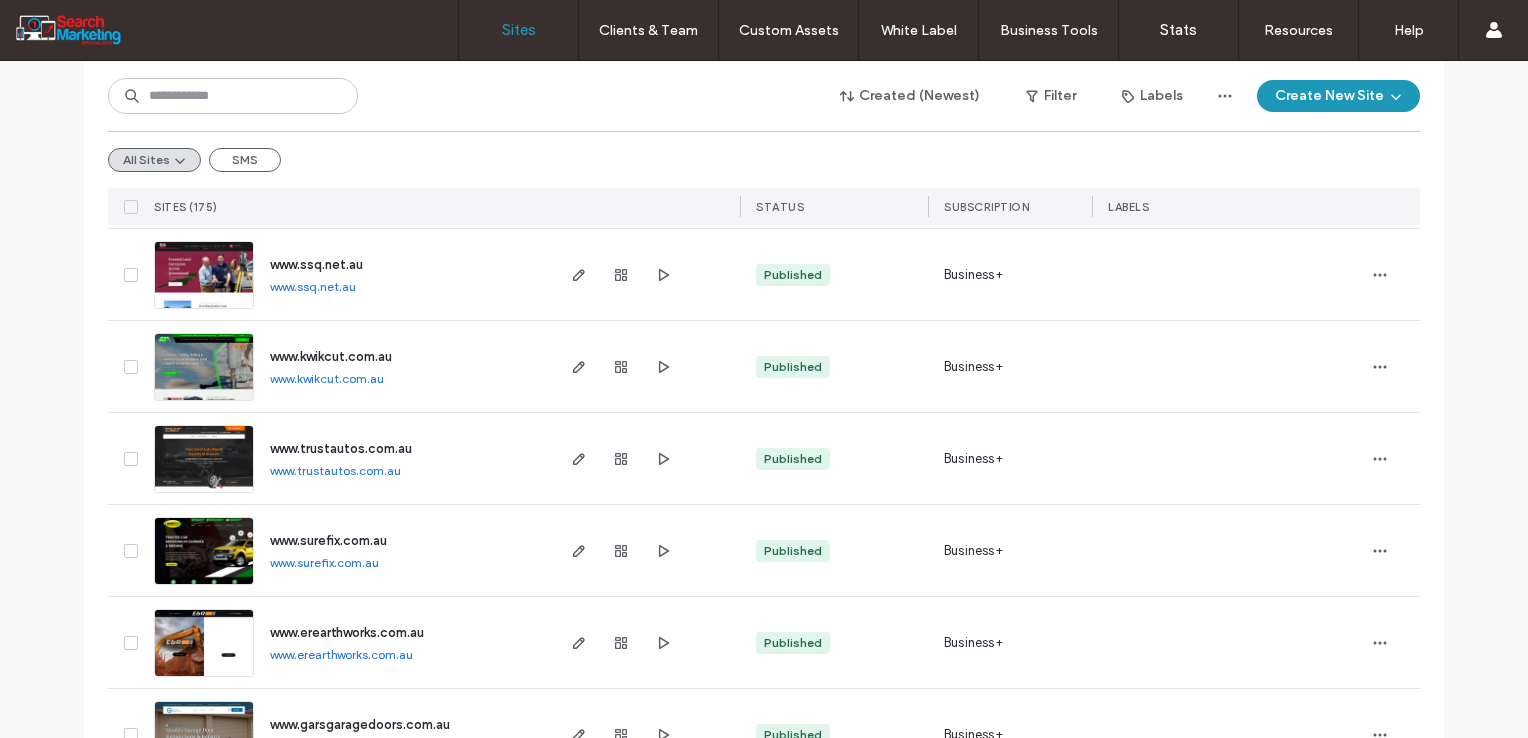 scroll, scrollTop: 600, scrollLeft: 0, axis: vertical 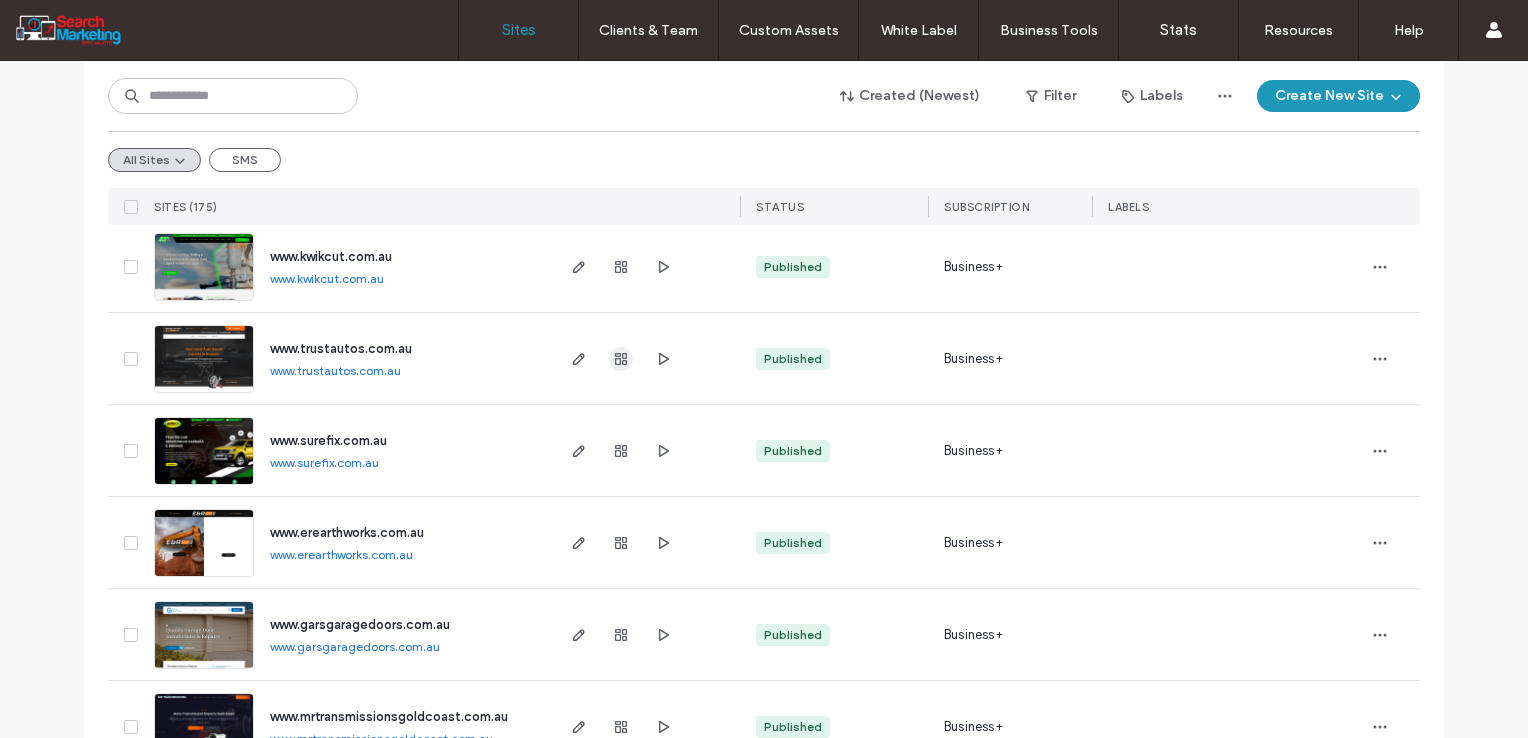 click at bounding box center [621, 359] 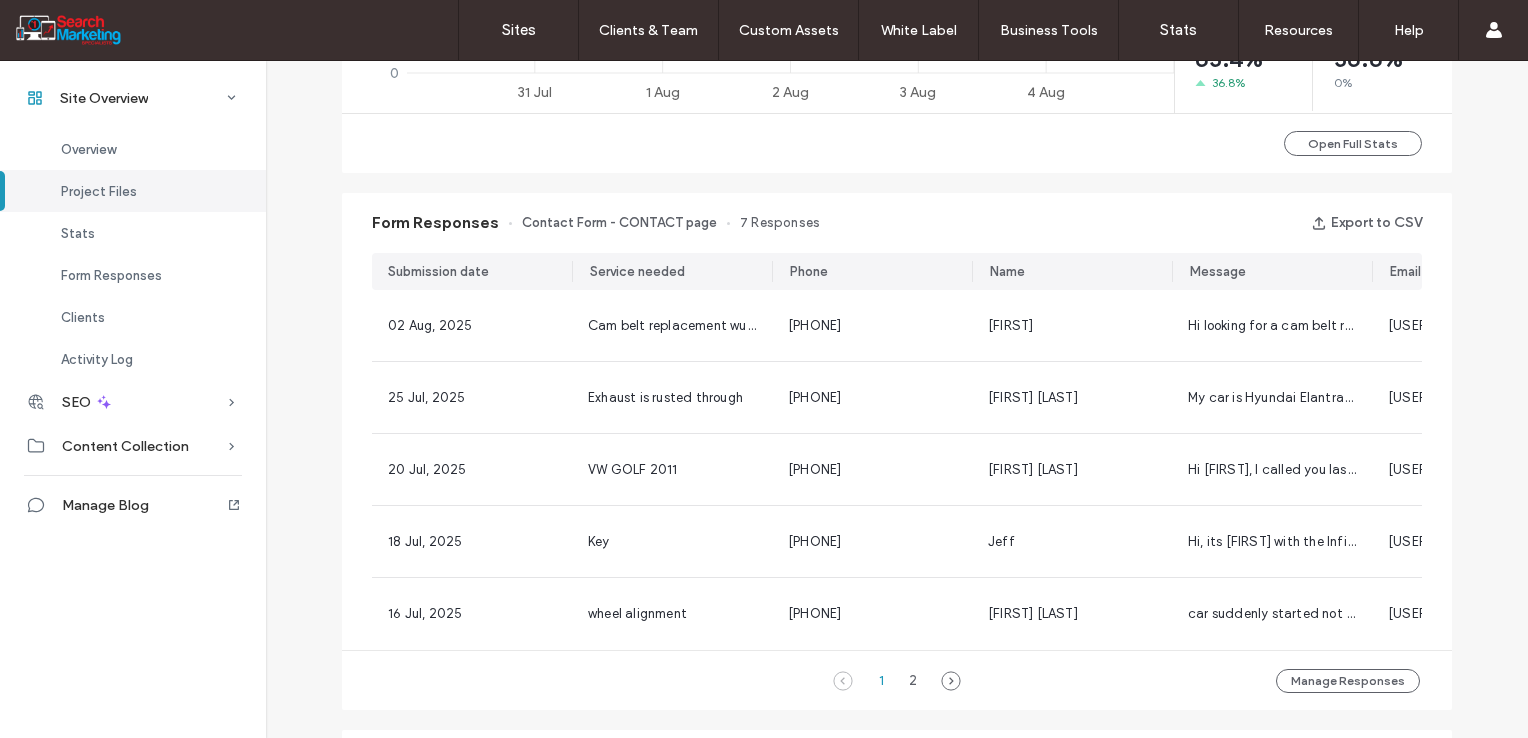 scroll, scrollTop: 1200, scrollLeft: 0, axis: vertical 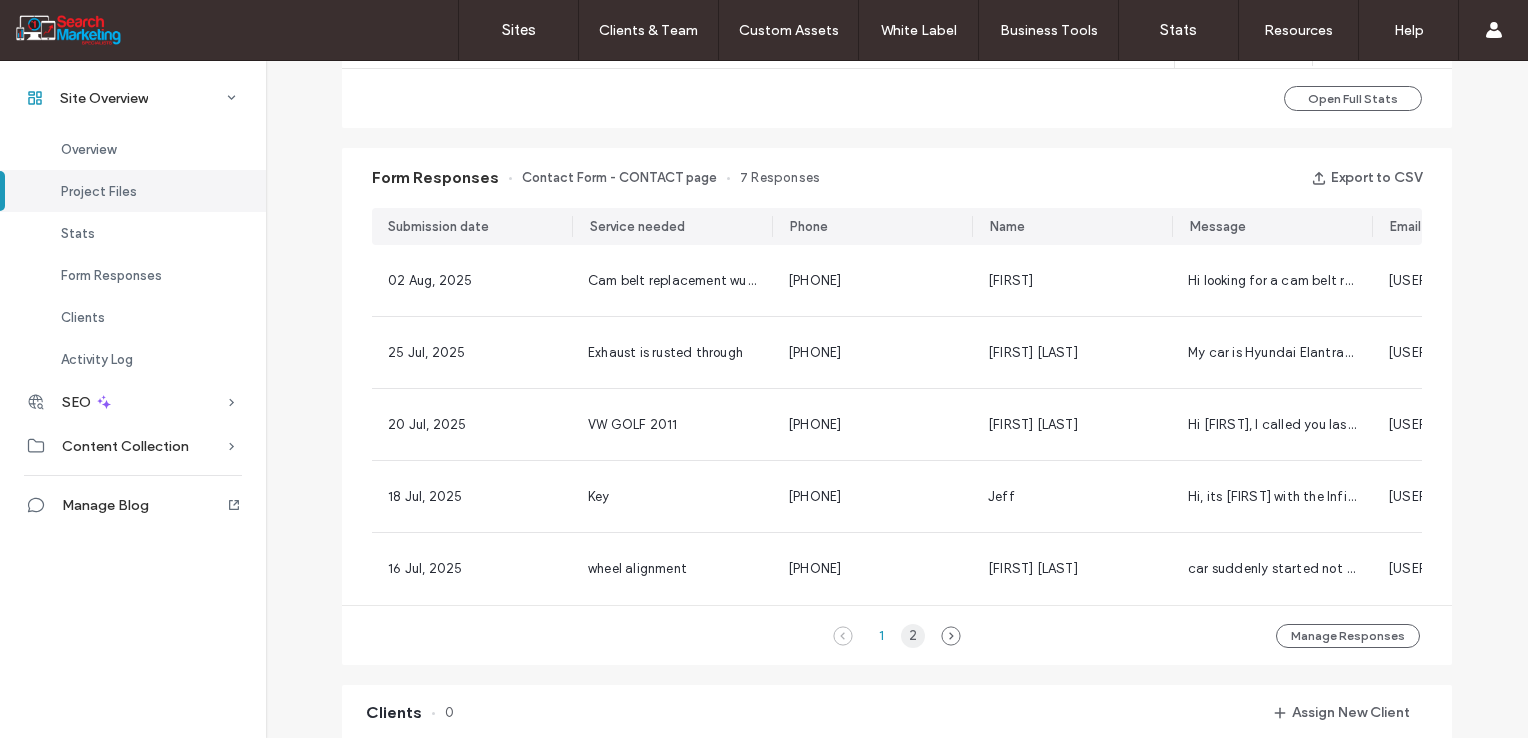 click on "2" at bounding box center [913, 636] 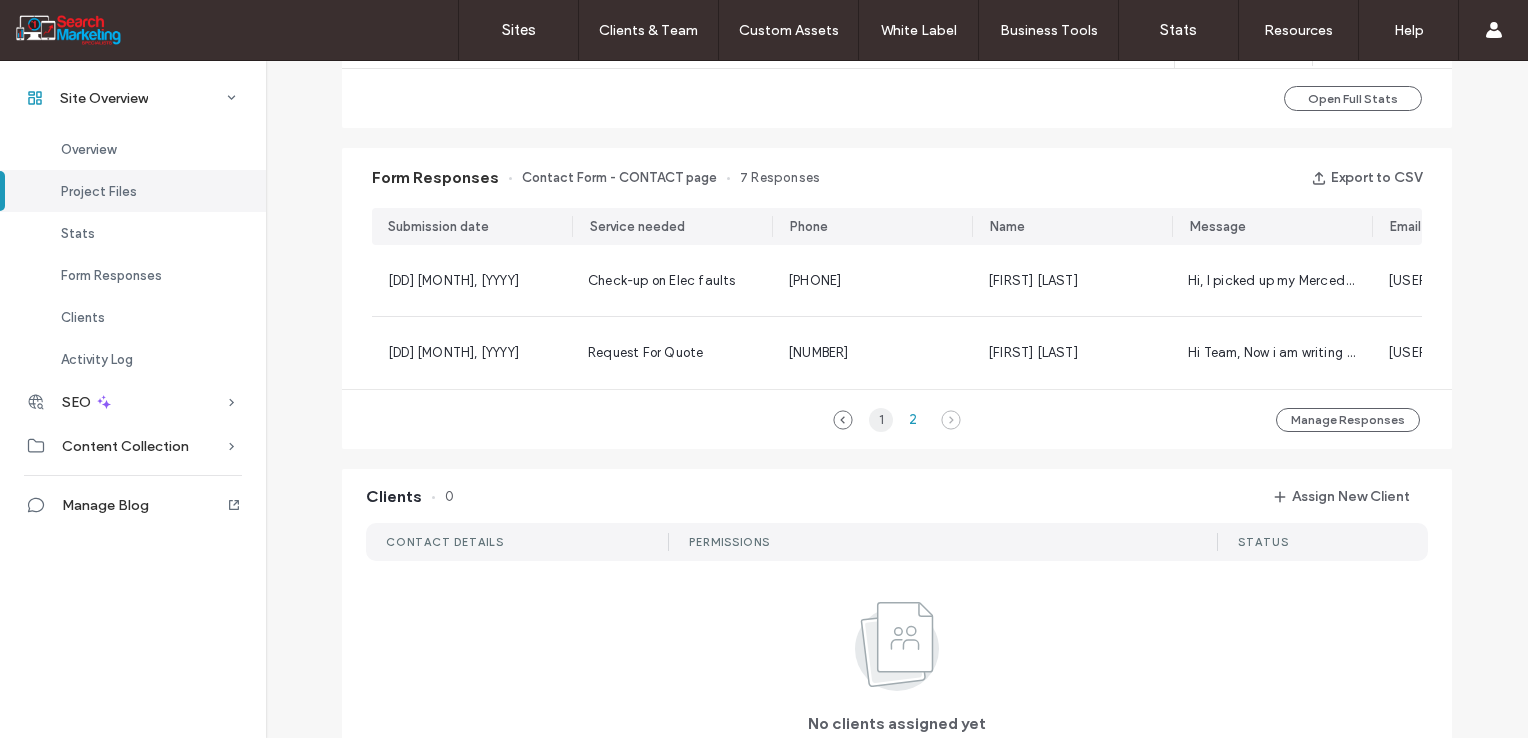 click on "1" at bounding box center [881, 420] 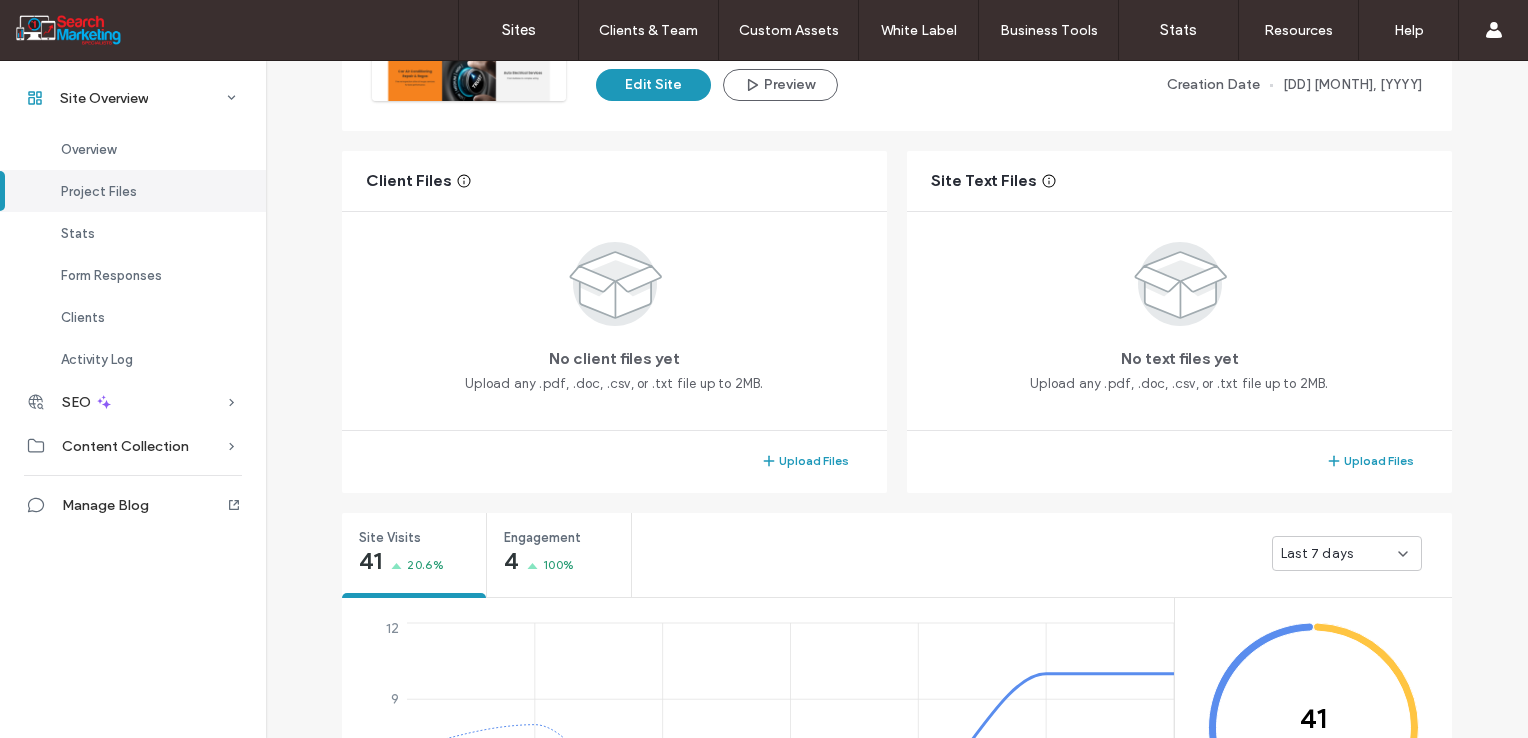 scroll, scrollTop: 15, scrollLeft: 0, axis: vertical 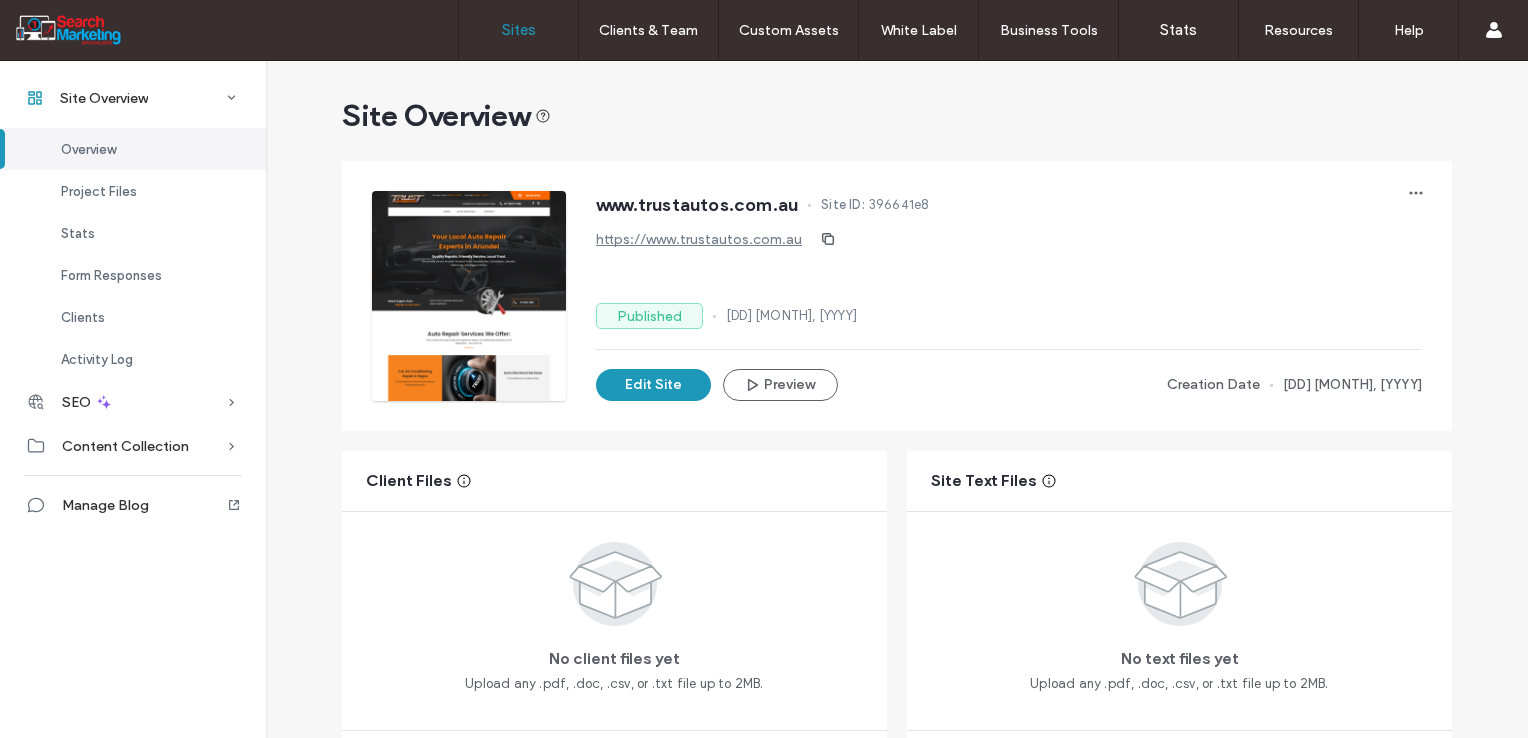 click on "Sites" at bounding box center (519, 30) 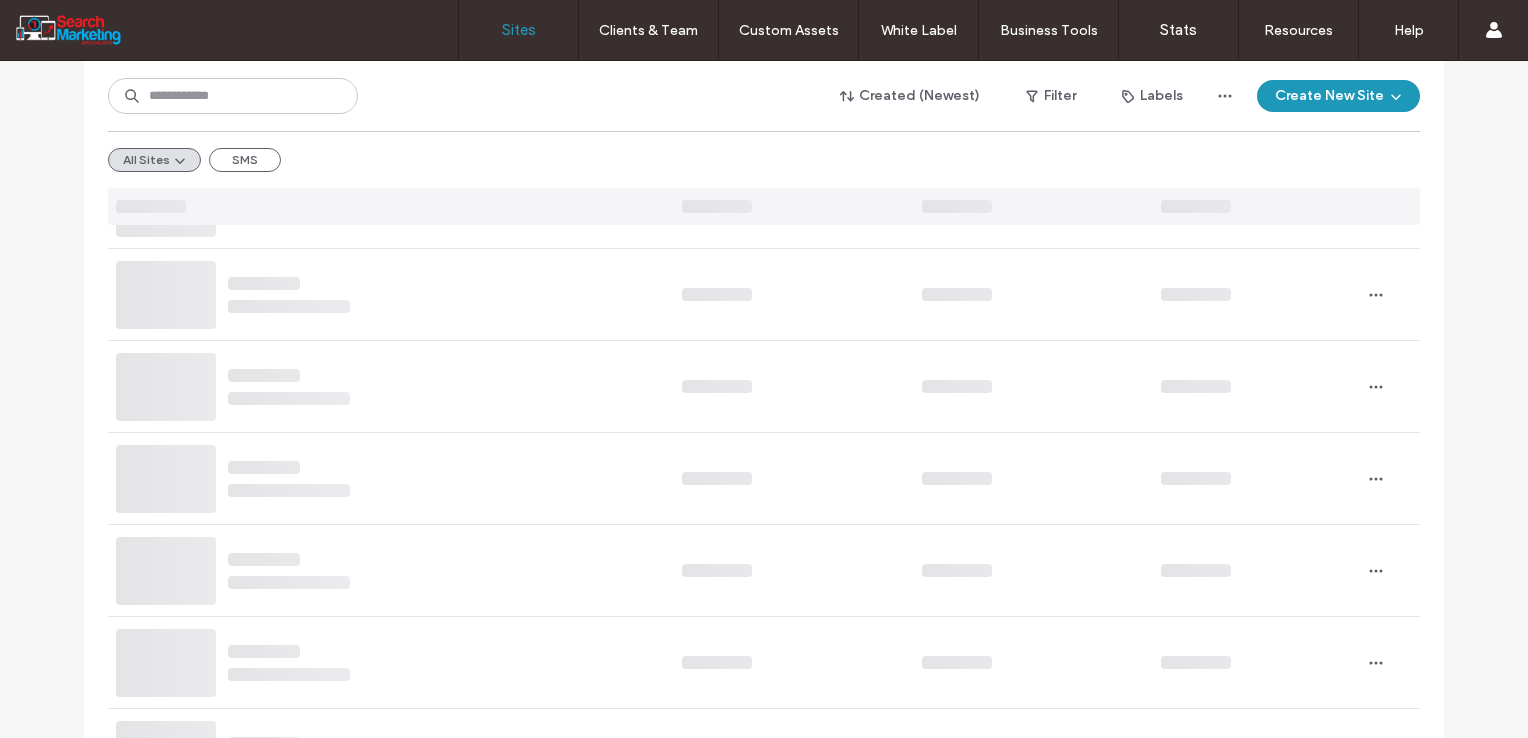 scroll, scrollTop: 600, scrollLeft: 0, axis: vertical 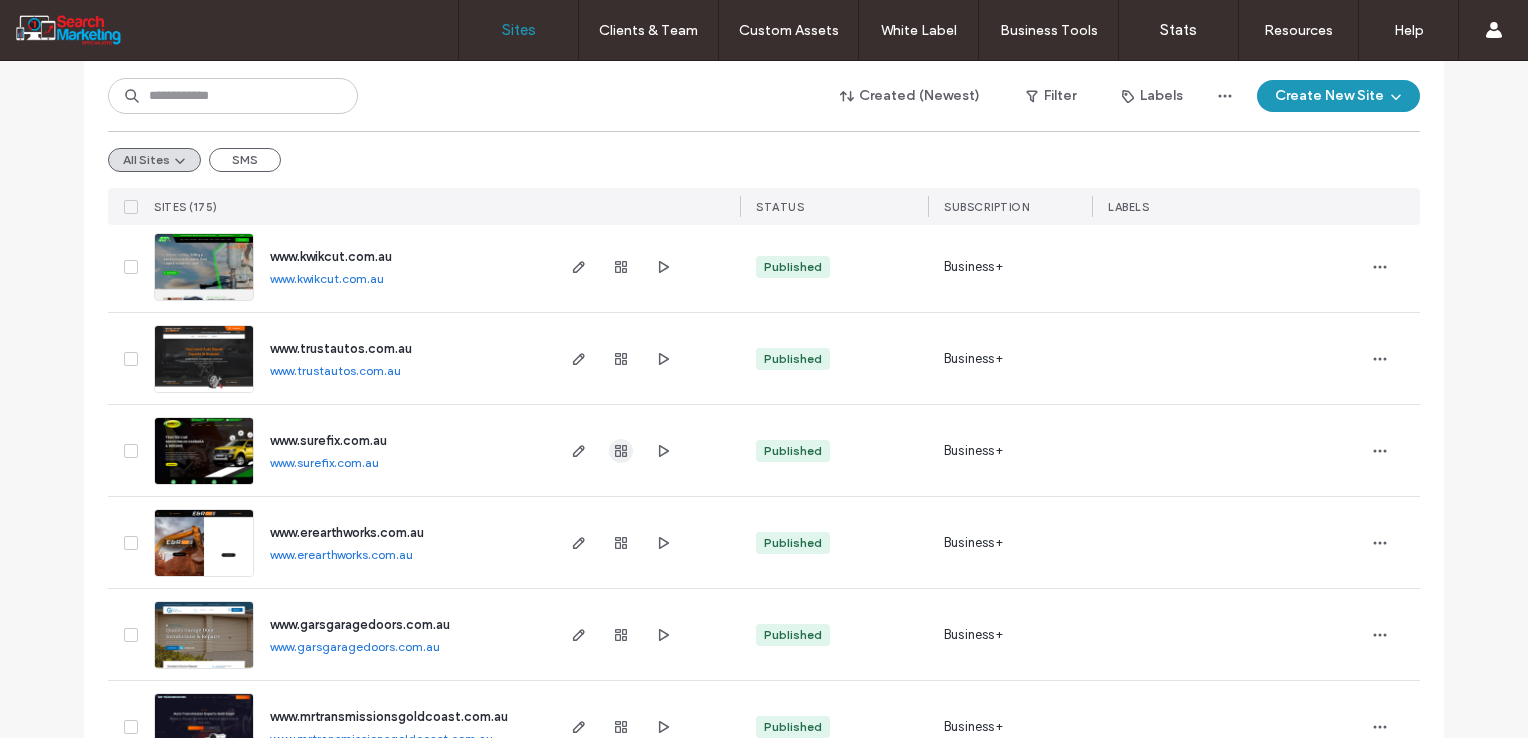 click 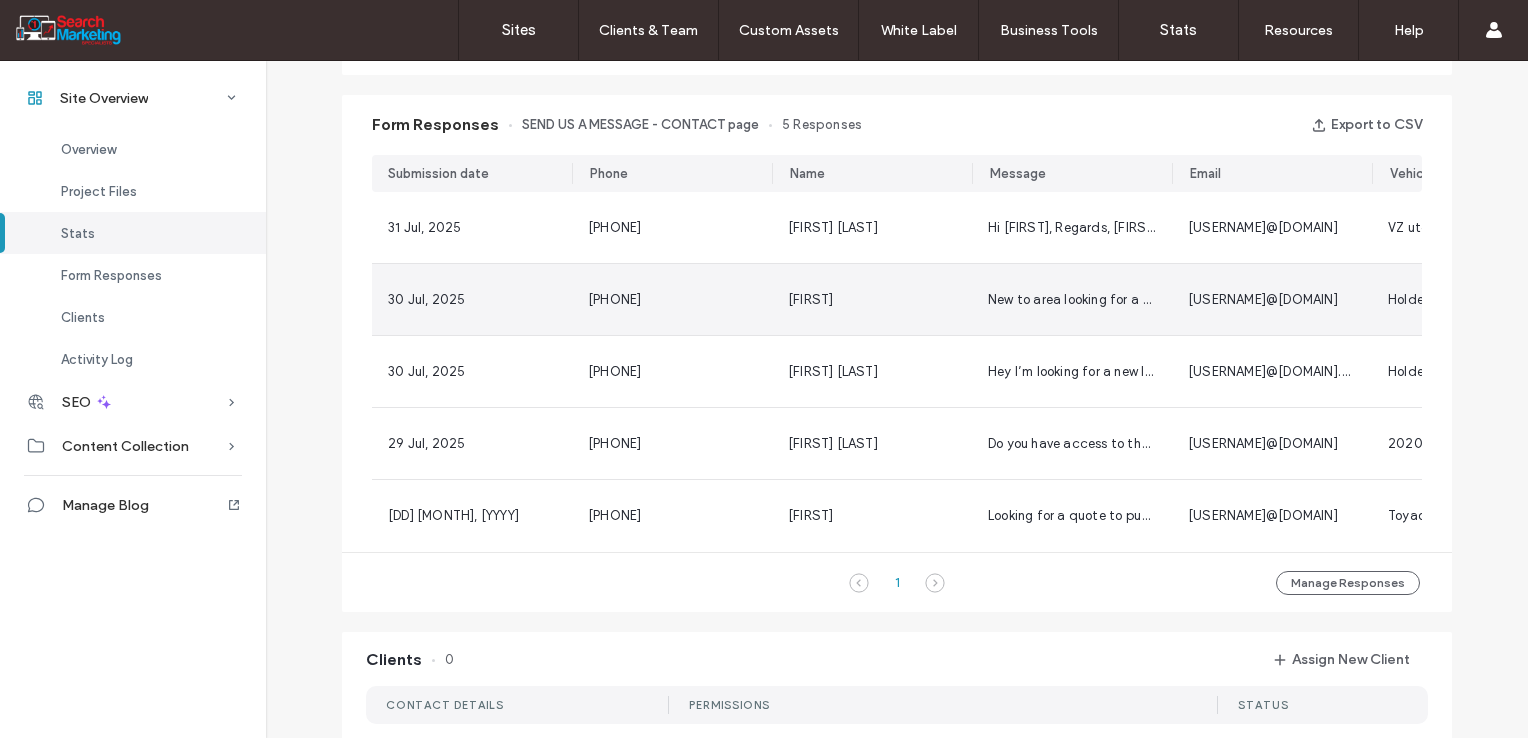 scroll, scrollTop: 1300, scrollLeft: 0, axis: vertical 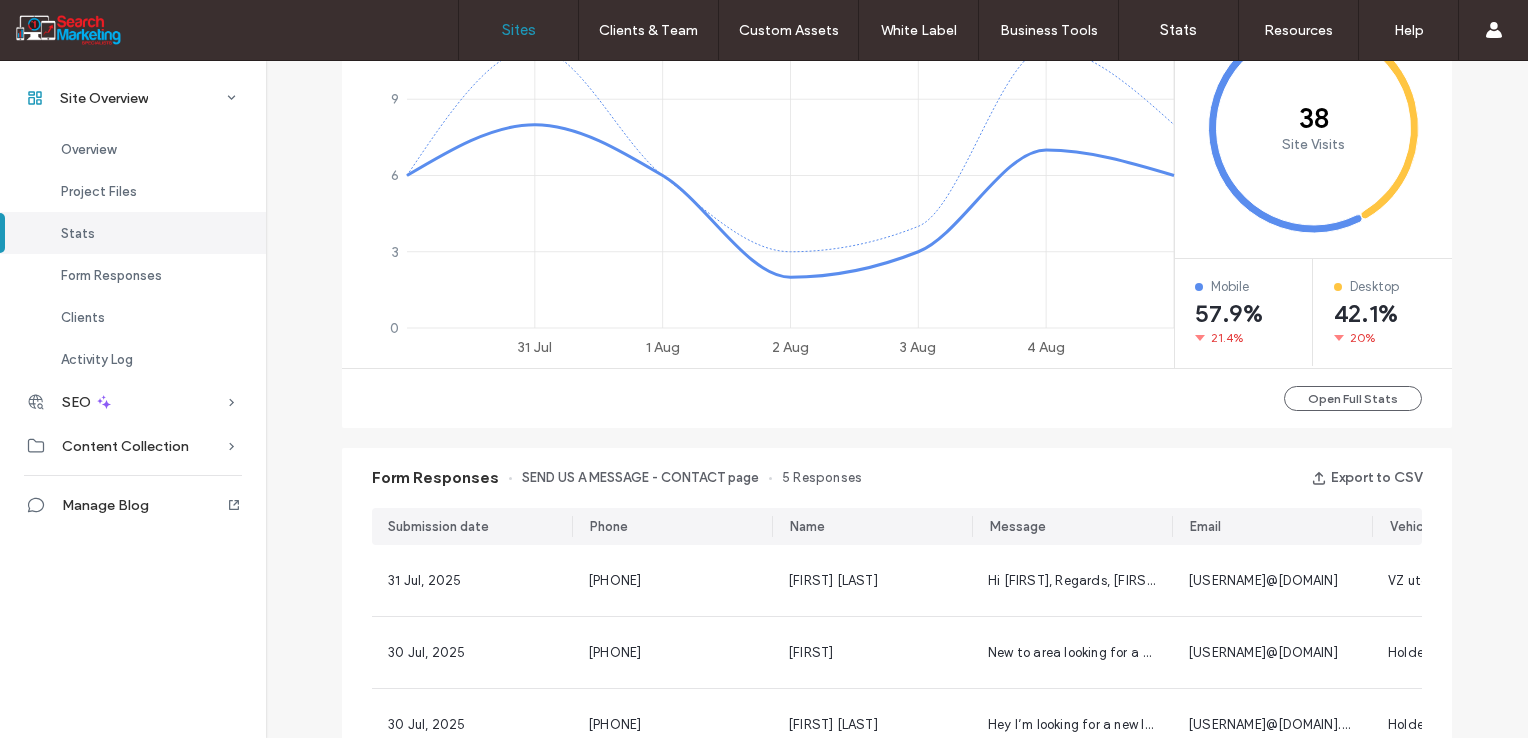 click on "Sites" at bounding box center [519, 30] 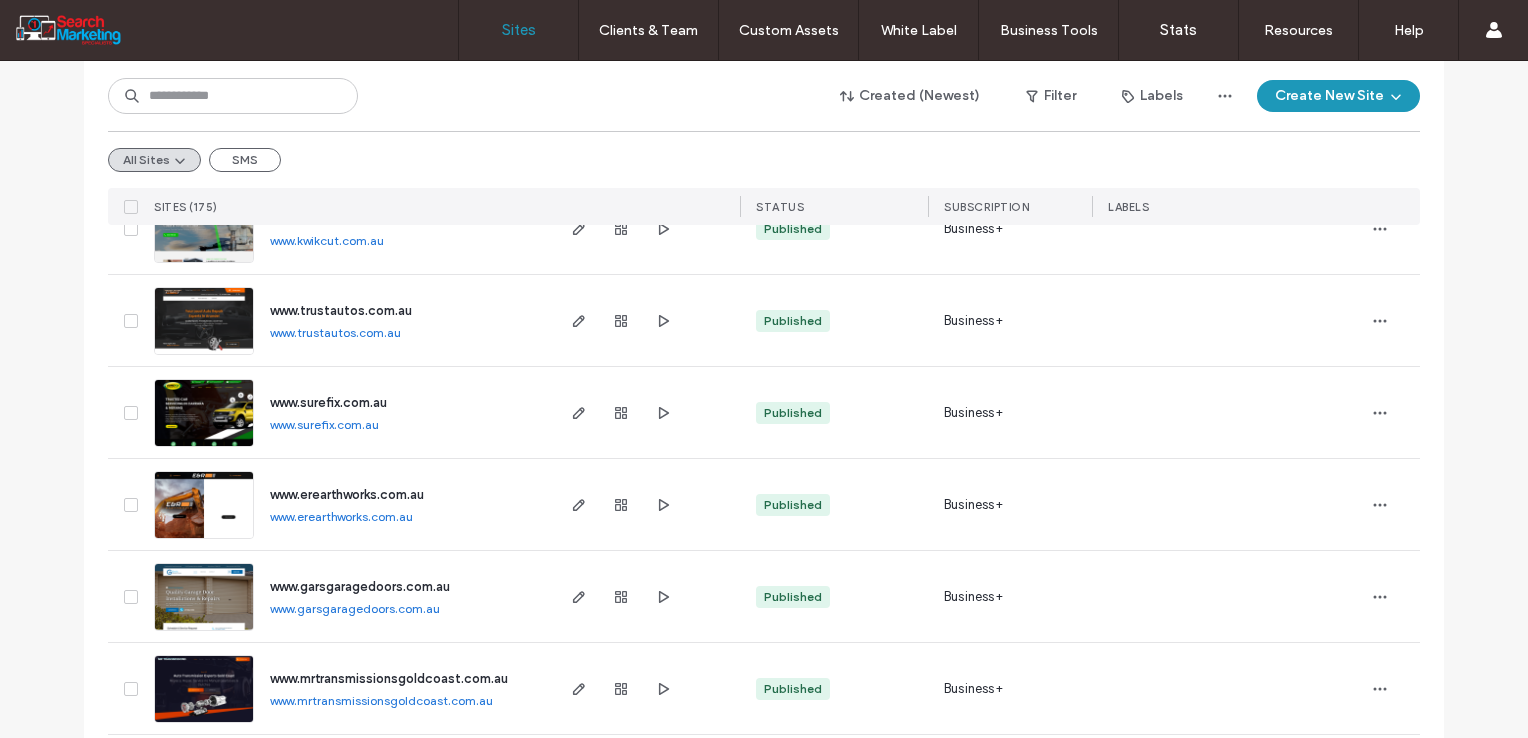 scroll, scrollTop: 700, scrollLeft: 0, axis: vertical 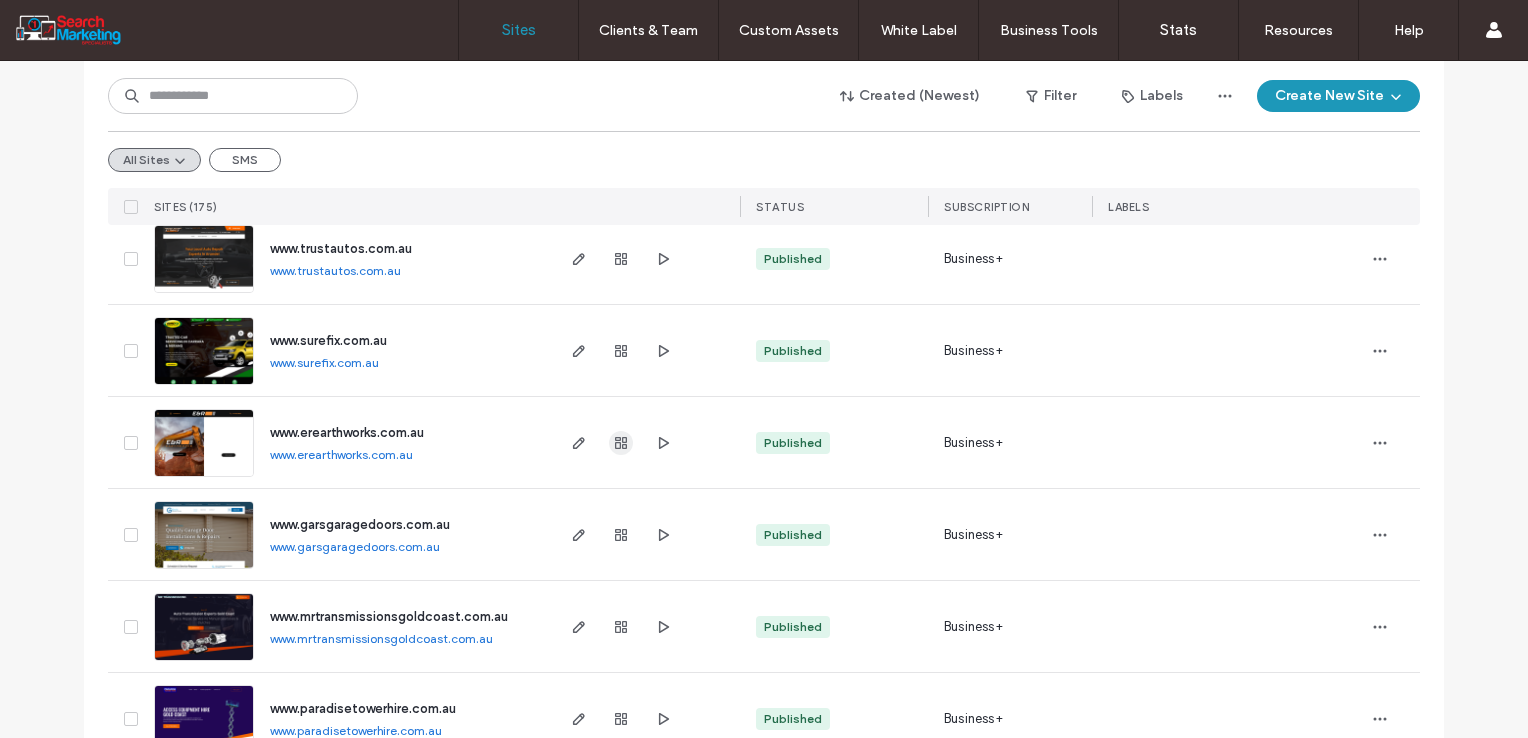click 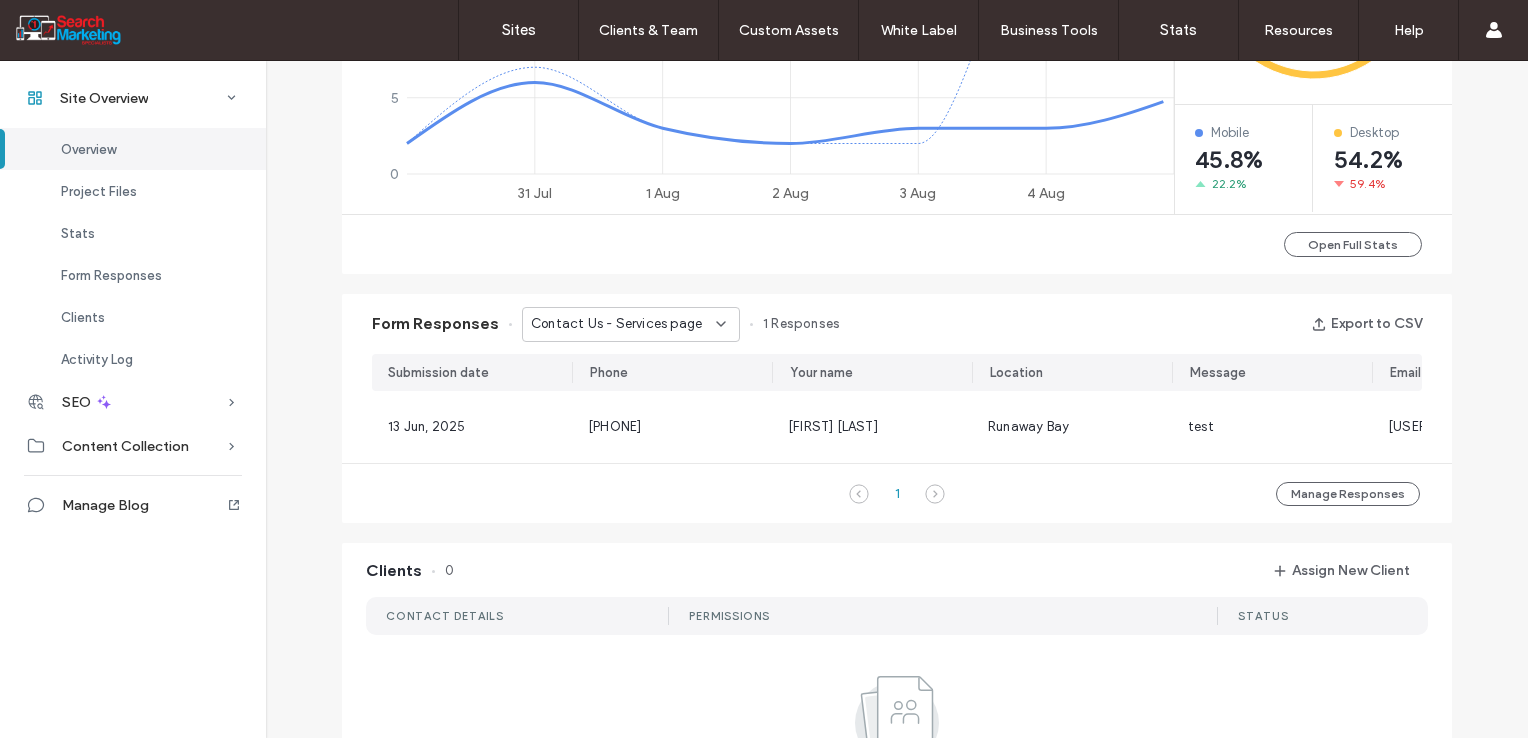 scroll, scrollTop: 1100, scrollLeft: 0, axis: vertical 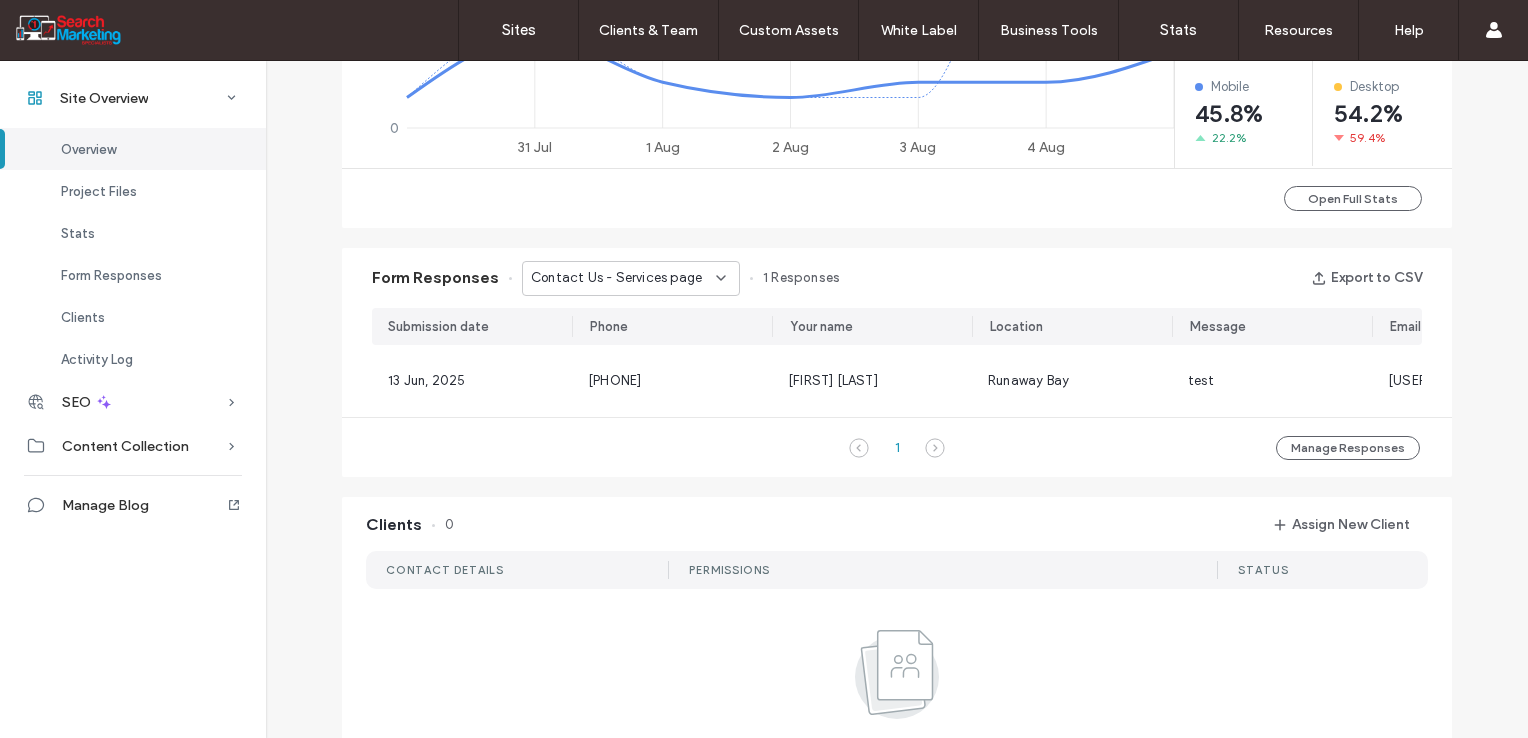 click on "Contact Us - Services page" at bounding box center [616, 278] 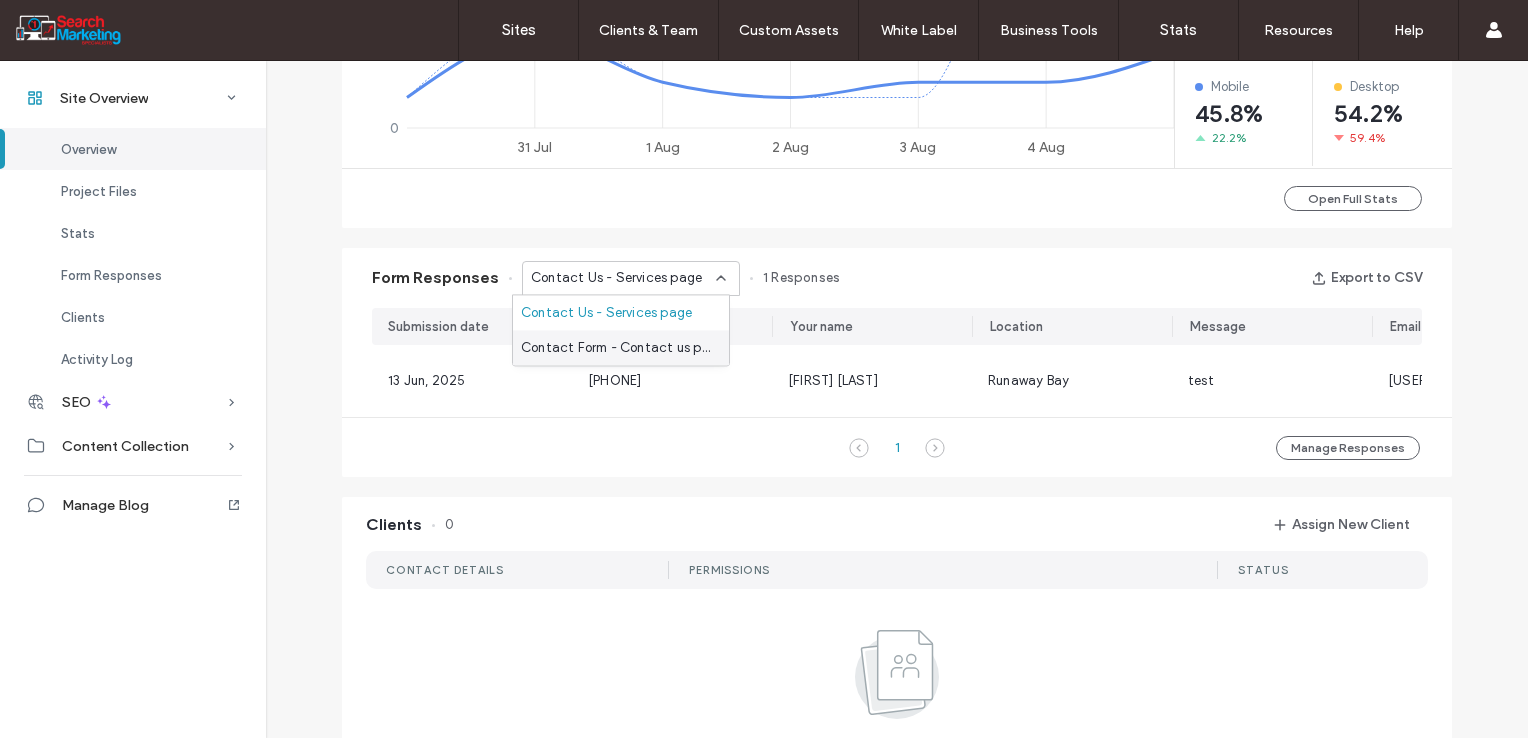 click on "Contact Form - Contact us page" at bounding box center (617, 348) 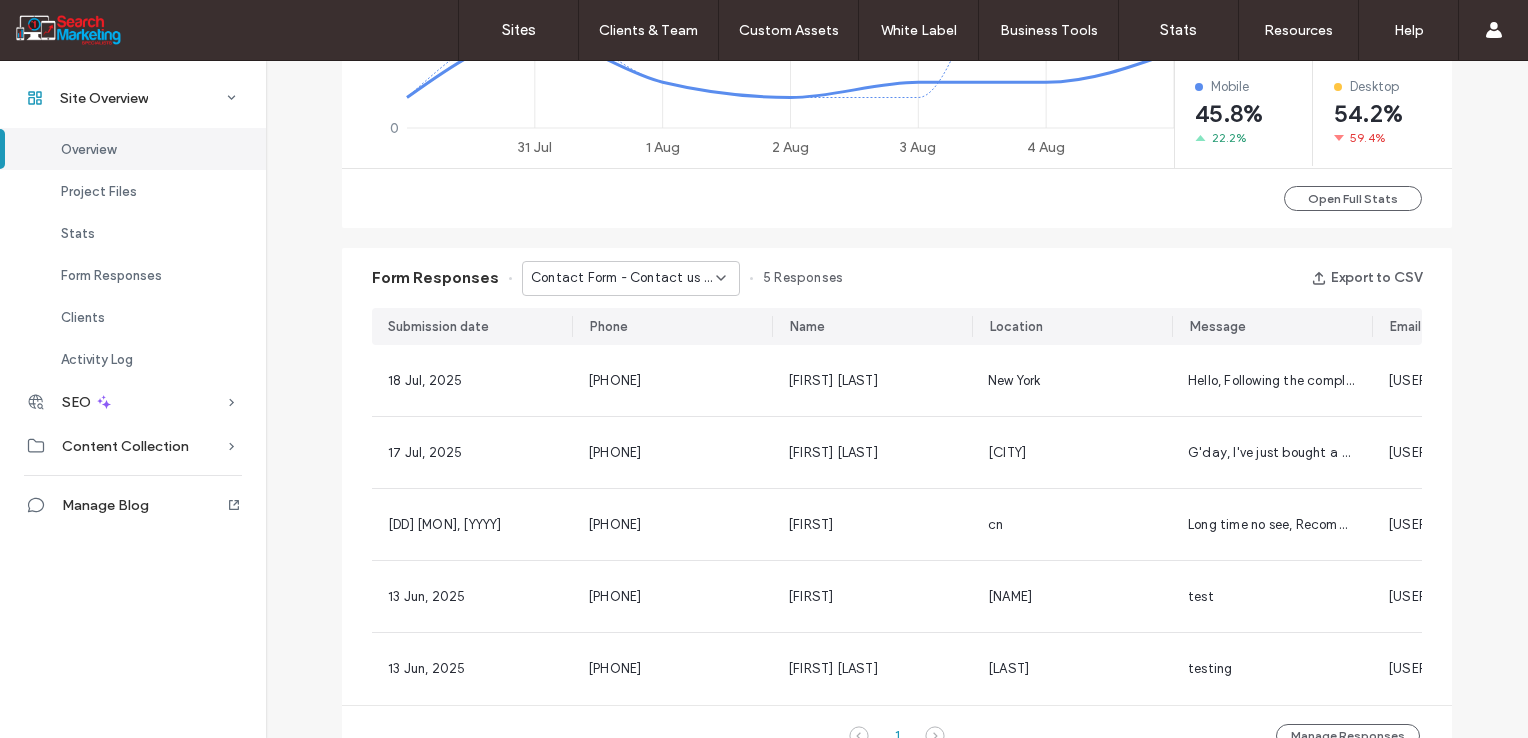 click on "Contact Form - Contact us page" at bounding box center [623, 278] 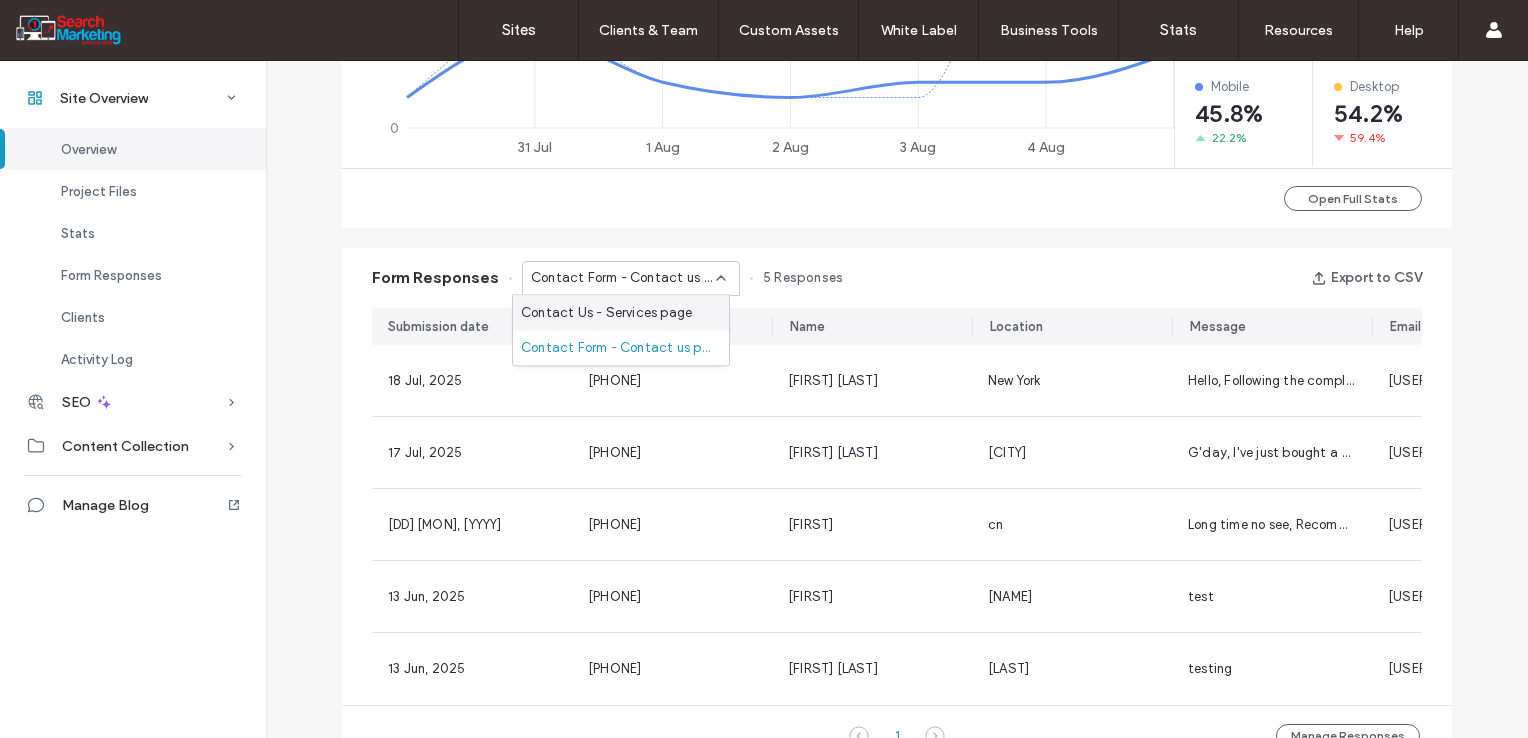 click on "Contact Us - Services page" at bounding box center (621, 312) 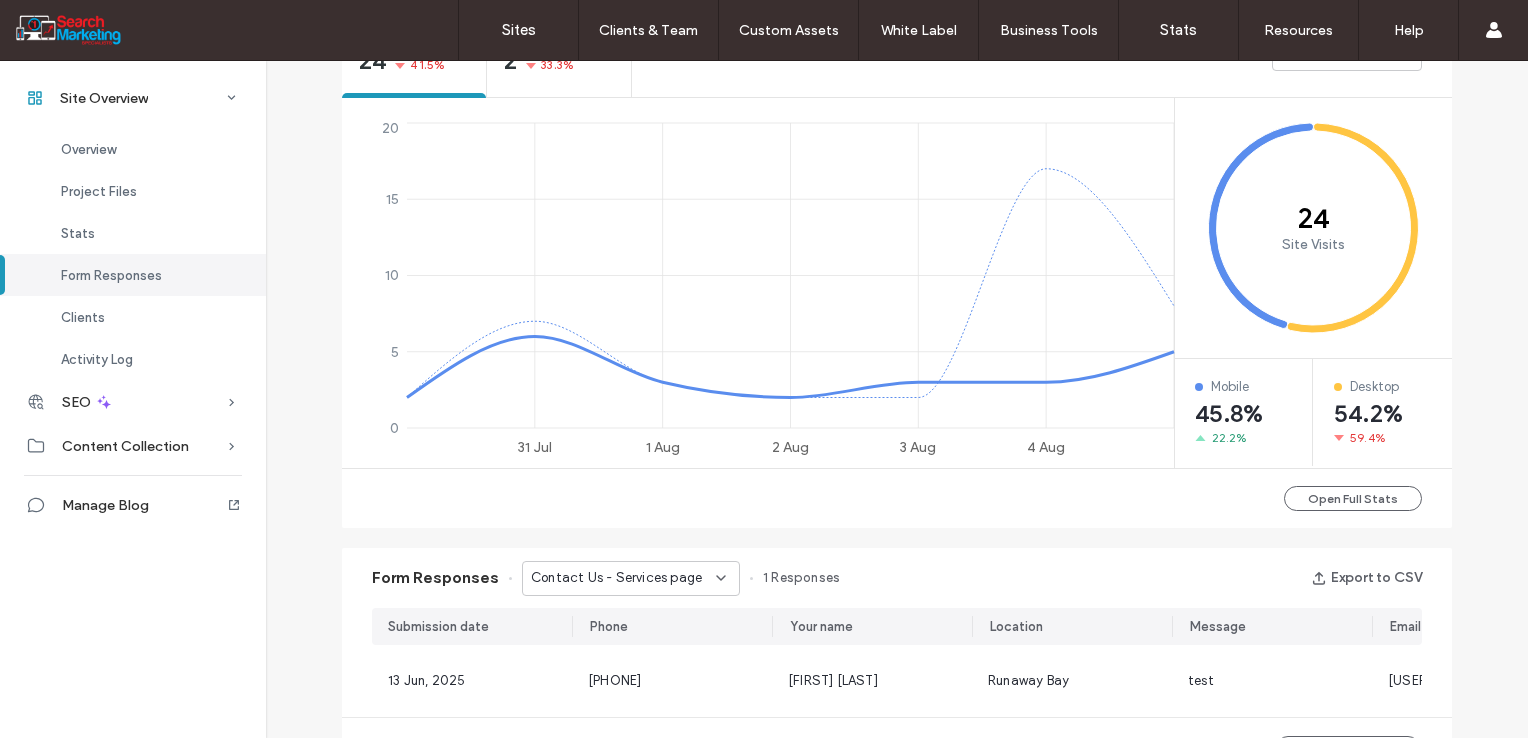 scroll, scrollTop: 500, scrollLeft: 0, axis: vertical 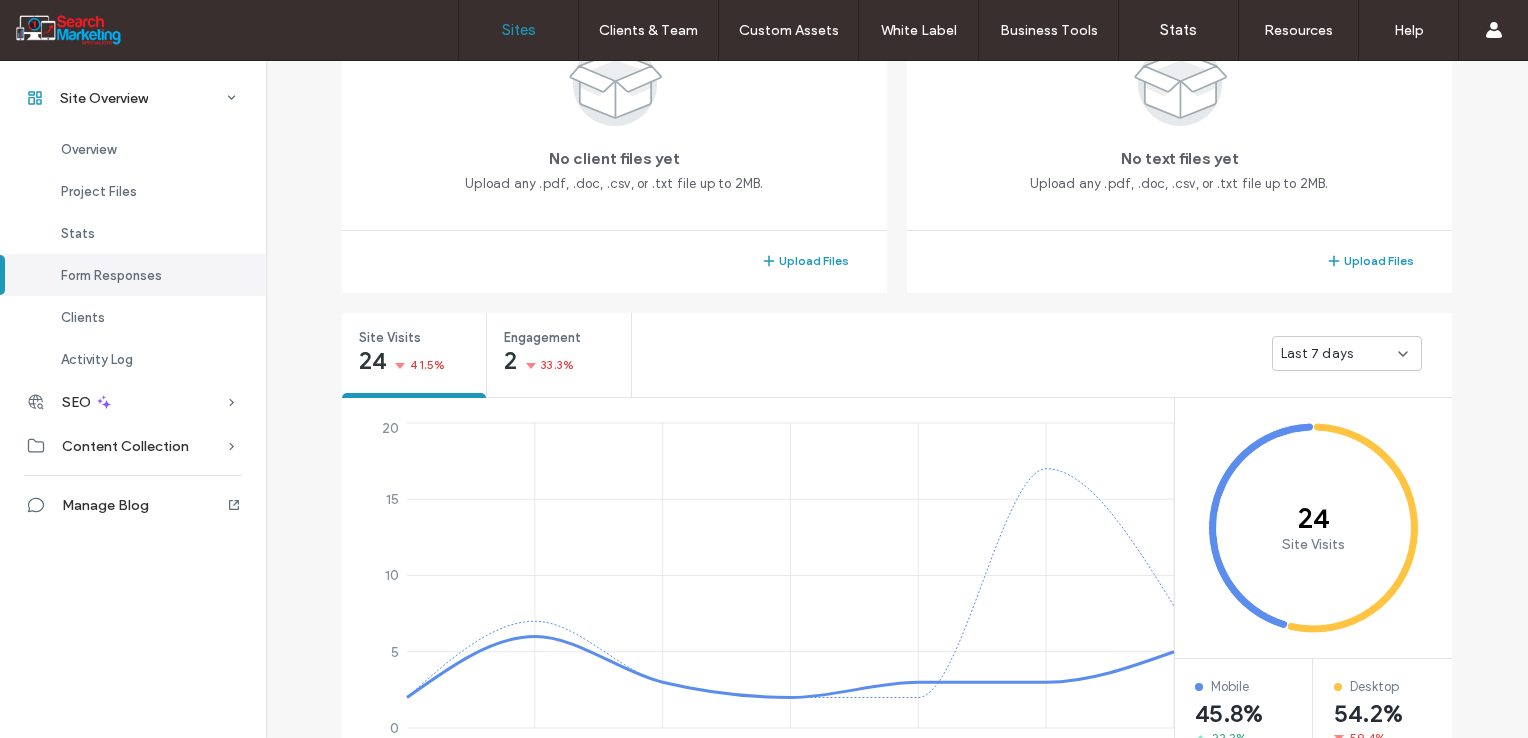 click on "Sites" at bounding box center (519, 30) 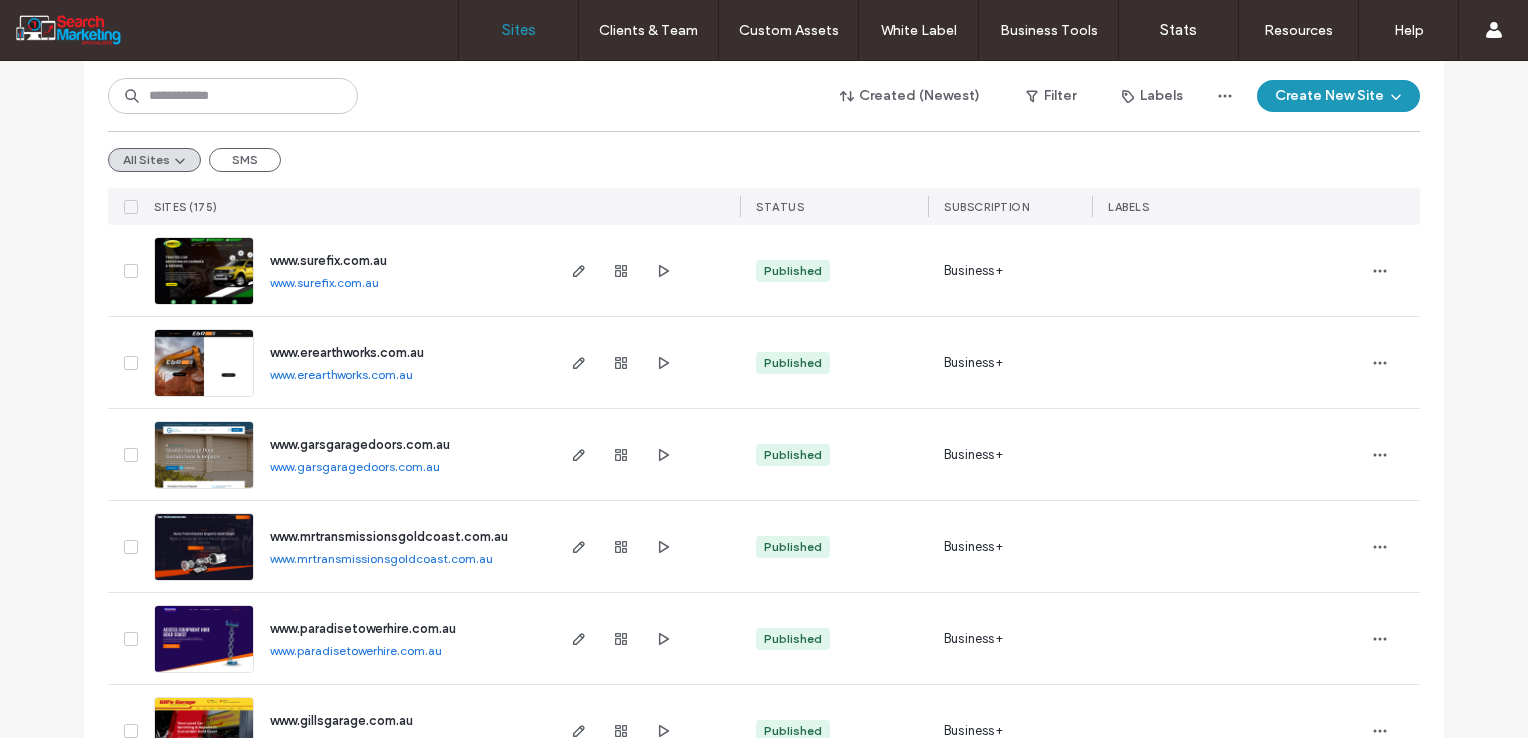 scroll, scrollTop: 800, scrollLeft: 0, axis: vertical 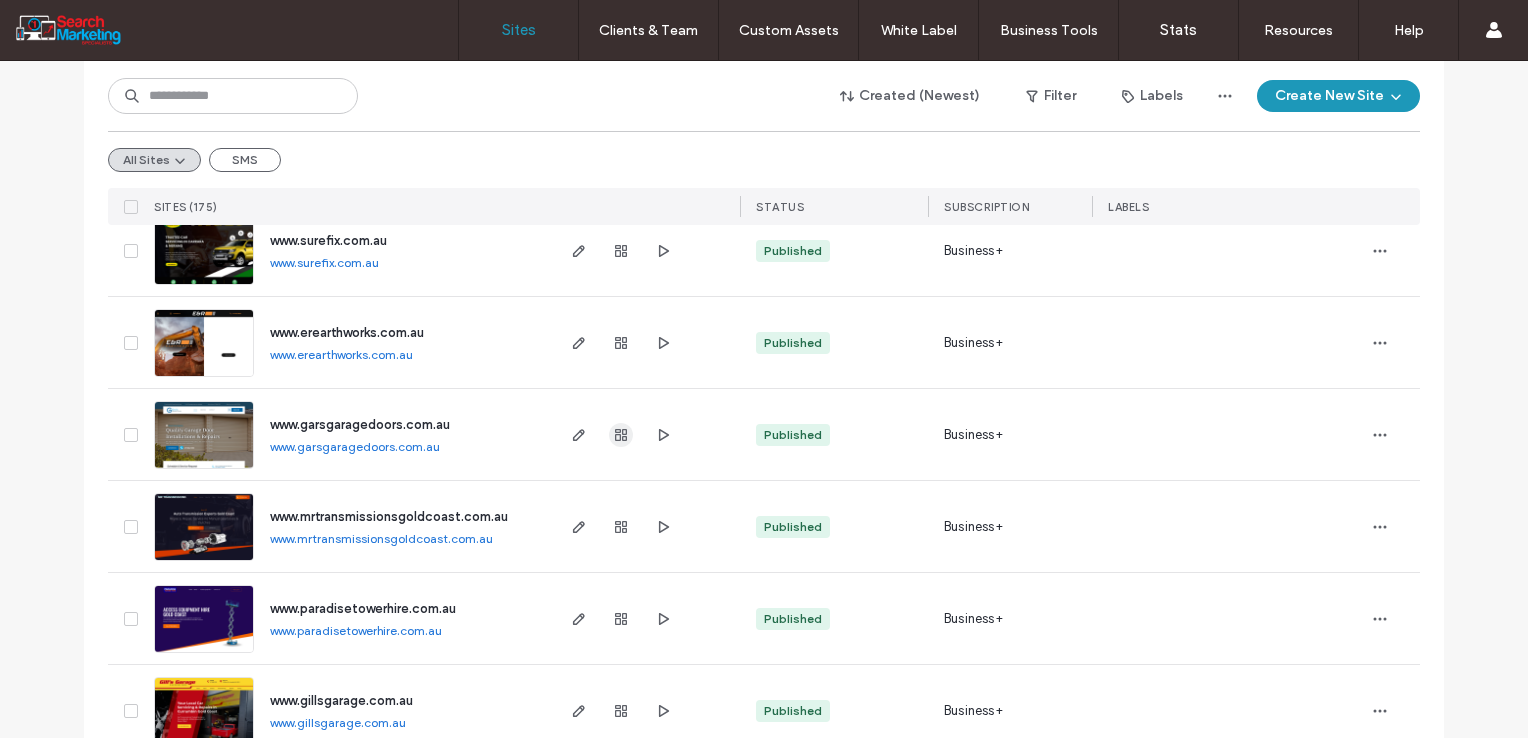 click 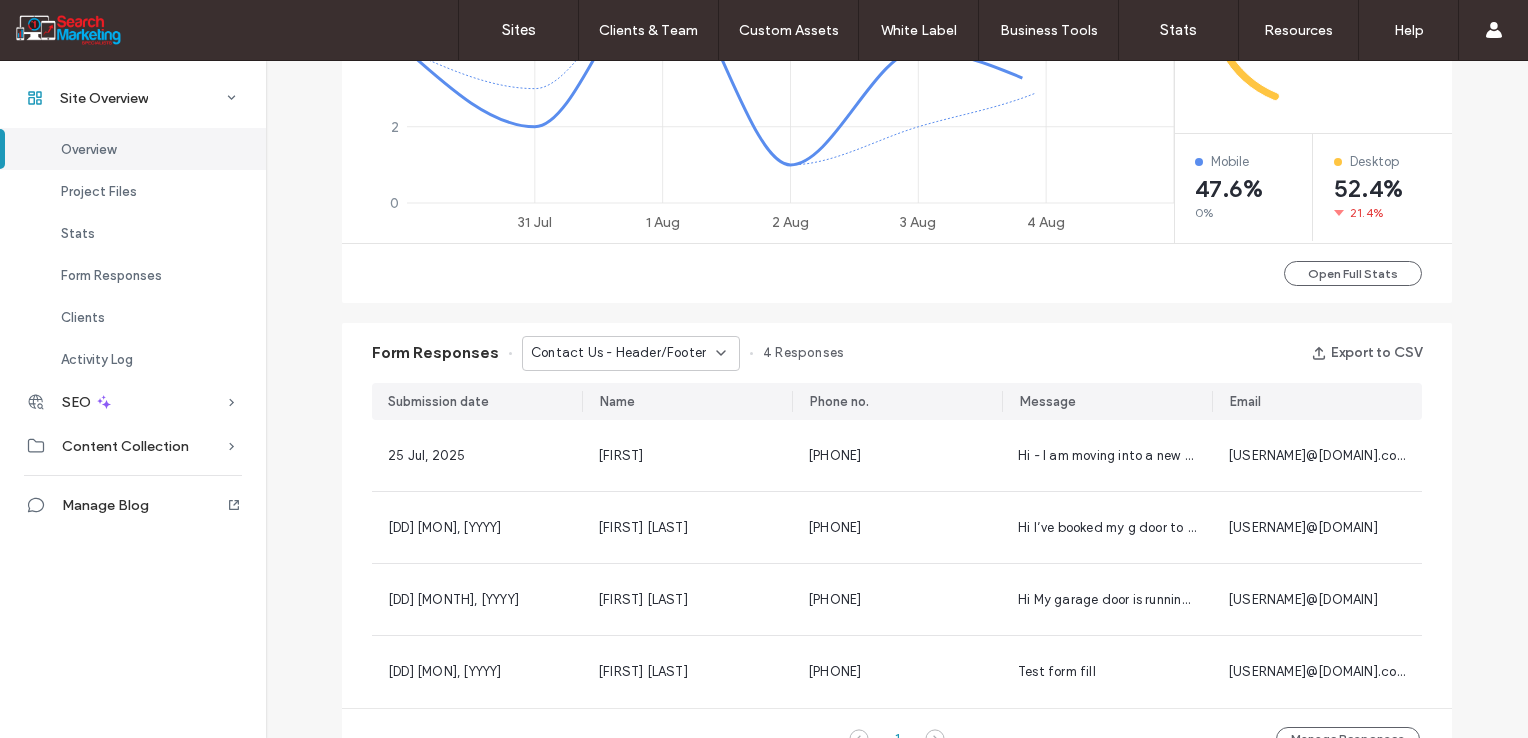 scroll, scrollTop: 1200, scrollLeft: 0, axis: vertical 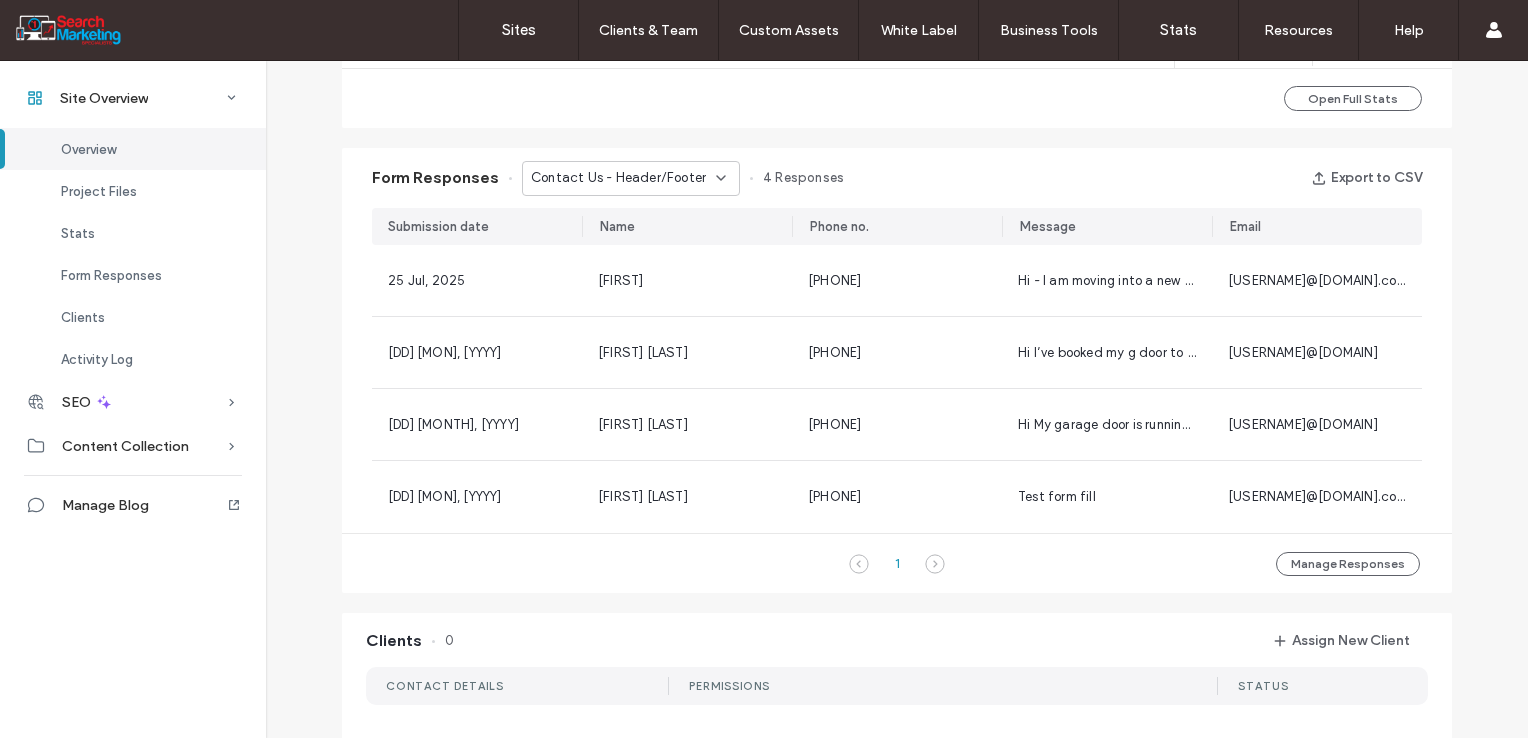 click on "Contact Us - Header/Footer" at bounding box center [623, 178] 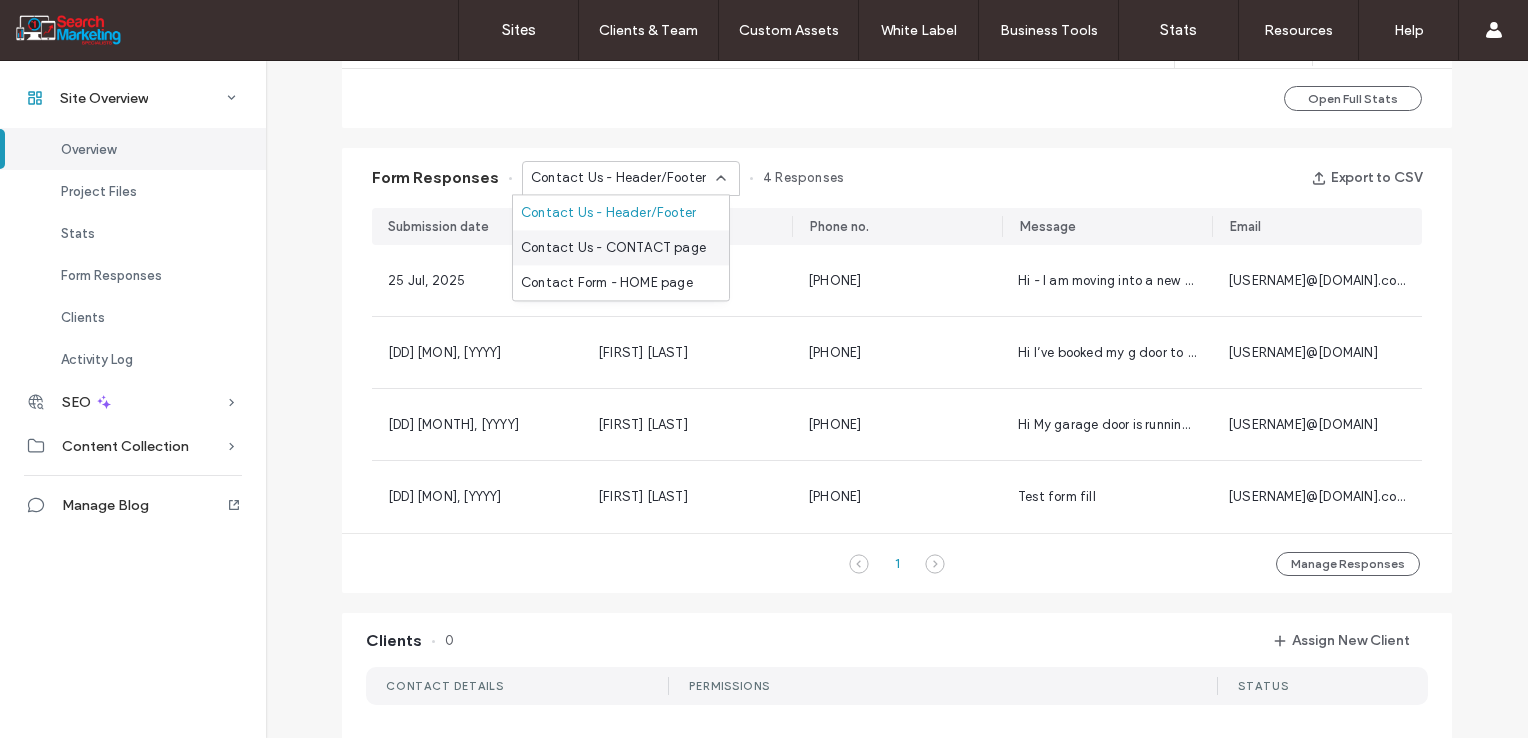 click on "Contact Us - CONTACT page" at bounding box center [613, 248] 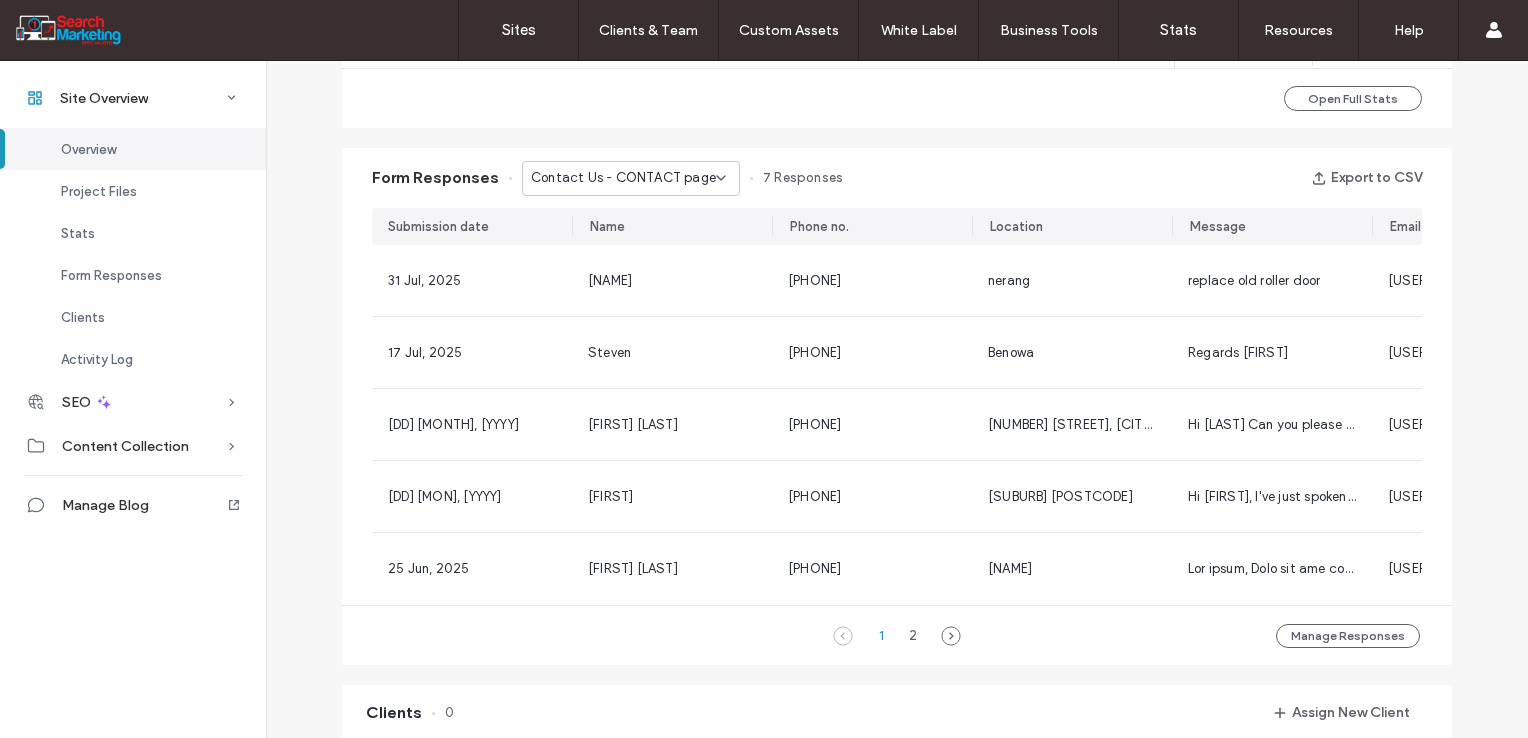 click on "Contact Us - CONTACT page" at bounding box center [623, 178] 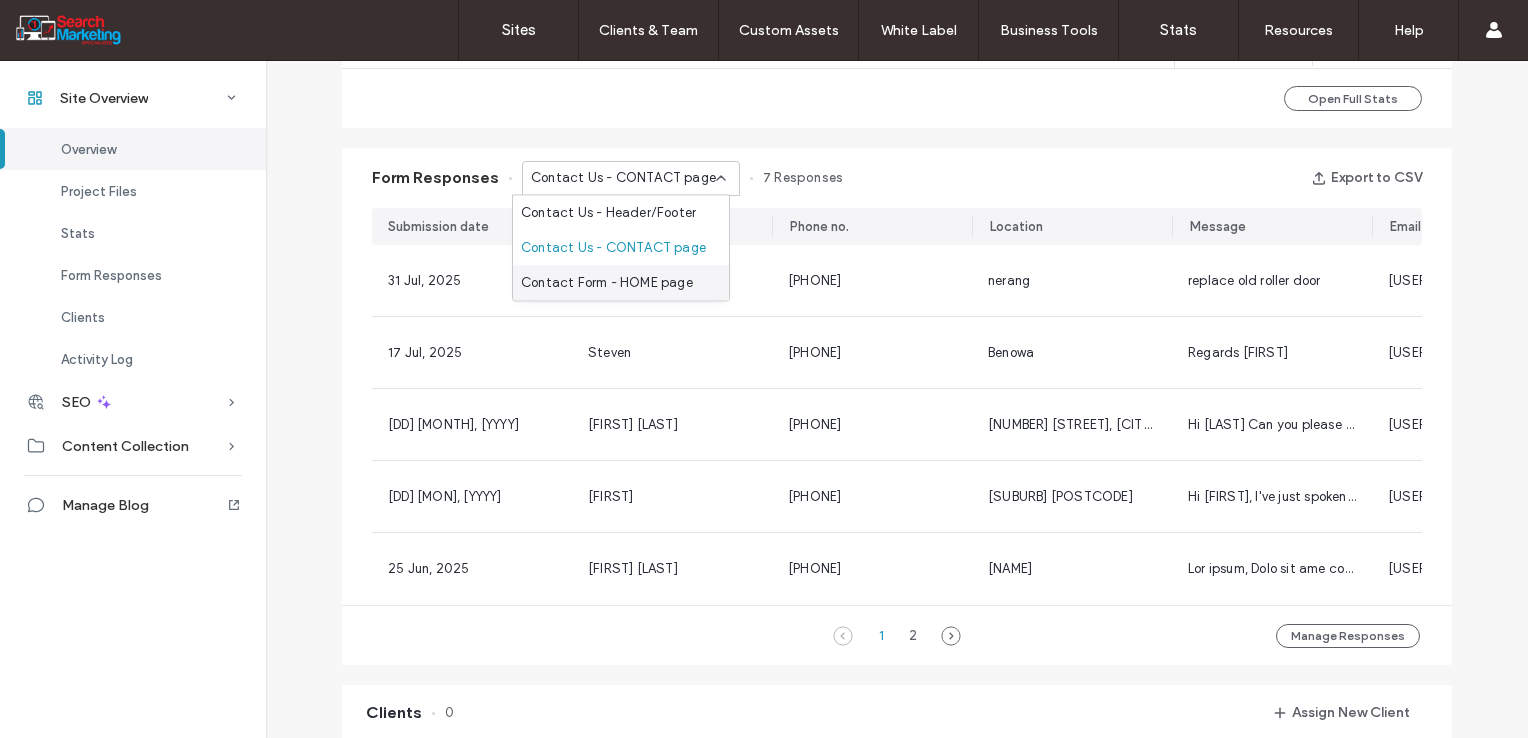 click on "Contact Form - HOME page" at bounding box center [607, 283] 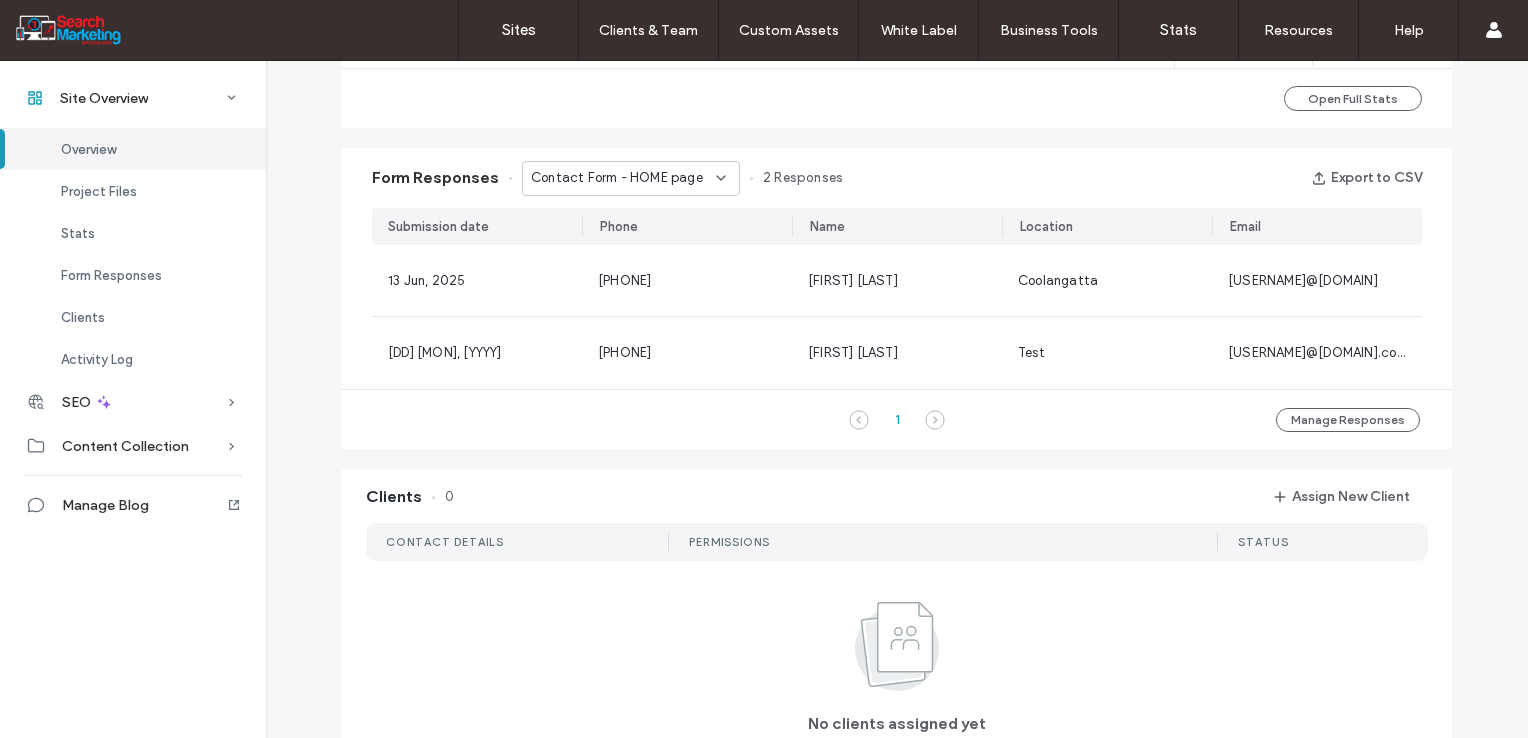 click on "Contact Form - HOME page" at bounding box center (617, 178) 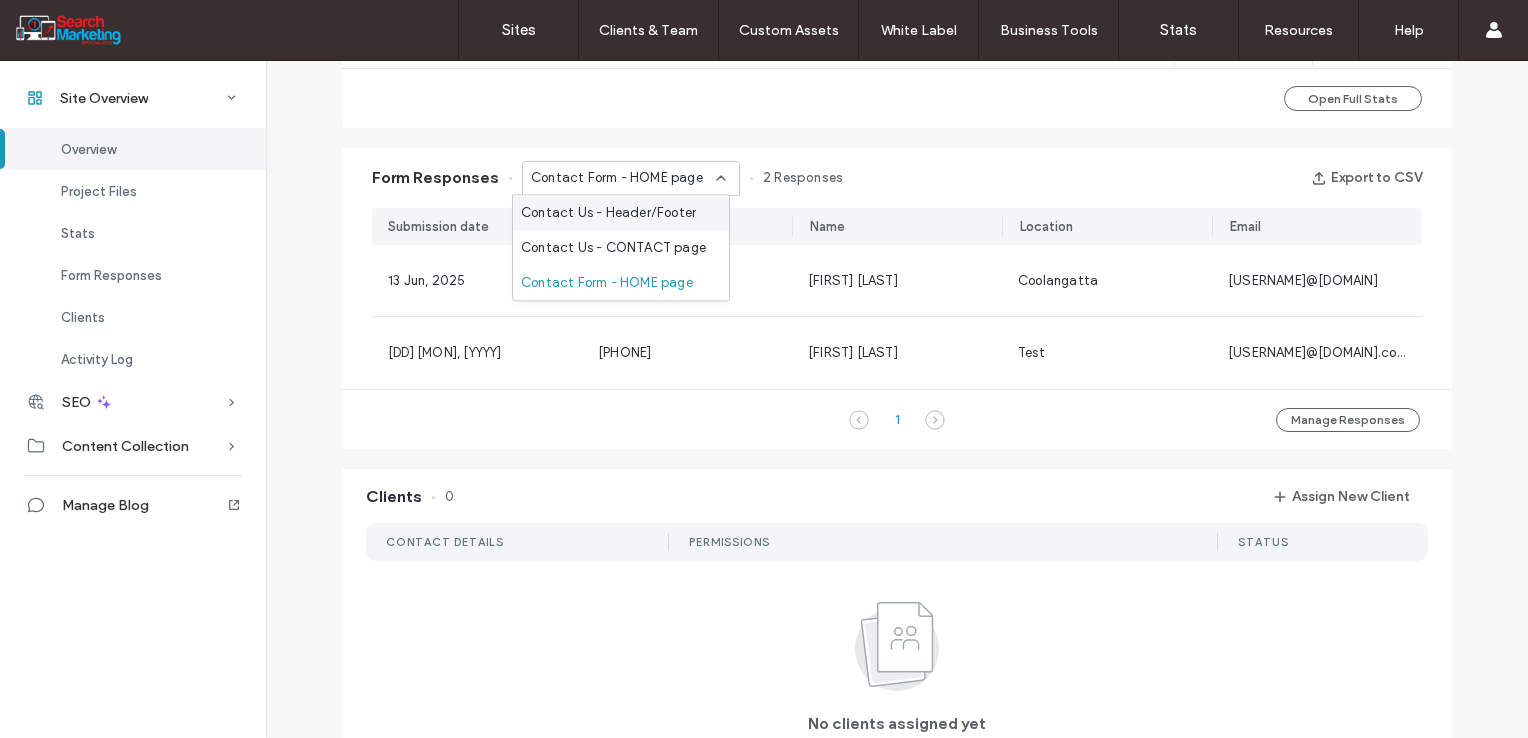 click on "Published [DD] [MON], [YYYY] Edit Site Preview Creation Date [DD] [MON], [YYYY] Client Files No client files yet Upload any .pdf, .doc, .csv, or .txt file up to 2MB. Upload Files Site Text Files No text files yet Upload any .pdf, .doc, .csv, or .txt file up to 2MB. Upload Files Site Visits 21 12.5% Engagement 8 11.1% Last 7 days 31 Jul 1 Aug 2 Aug 3 Aug 4 Aug 0 2 4 6 8 21 Site Visits Mobile 47.6% 0% Desktop 52.4% 21.4% Open Full Stats Form Responses Contact Form - HOME page 2 Responses Export to CSV Submission date [PHONE] [FIRST] [LAST] [SUBURB] [USERNAME]@[DOMAIN].com [DD] [MON], [YYYY] [PHONE] [FIRST] [LAST] Test [USERNAME]@[DOMAIN].com 1 Manage Responses Clients 0 Assign New Client CONTACT DETAILS PERMISSIONS STATUS No clients assigned yet Once a client is assigned to this site, you'll see their access and permissions here. Assign New Client Open Client Management Event" at bounding box center [897, 167] 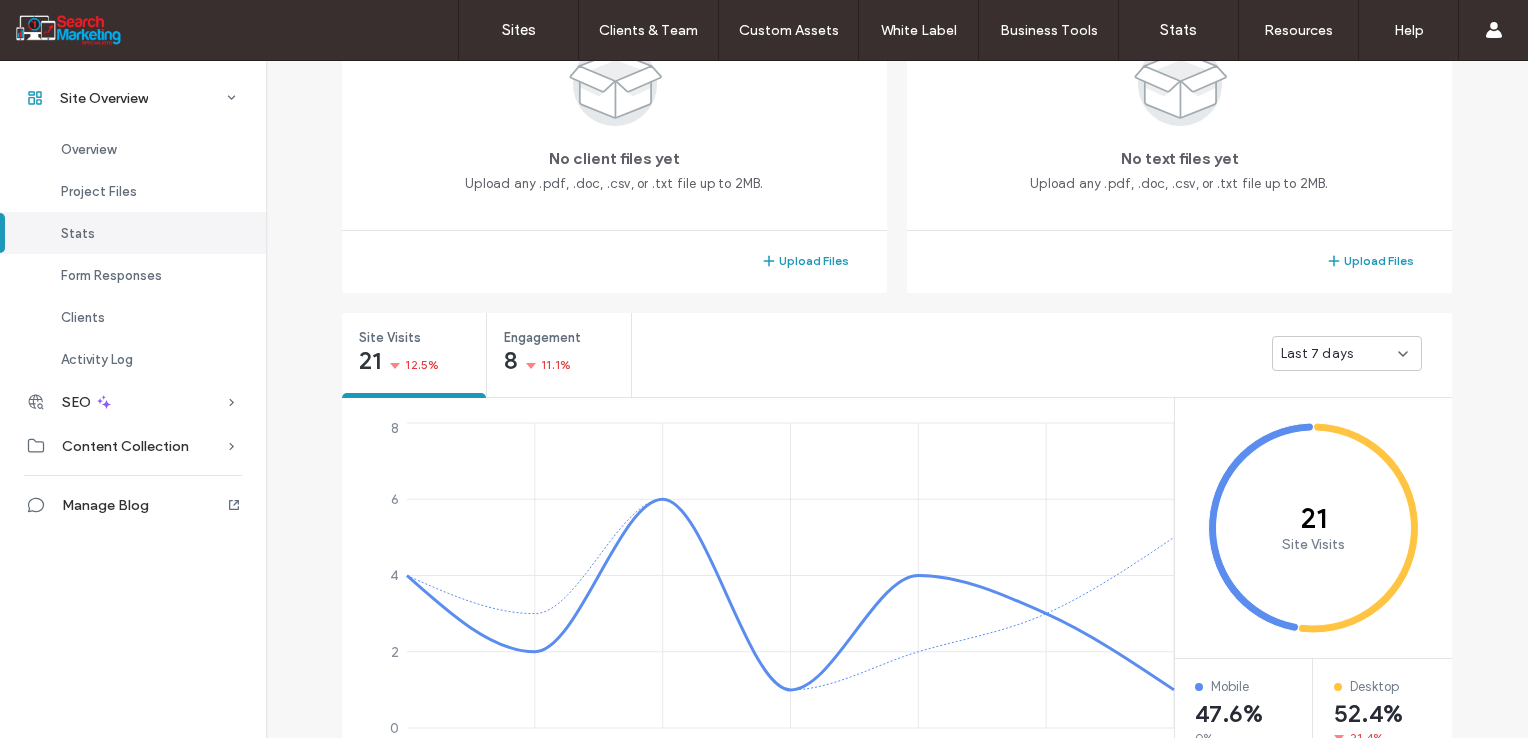 scroll, scrollTop: 0, scrollLeft: 0, axis: both 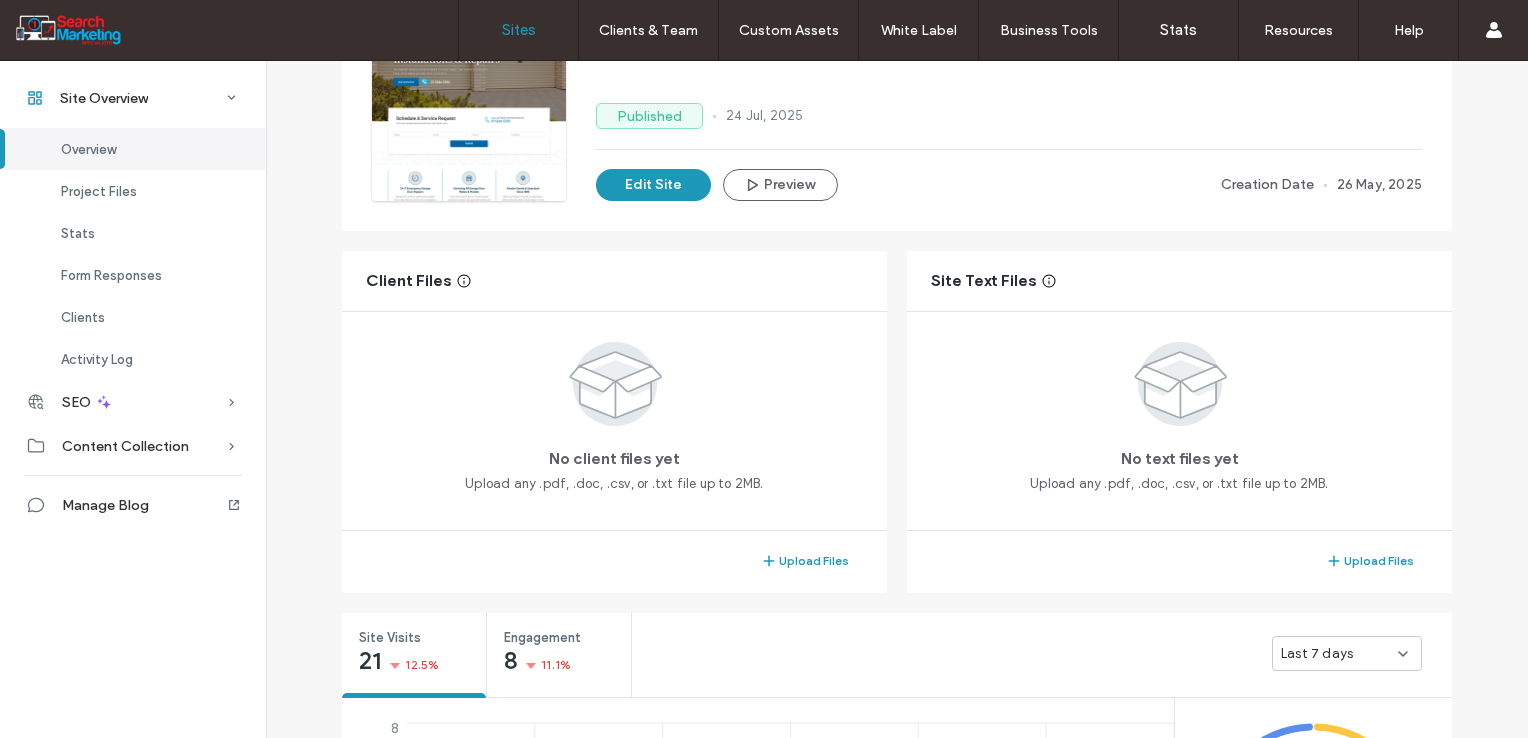 click on "Sites" at bounding box center (518, 30) 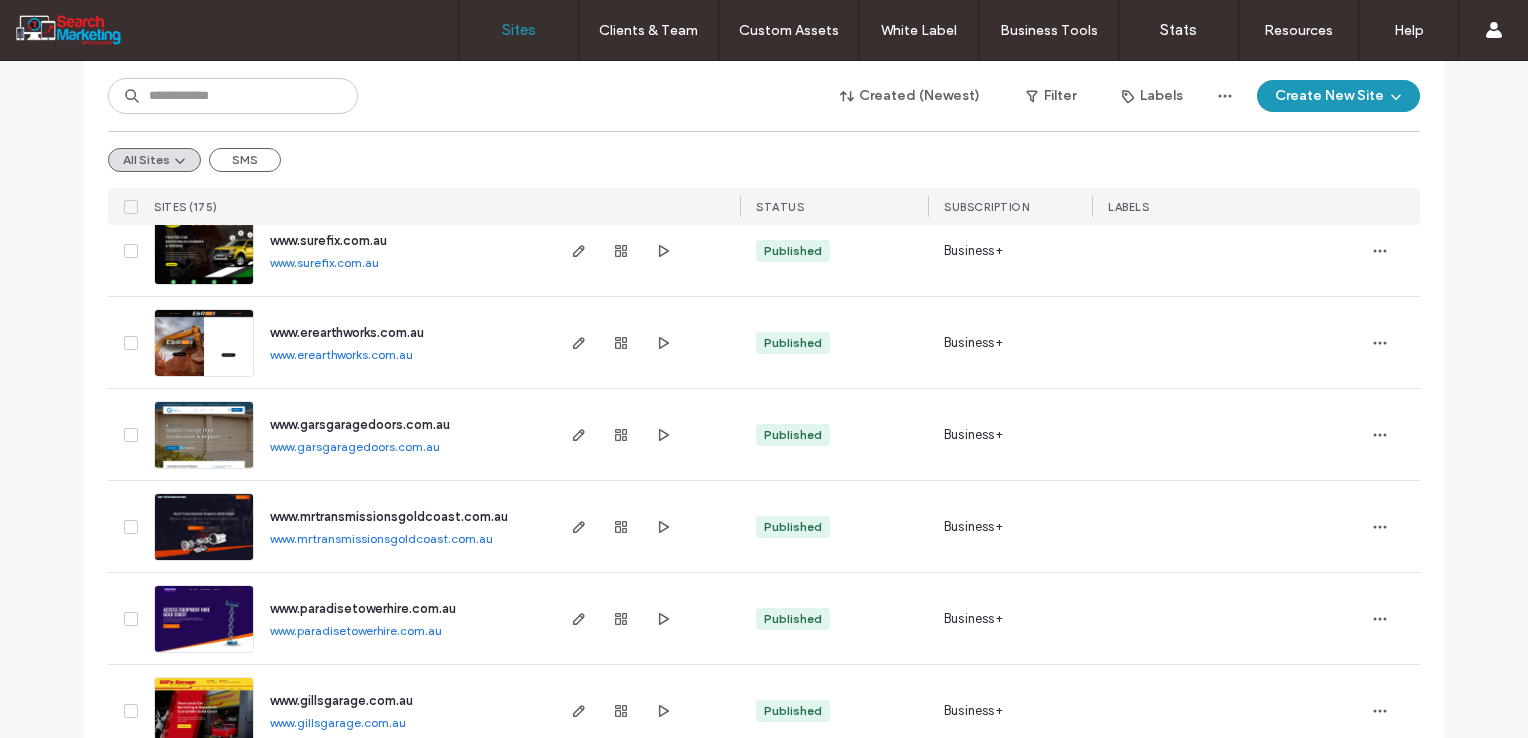 scroll, scrollTop: 900, scrollLeft: 0, axis: vertical 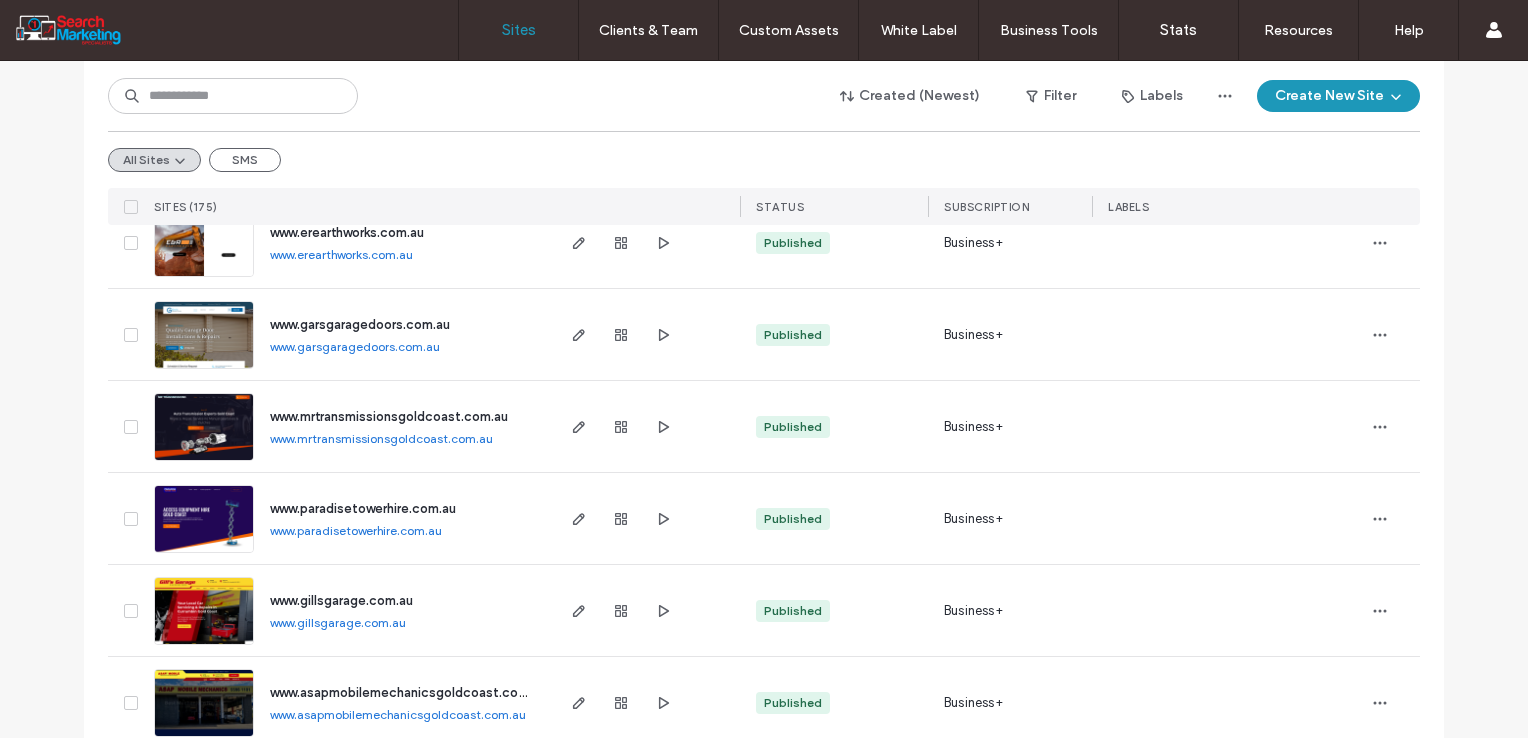 click at bounding box center (621, 426) 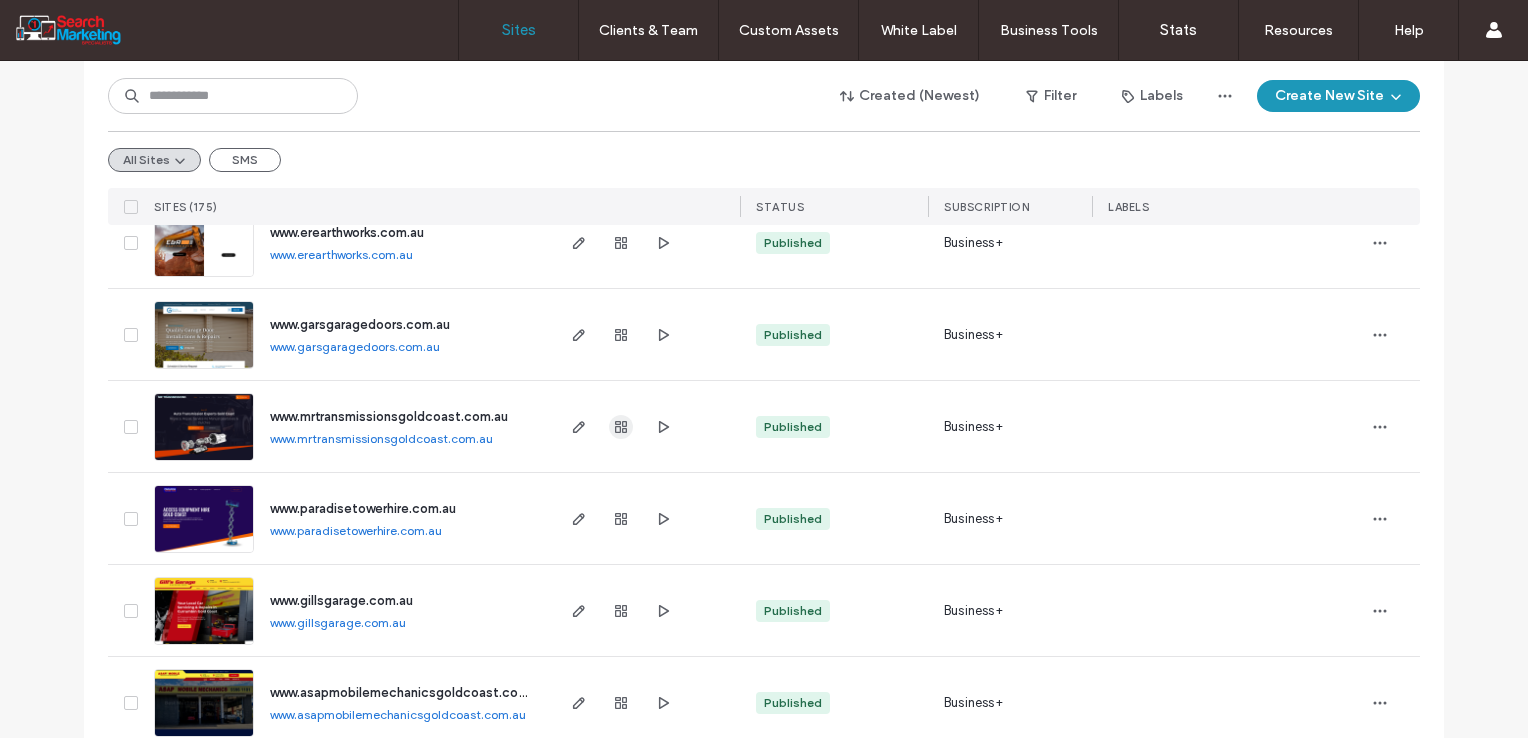 click at bounding box center [621, 427] 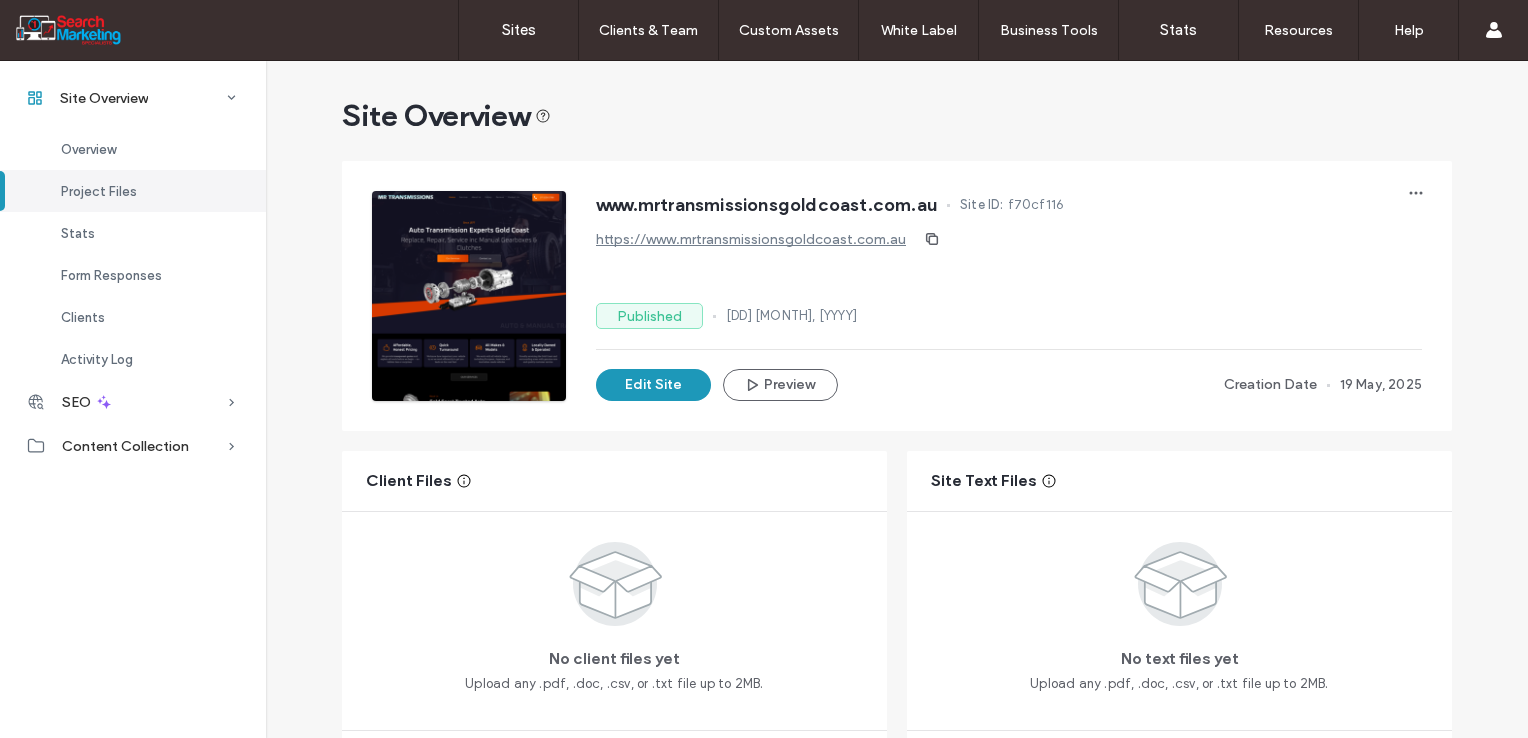 scroll, scrollTop: 209, scrollLeft: 0, axis: vertical 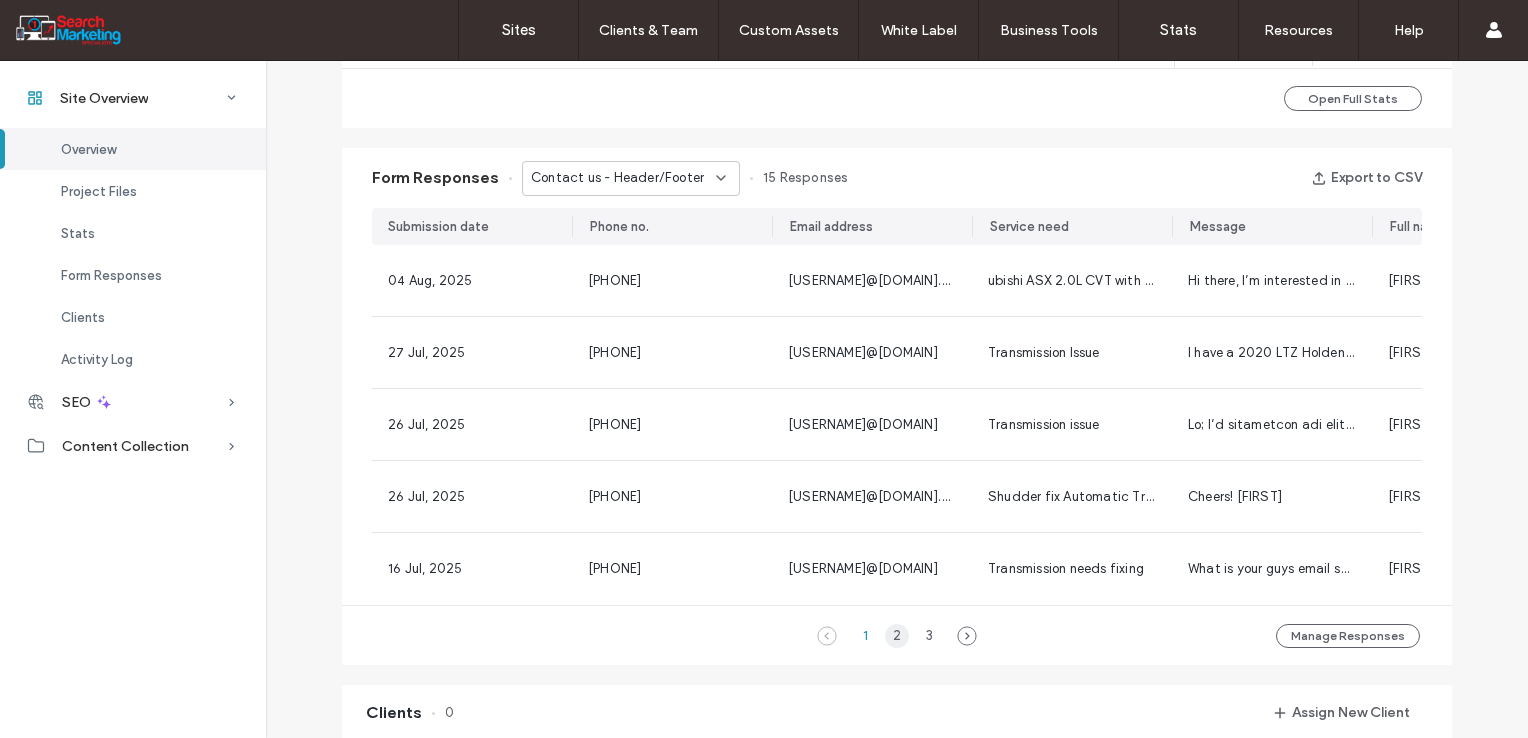 click on "2" at bounding box center (897, 636) 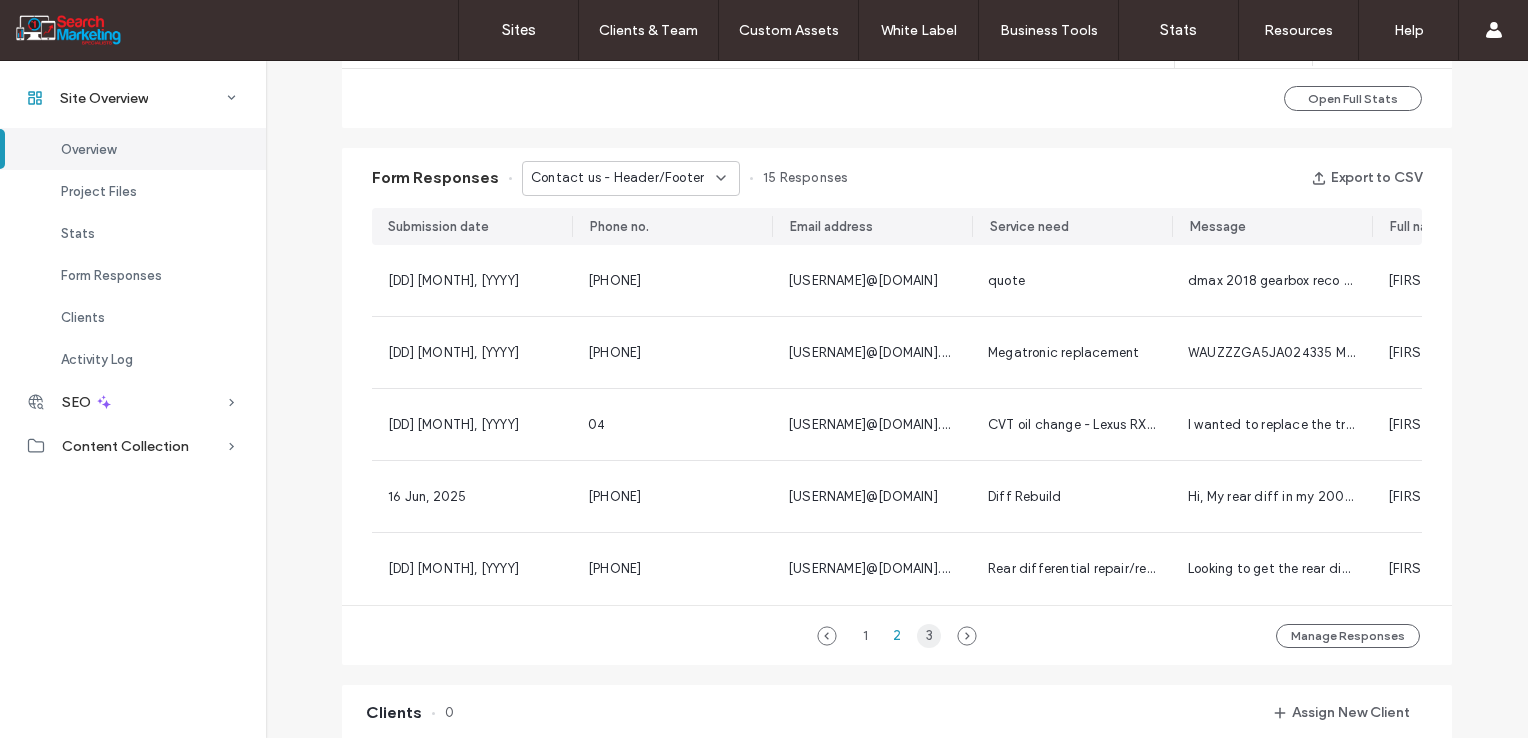 click on "3" at bounding box center (929, 636) 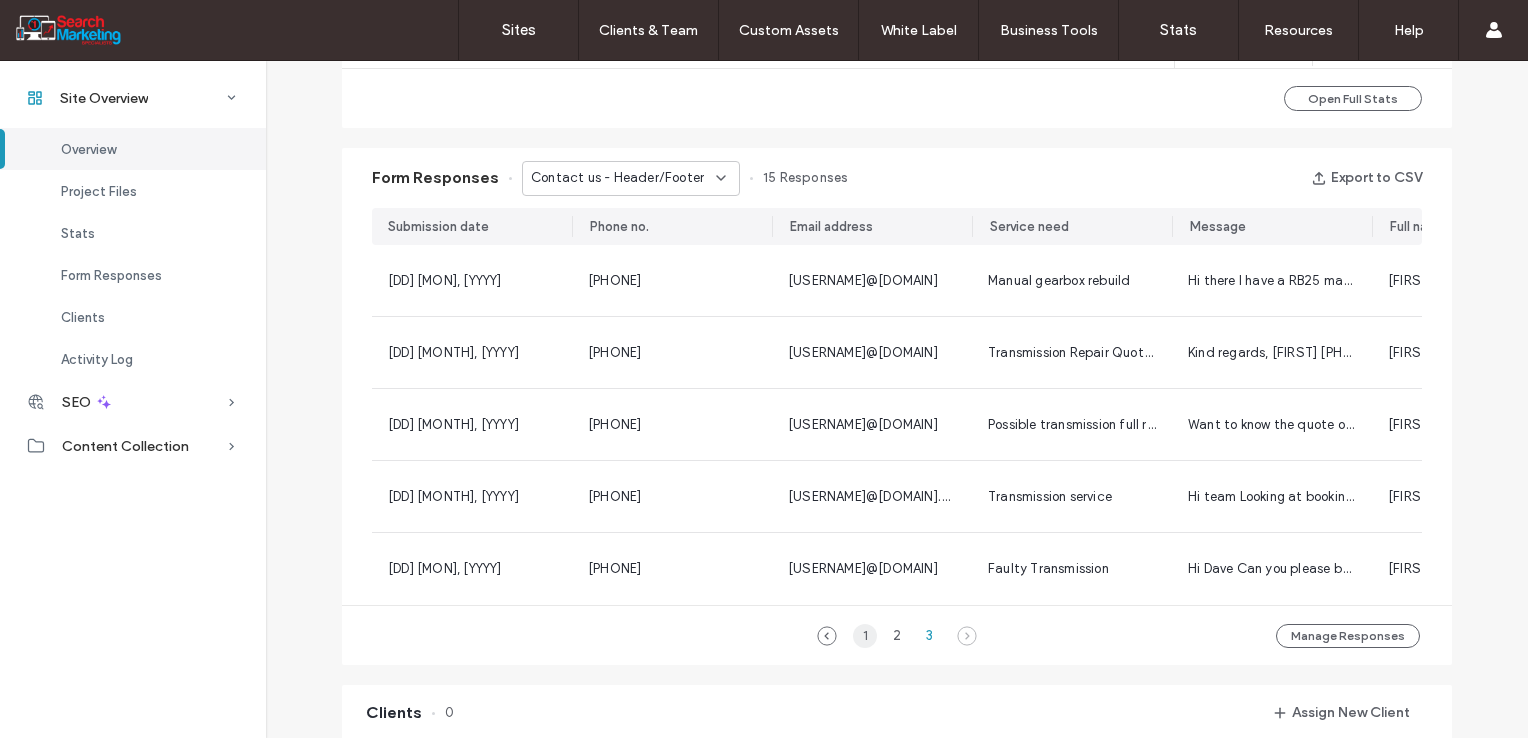 click on "1" at bounding box center (865, 636) 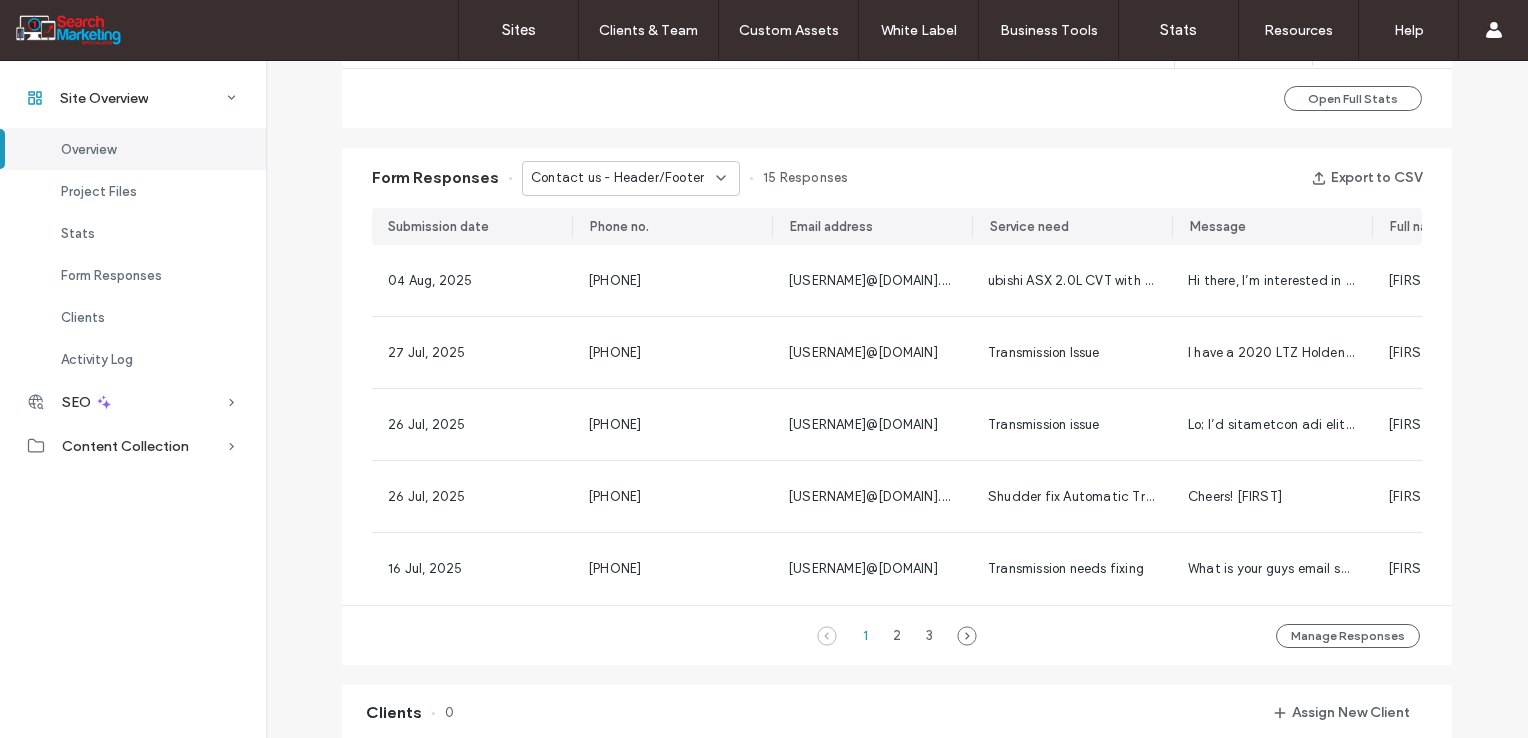 click on "Contact us - Header/Footer" at bounding box center [631, 178] 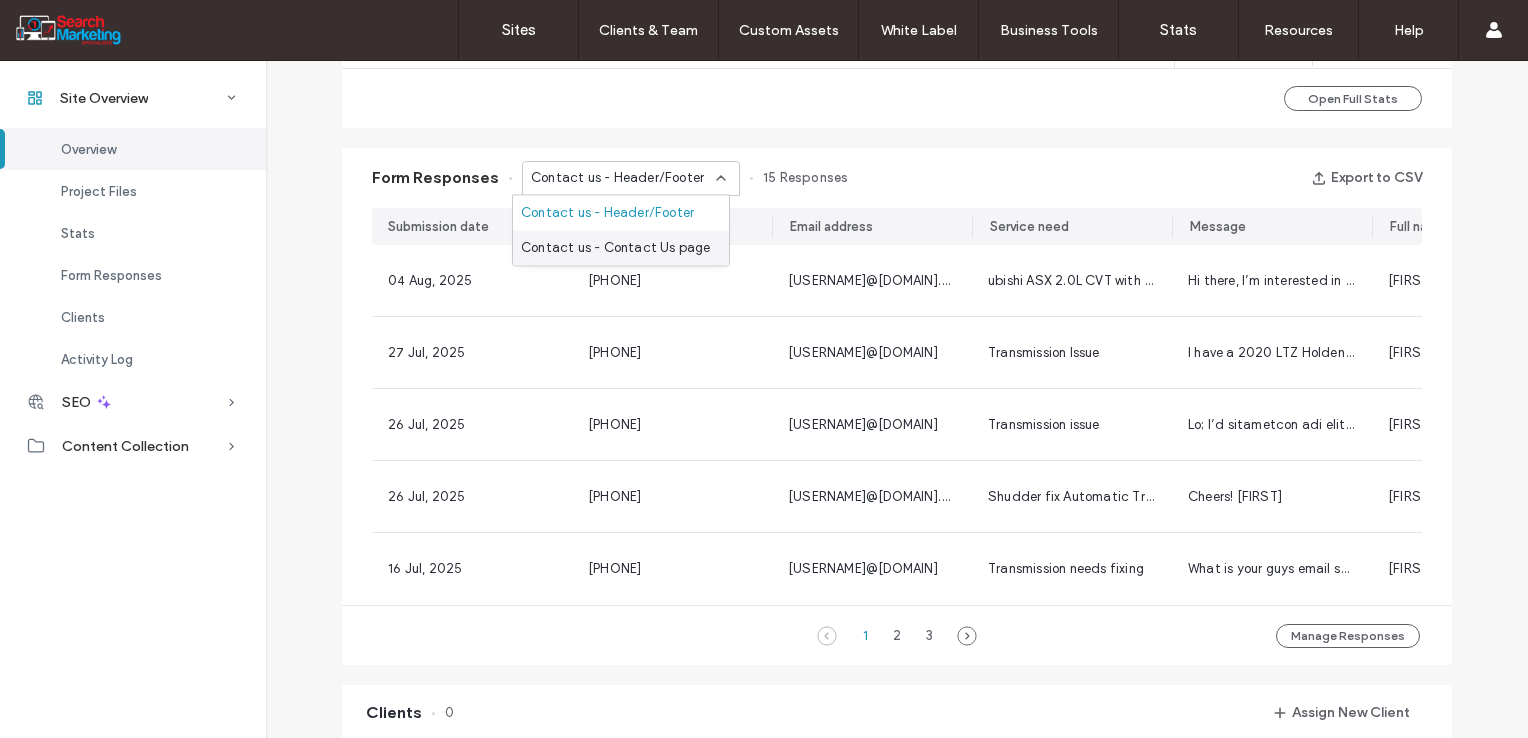 click on "Contact us - Contact Us page" at bounding box center (616, 248) 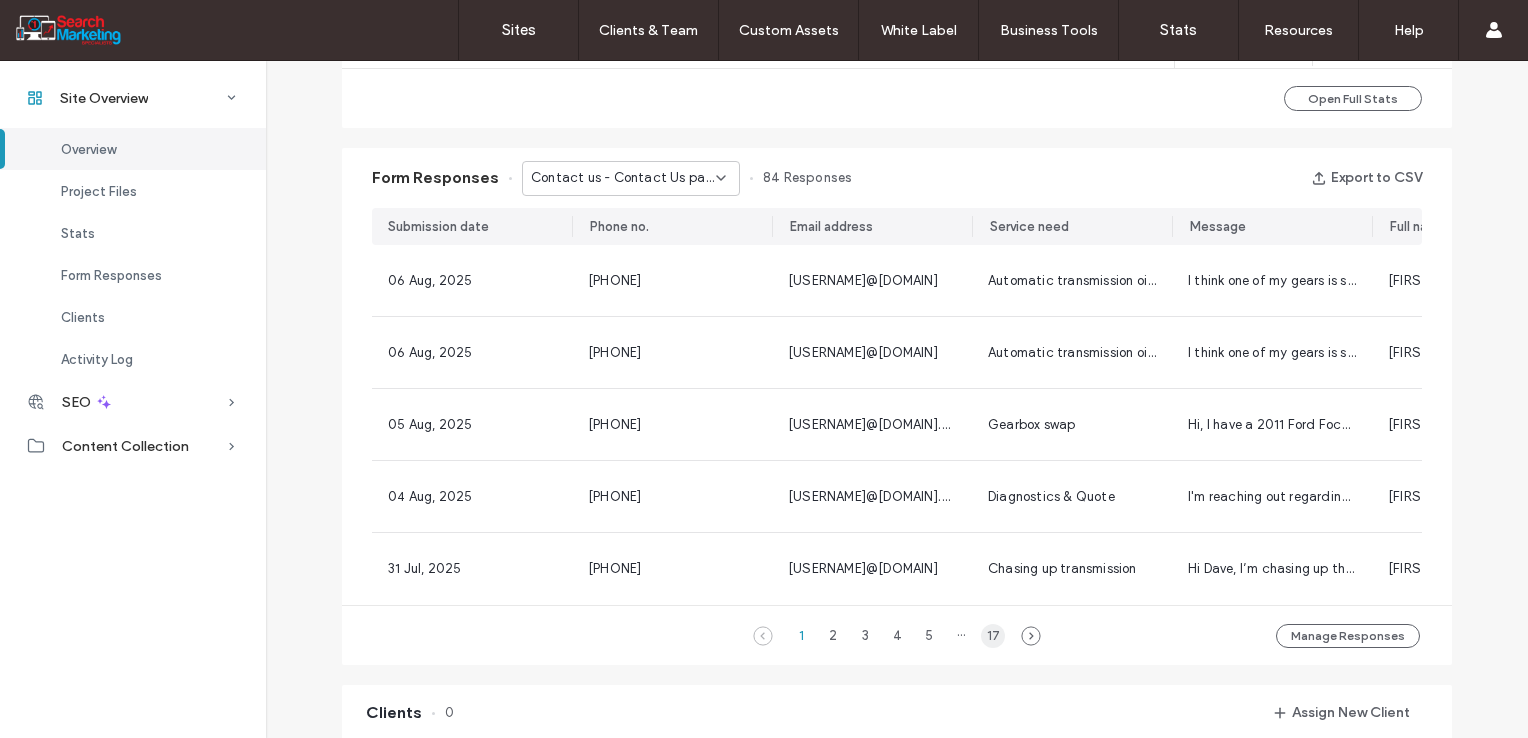 click on "17" at bounding box center (993, 636) 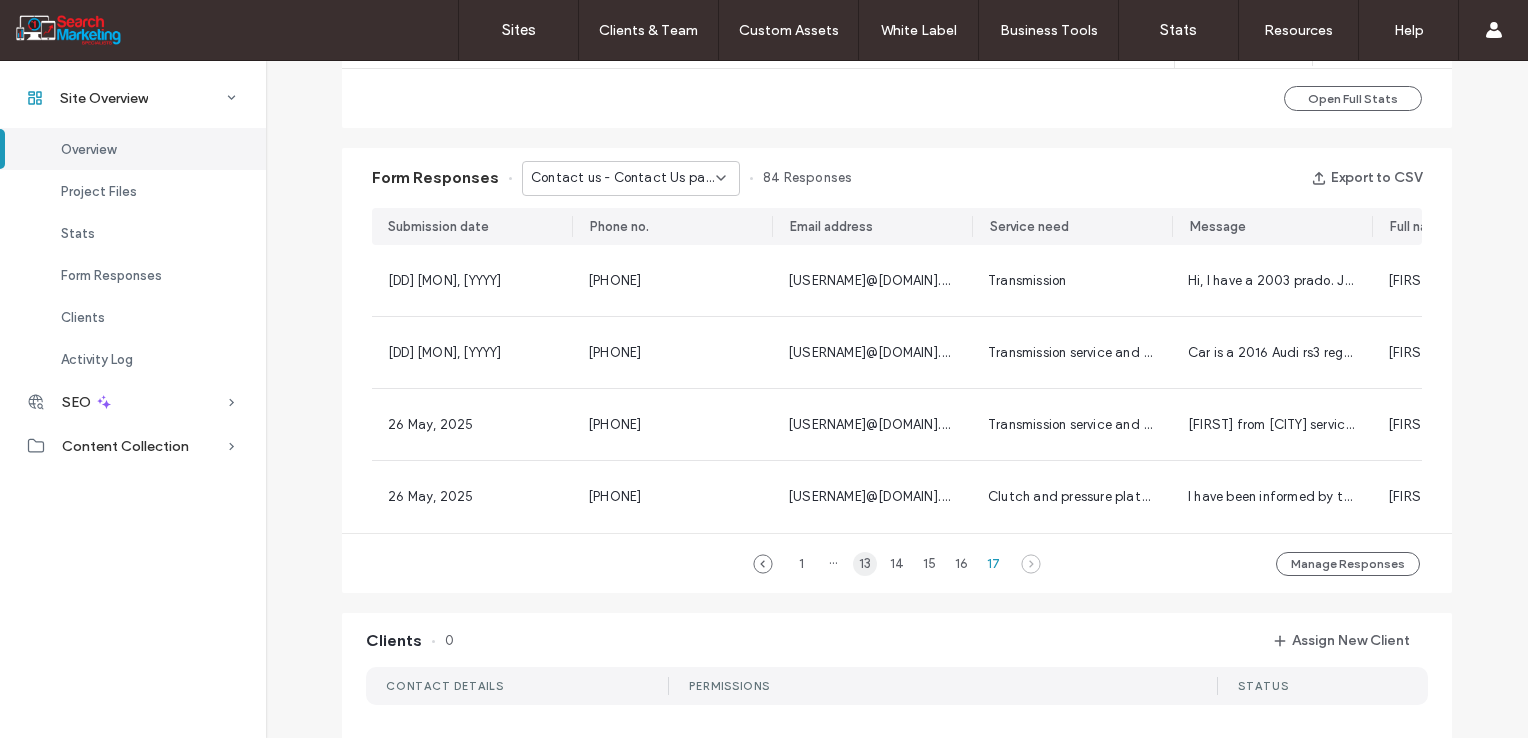 click on "13" at bounding box center (865, 564) 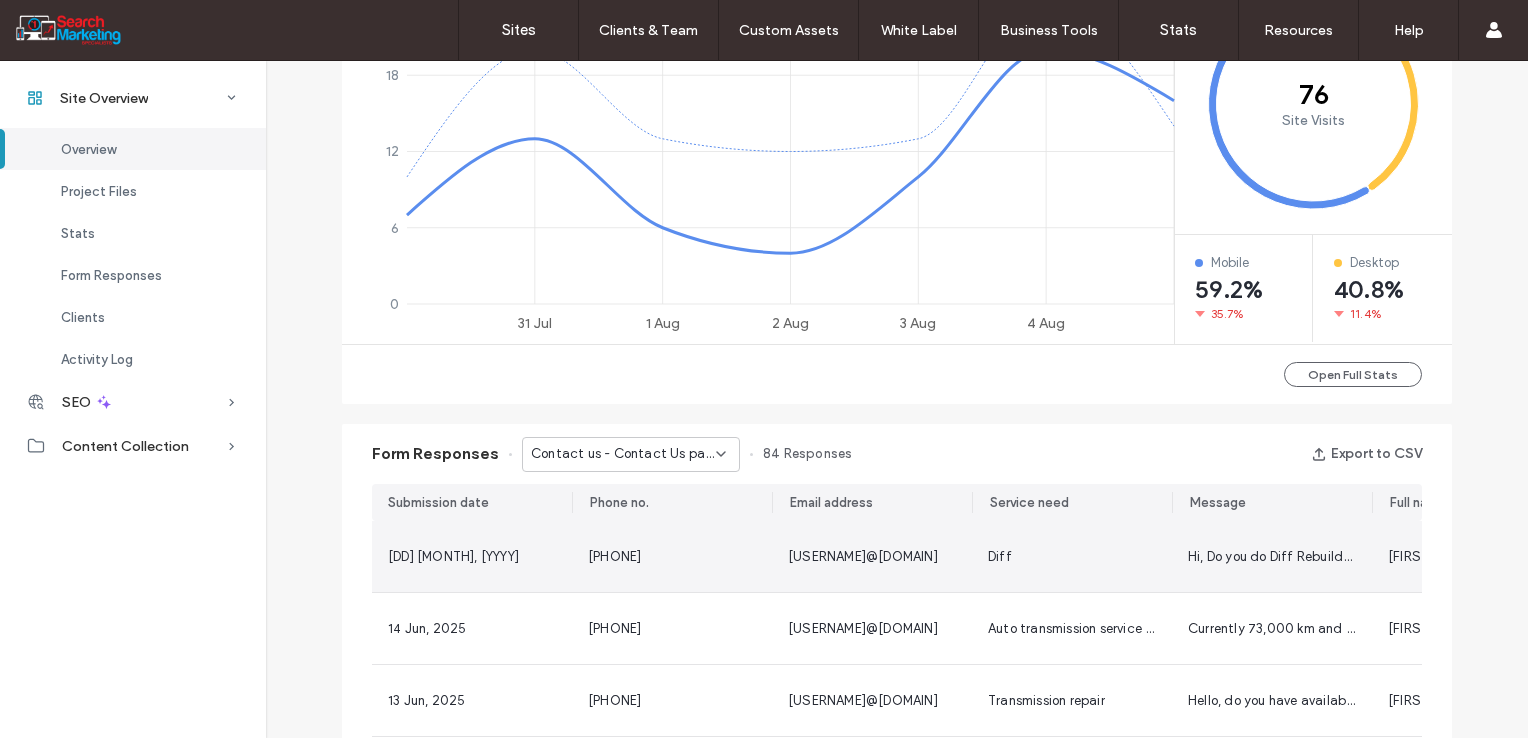 scroll, scrollTop: 700, scrollLeft: 0, axis: vertical 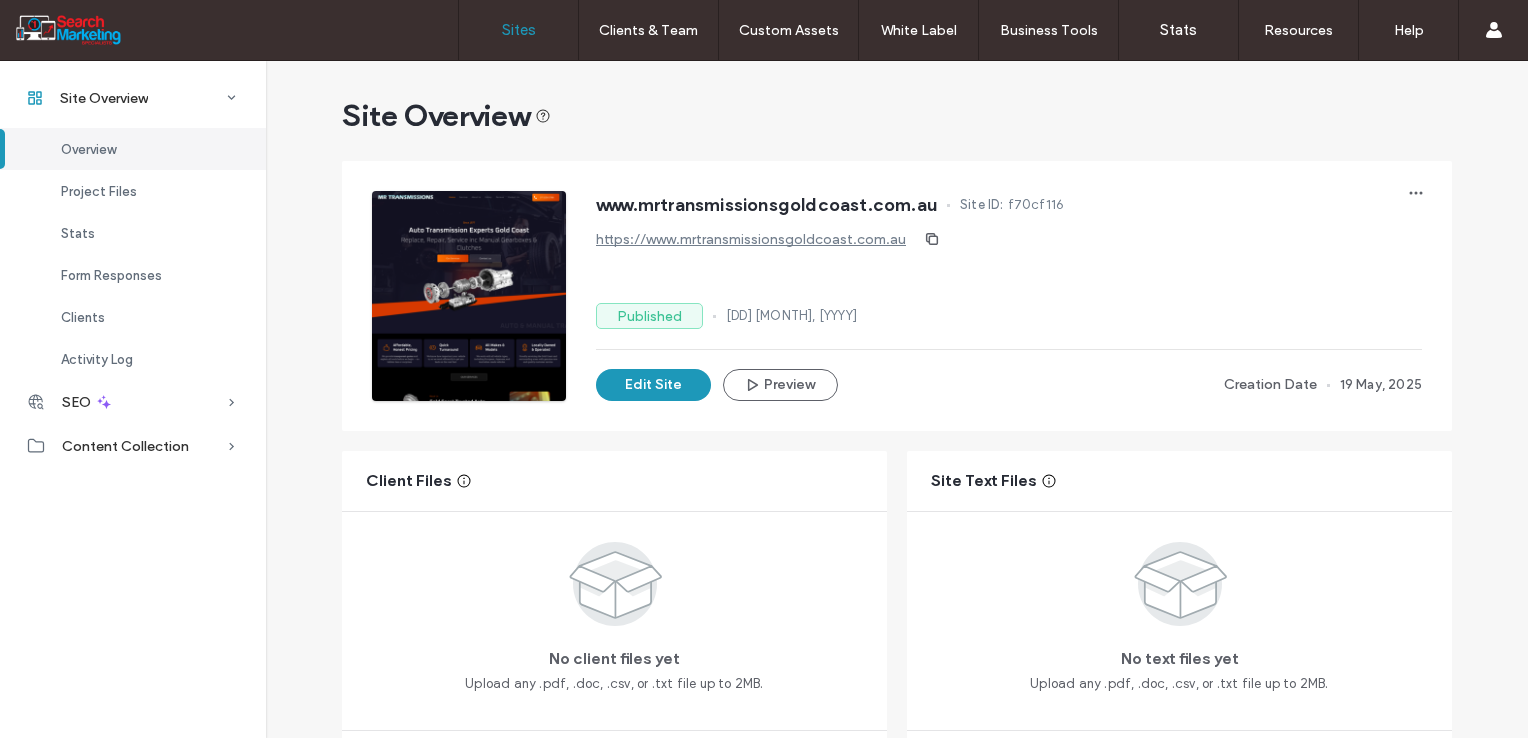 click on "Sites" at bounding box center (519, 30) 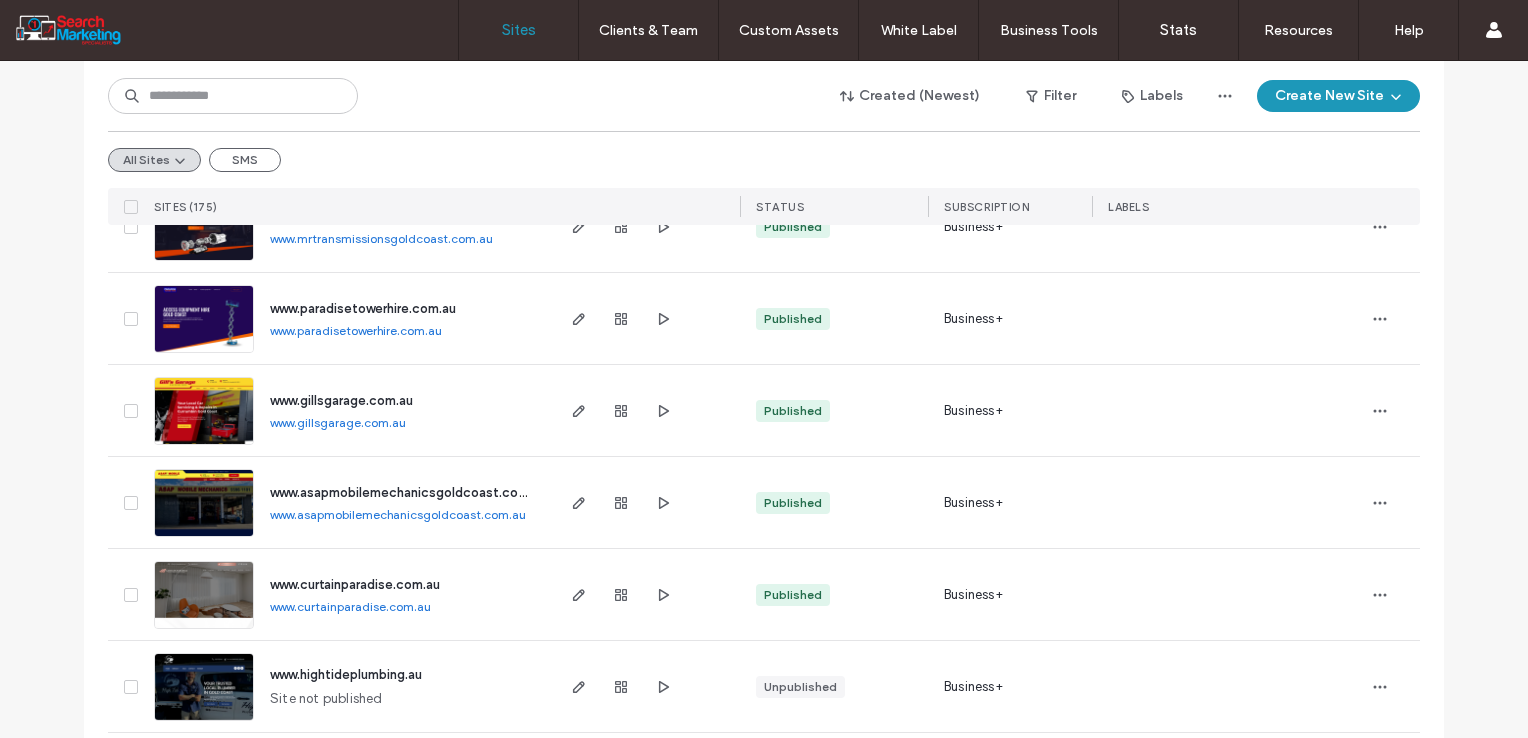 scroll, scrollTop: 1200, scrollLeft: 0, axis: vertical 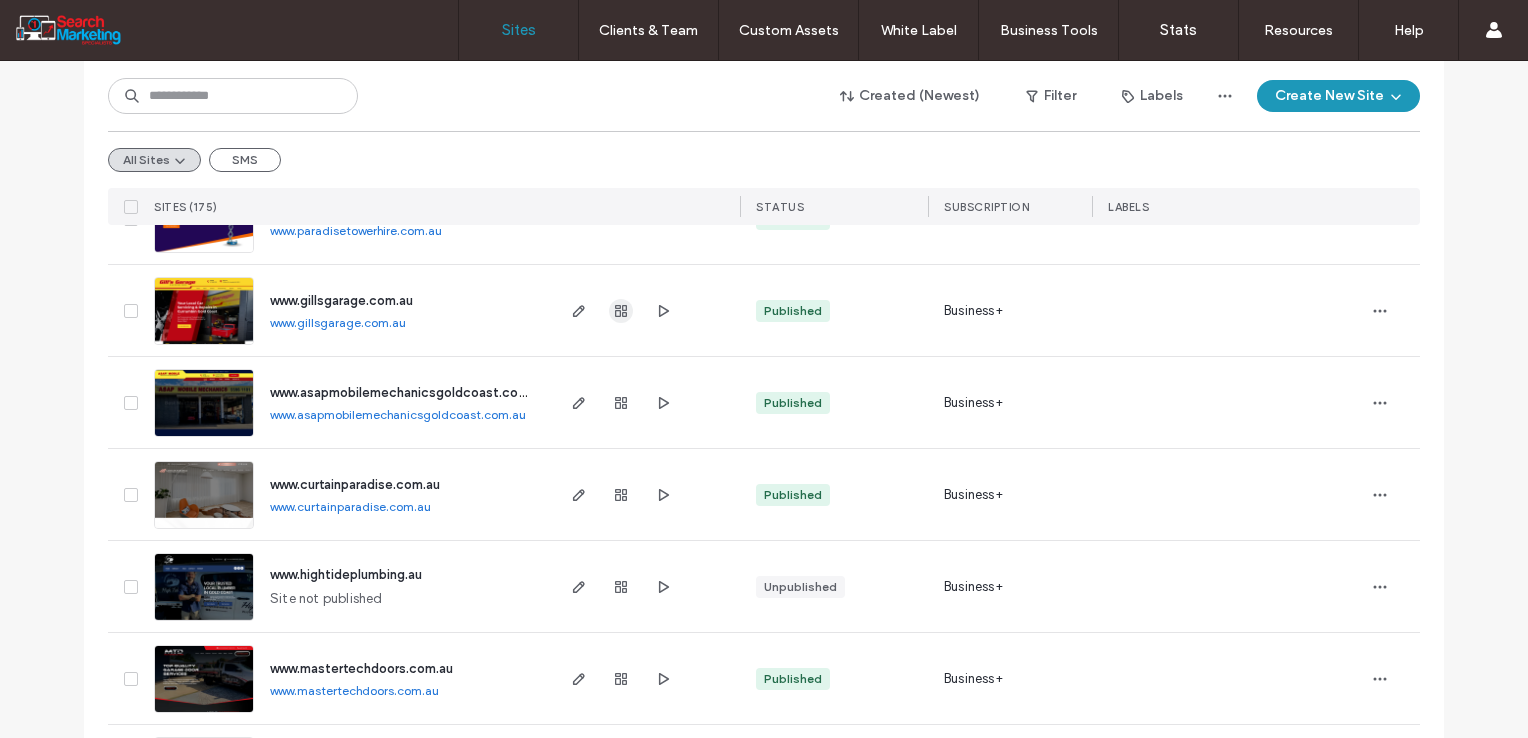 click 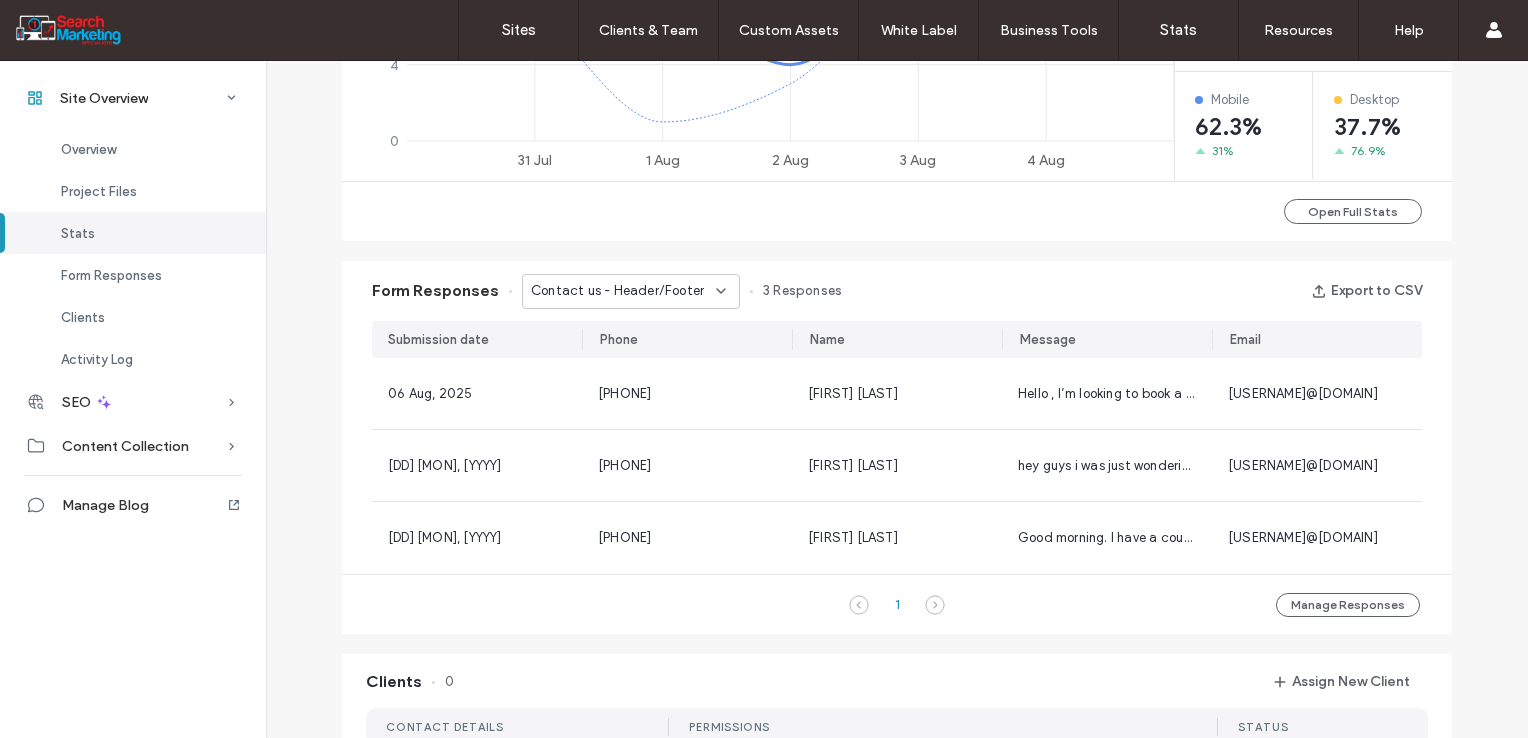 scroll, scrollTop: 1100, scrollLeft: 0, axis: vertical 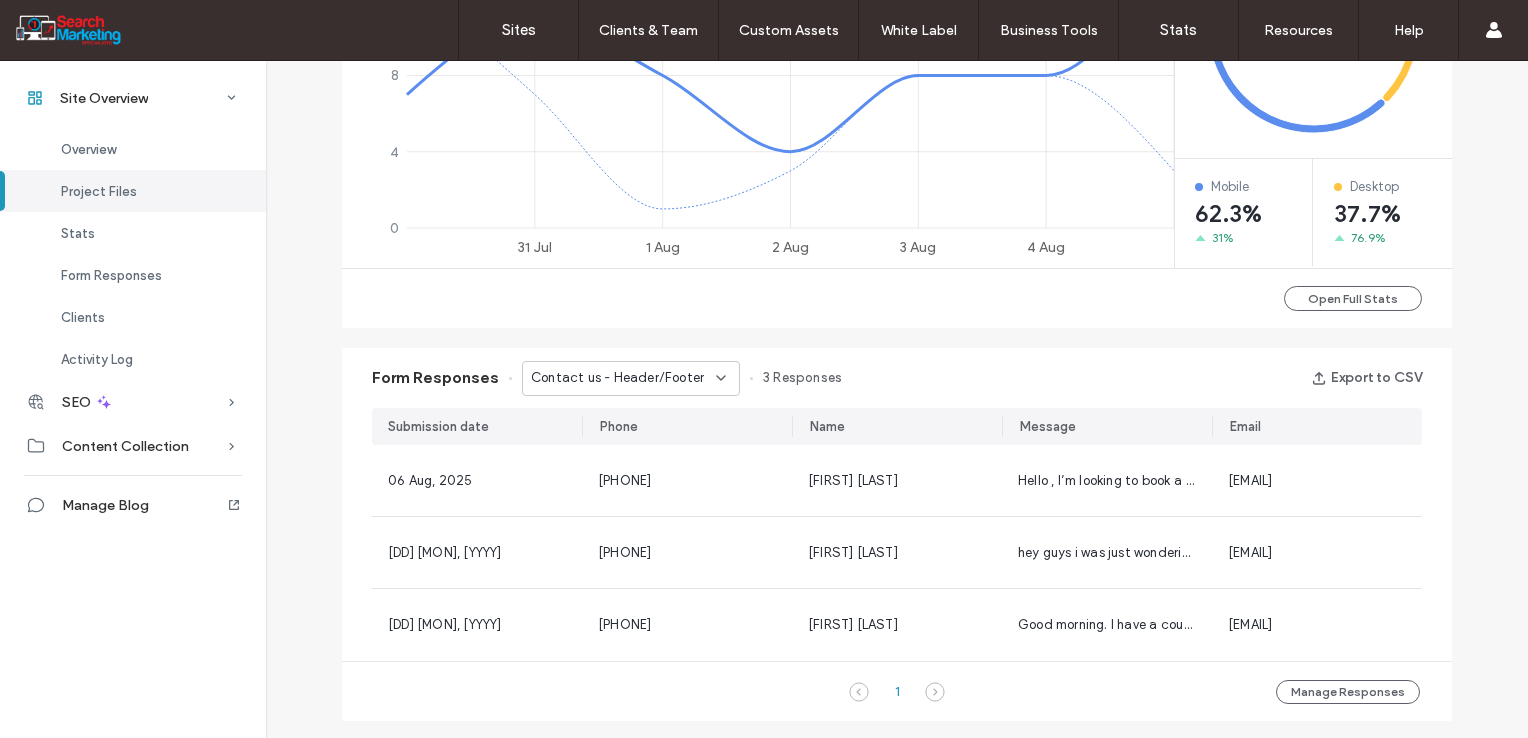 click on "Contact us - Header/Footer" at bounding box center [617, 378] 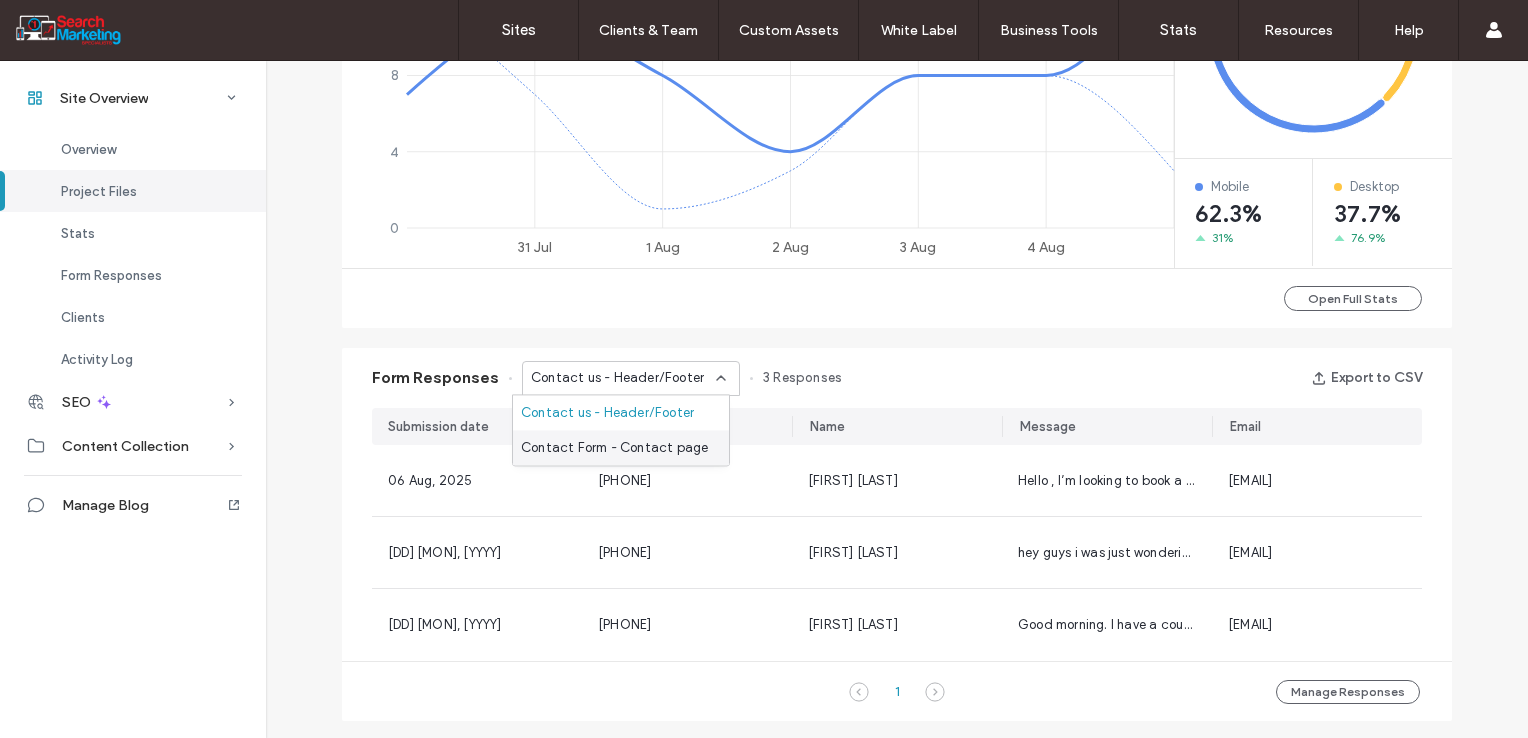 click on "Contact Form - Contact page" at bounding box center (614, 448) 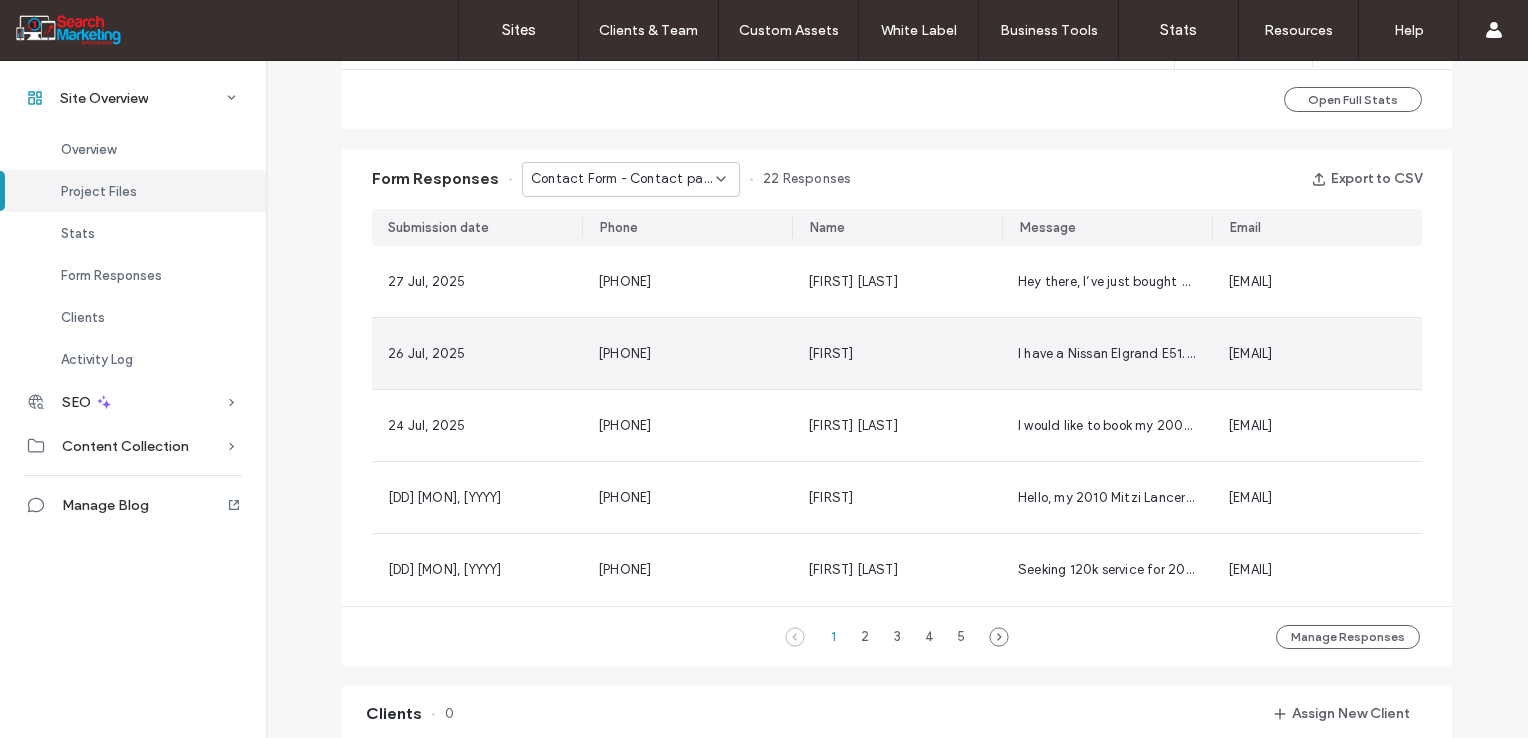 scroll, scrollTop: 1200, scrollLeft: 0, axis: vertical 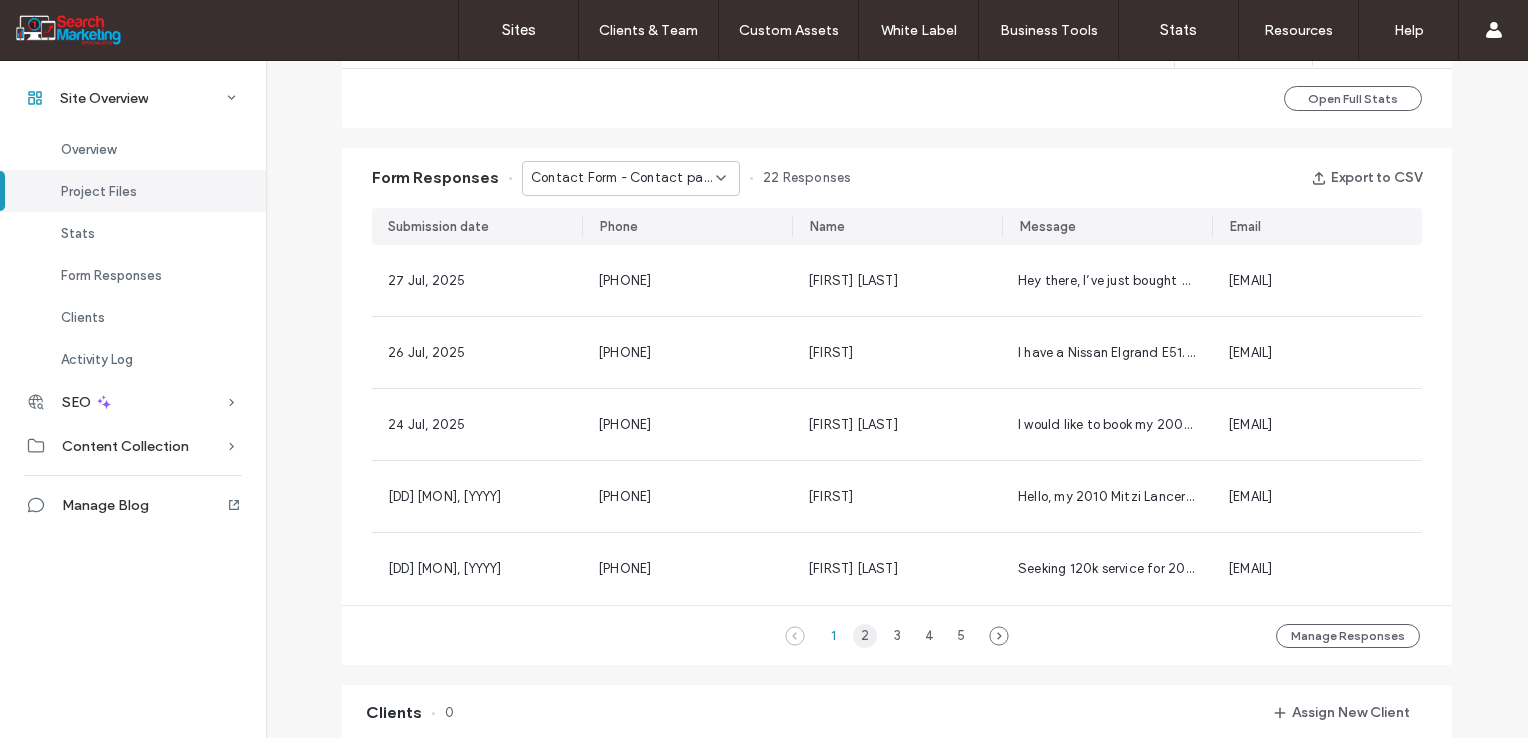 click on "2" at bounding box center [865, 636] 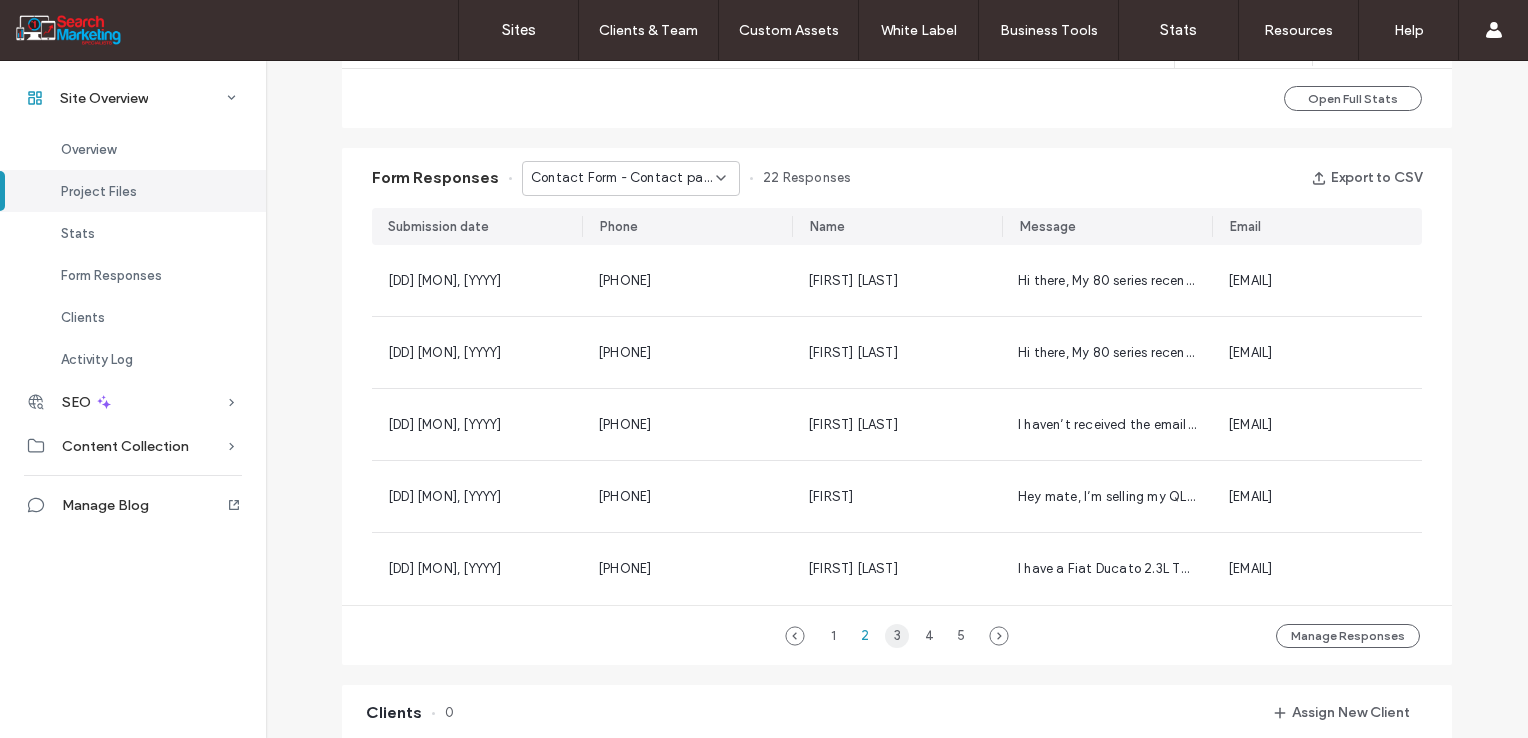 click on "3" at bounding box center [897, 636] 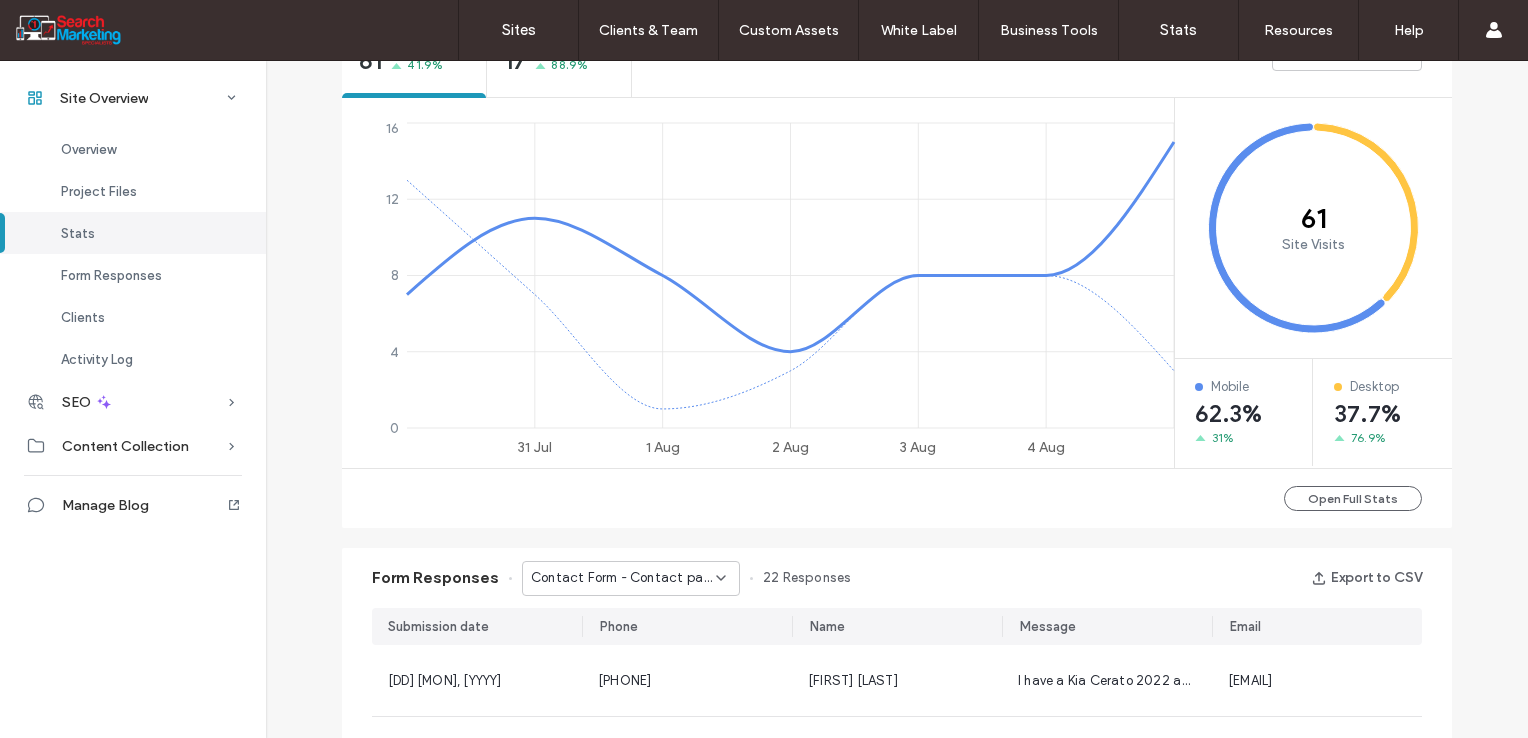 scroll, scrollTop: 400, scrollLeft: 0, axis: vertical 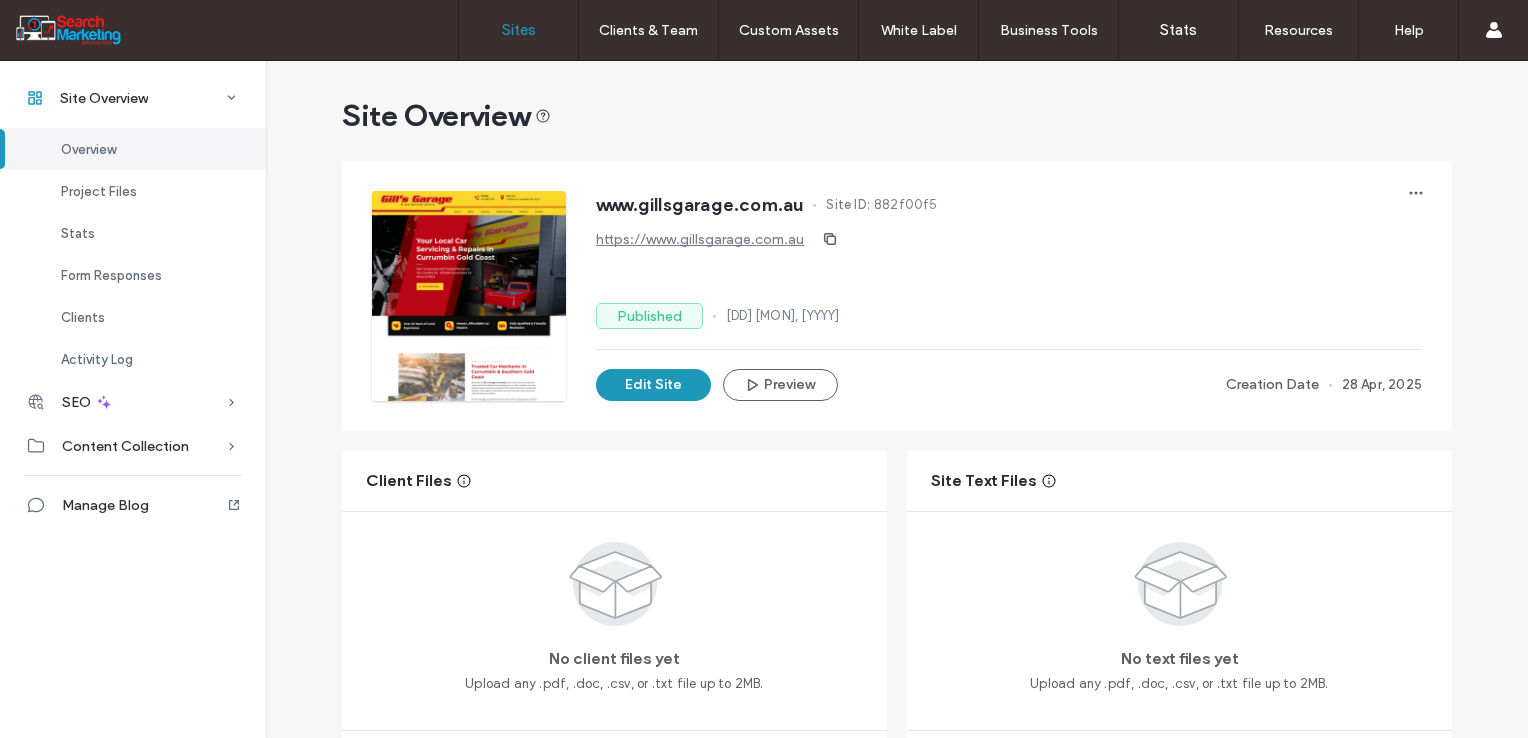 click on "Sites" at bounding box center (519, 30) 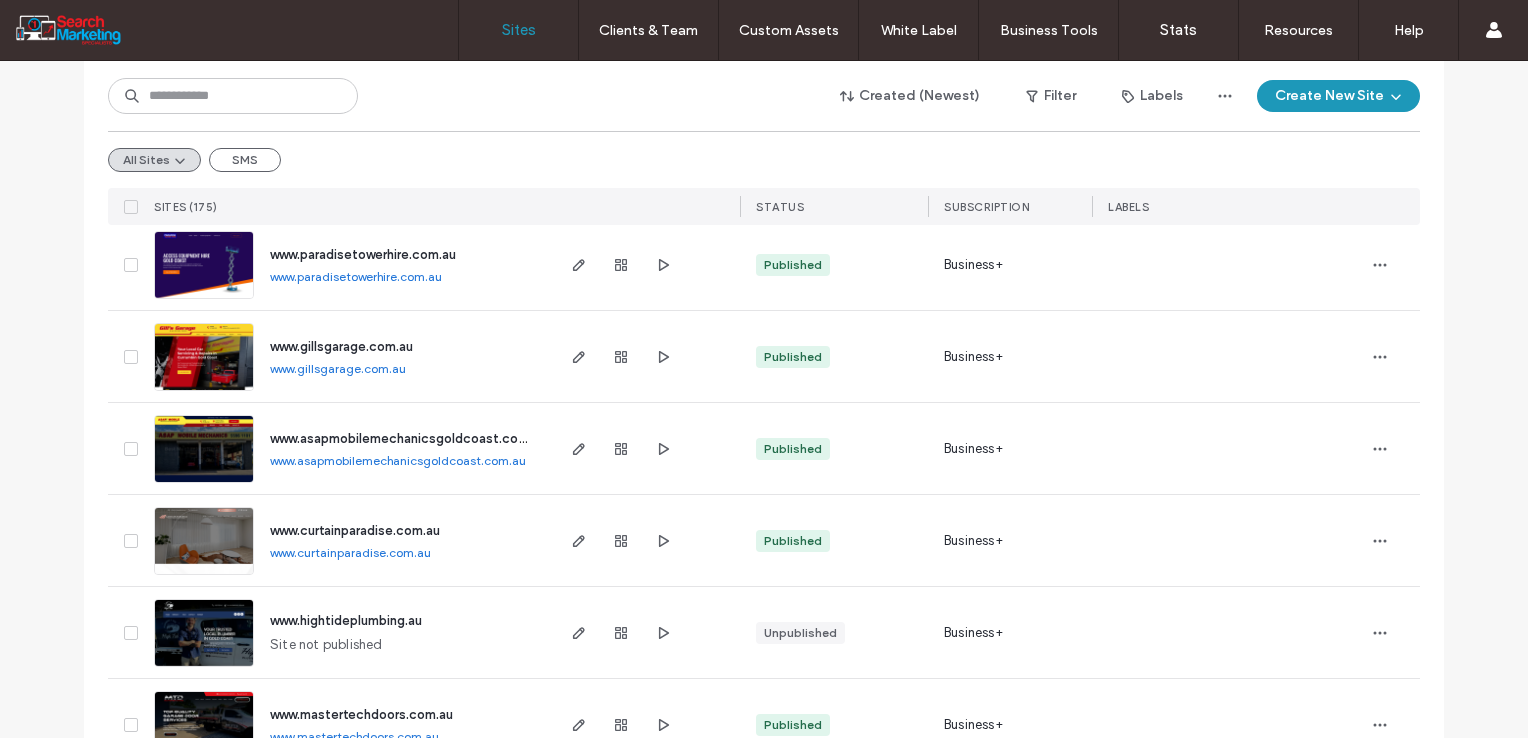 scroll, scrollTop: 1200, scrollLeft: 0, axis: vertical 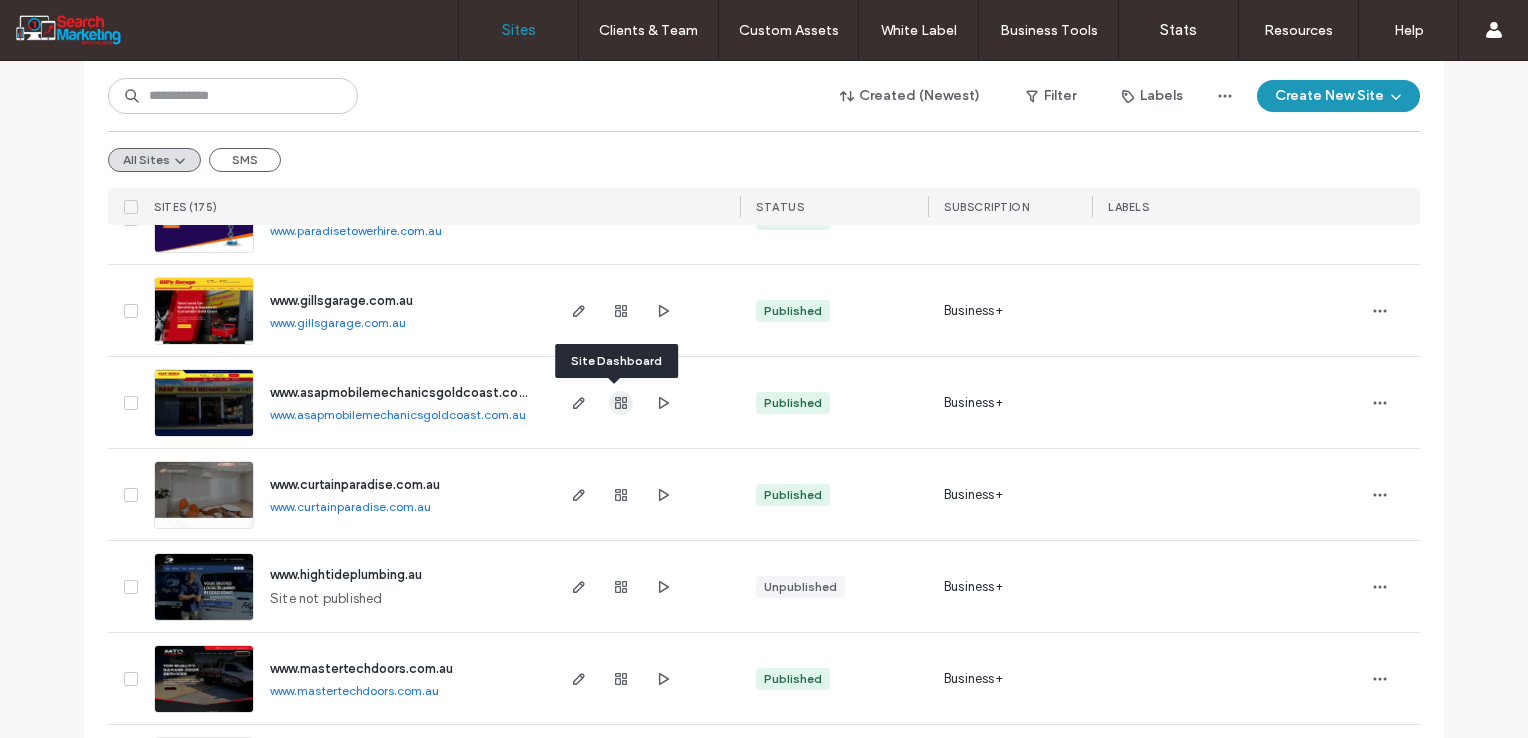 click 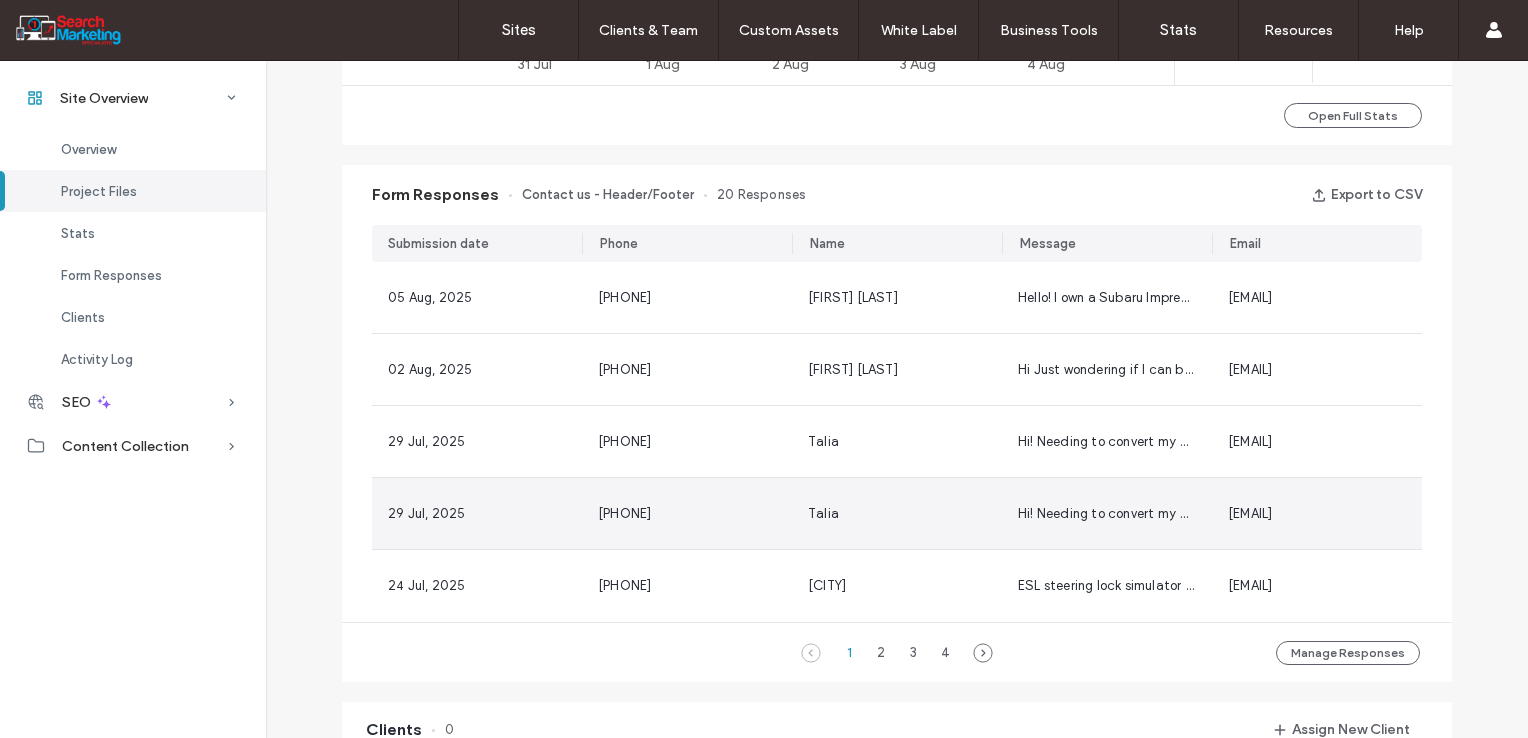scroll, scrollTop: 1200, scrollLeft: 0, axis: vertical 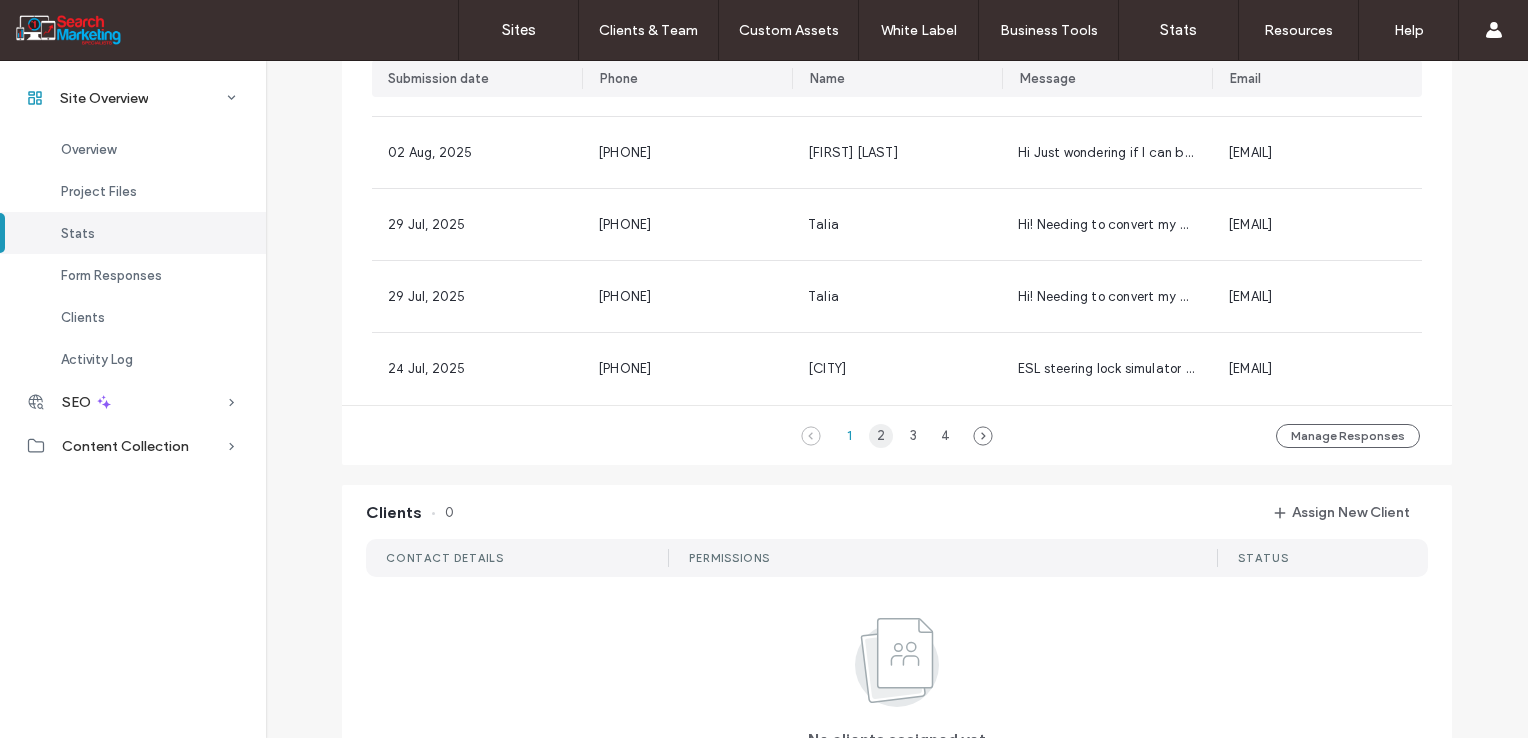 click on "2" at bounding box center (881, 436) 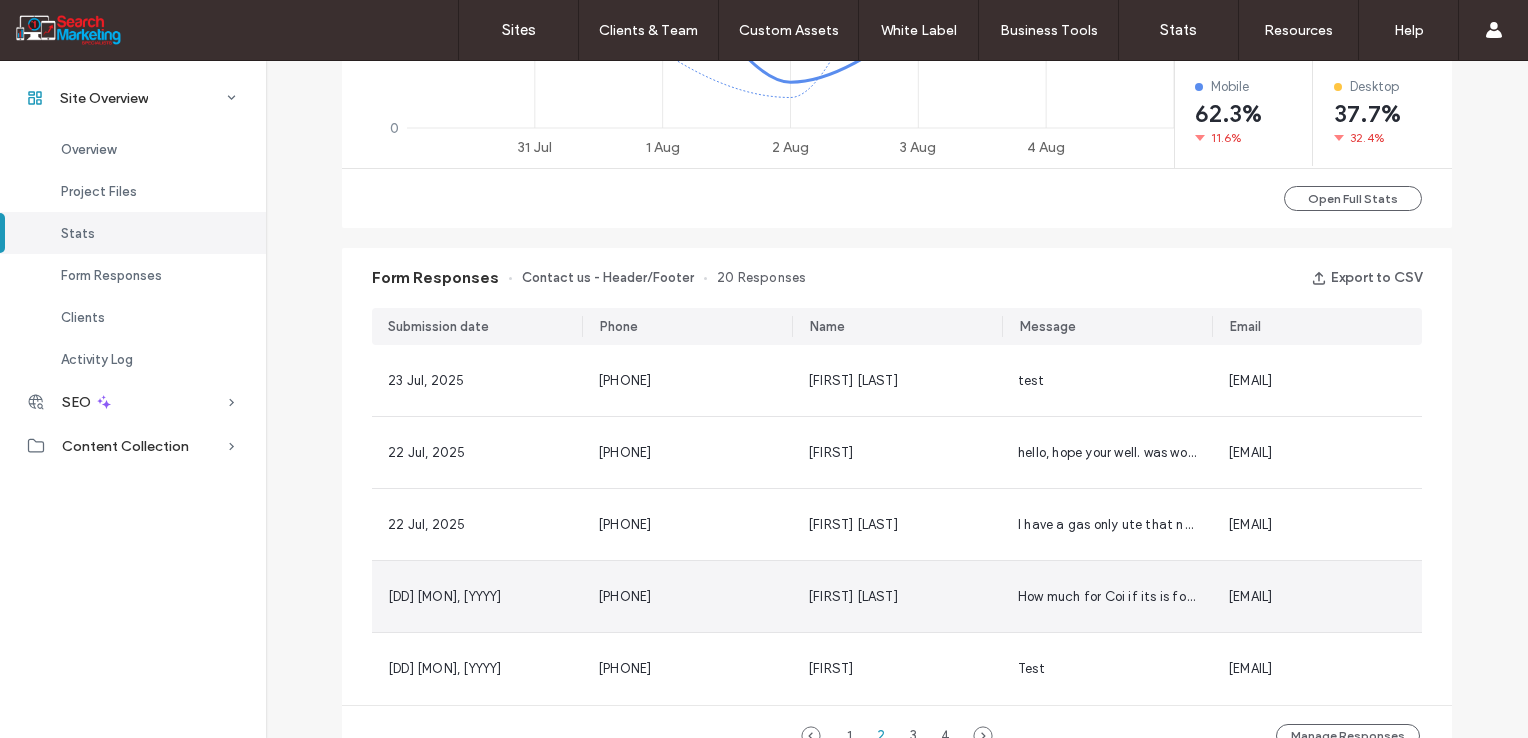 scroll, scrollTop: 1200, scrollLeft: 0, axis: vertical 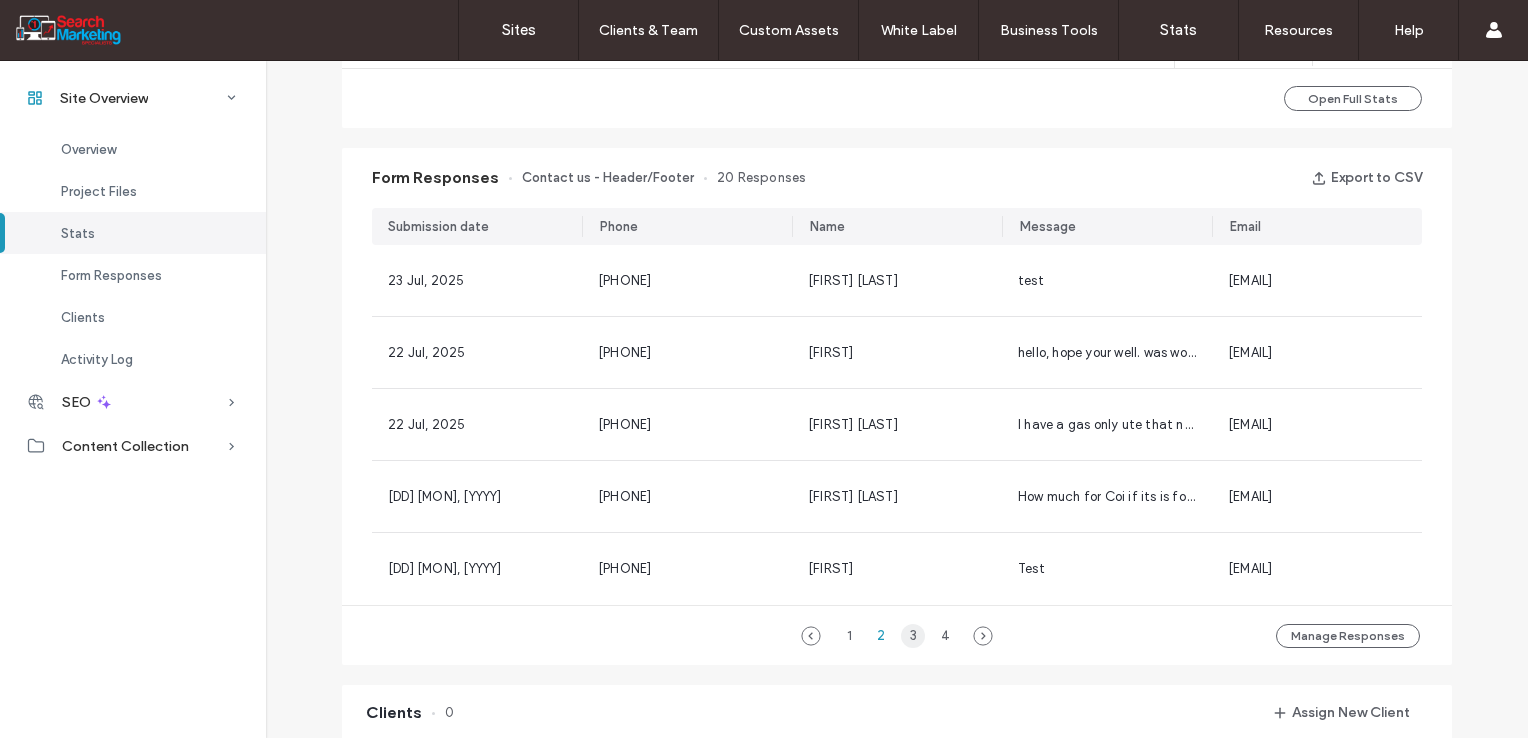 click on "3" at bounding box center [913, 636] 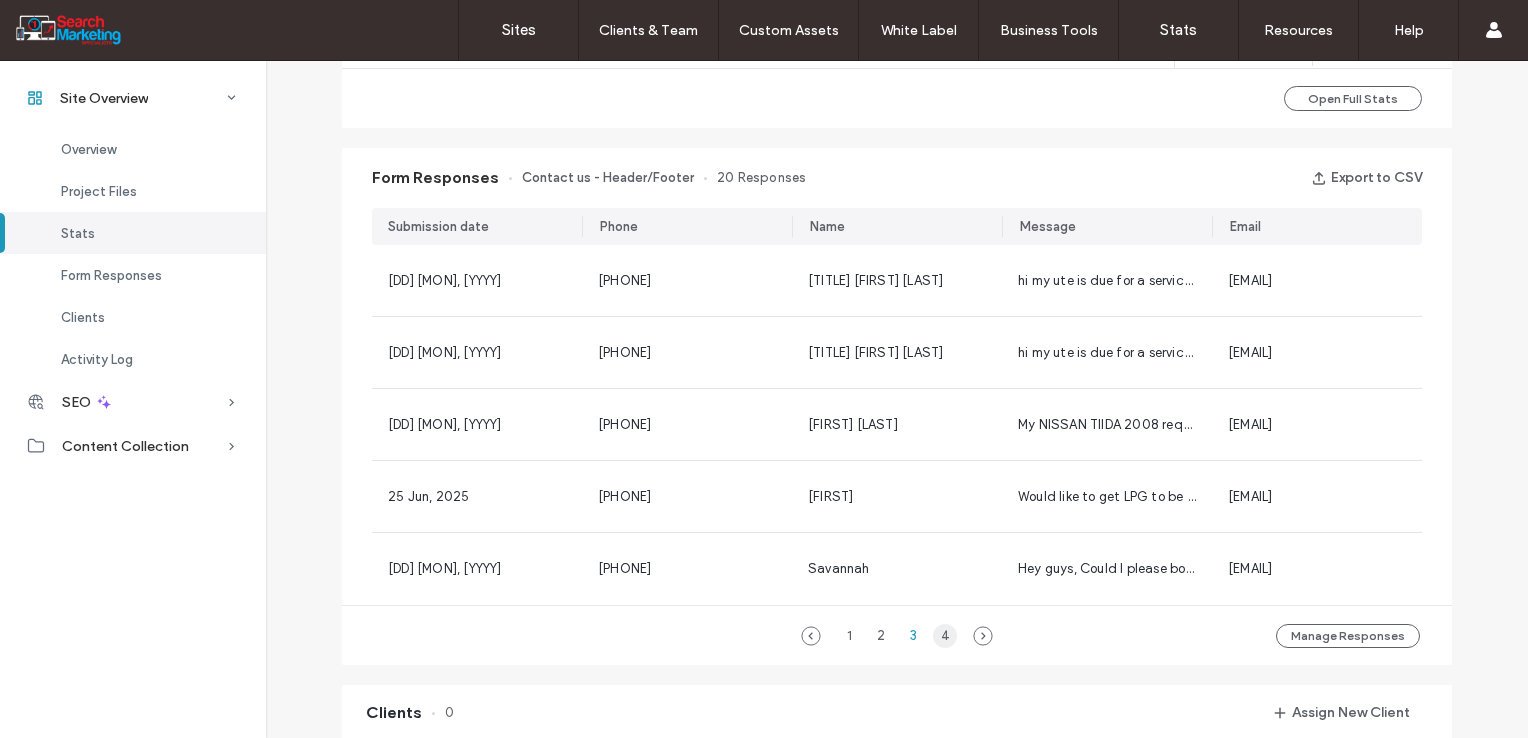 click on "4" at bounding box center (945, 636) 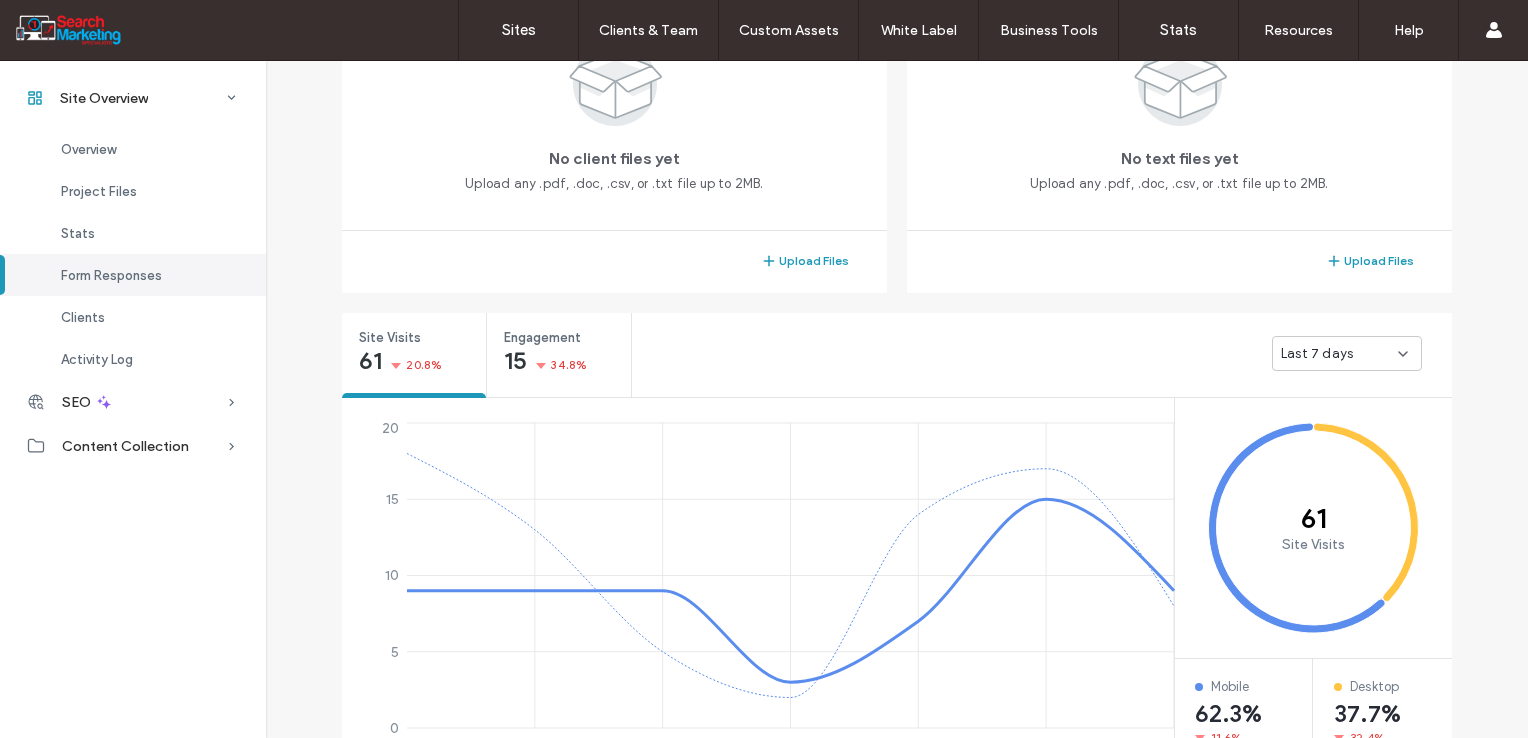 scroll, scrollTop: 312, scrollLeft: 0, axis: vertical 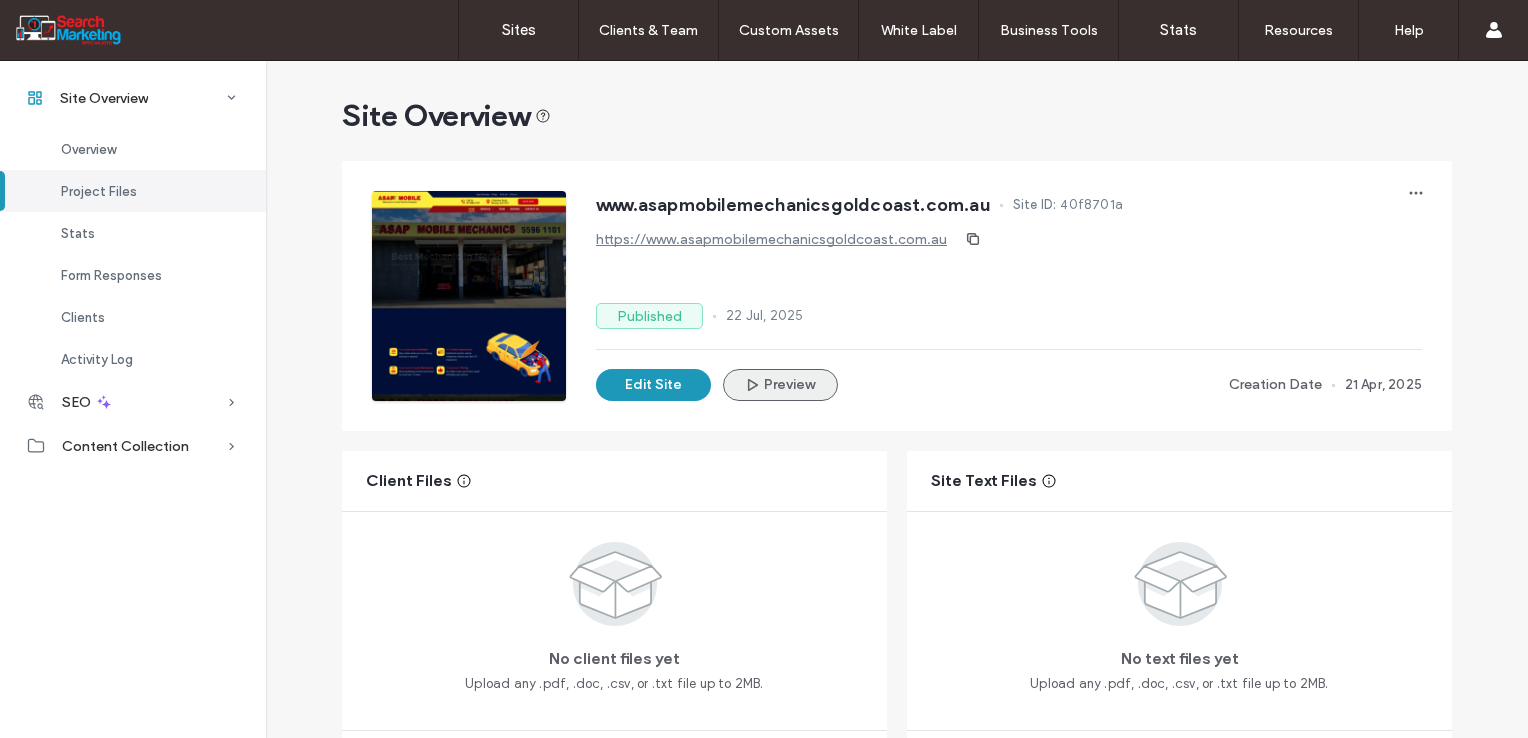 click on "Preview" at bounding box center [780, 385] 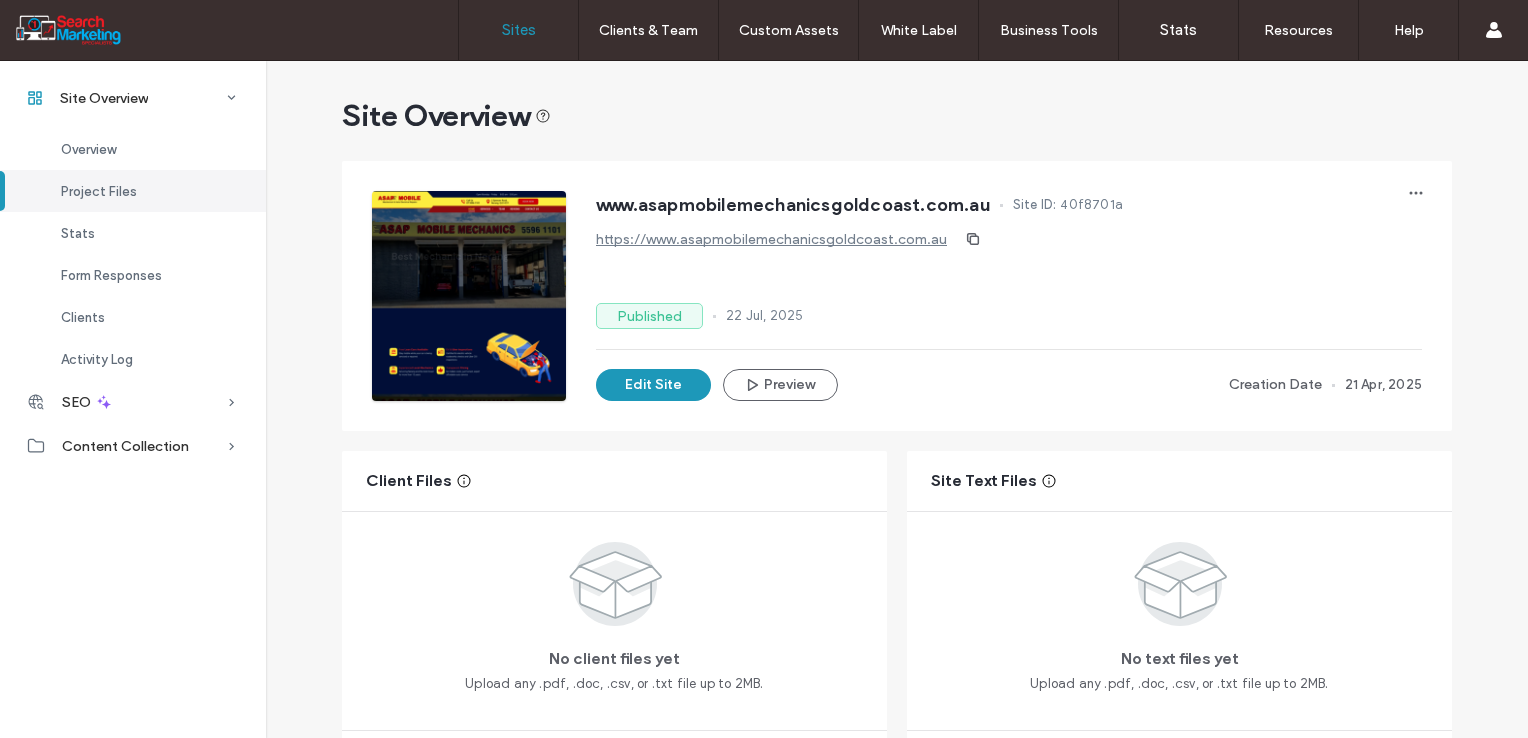 click on "Sites" at bounding box center [519, 30] 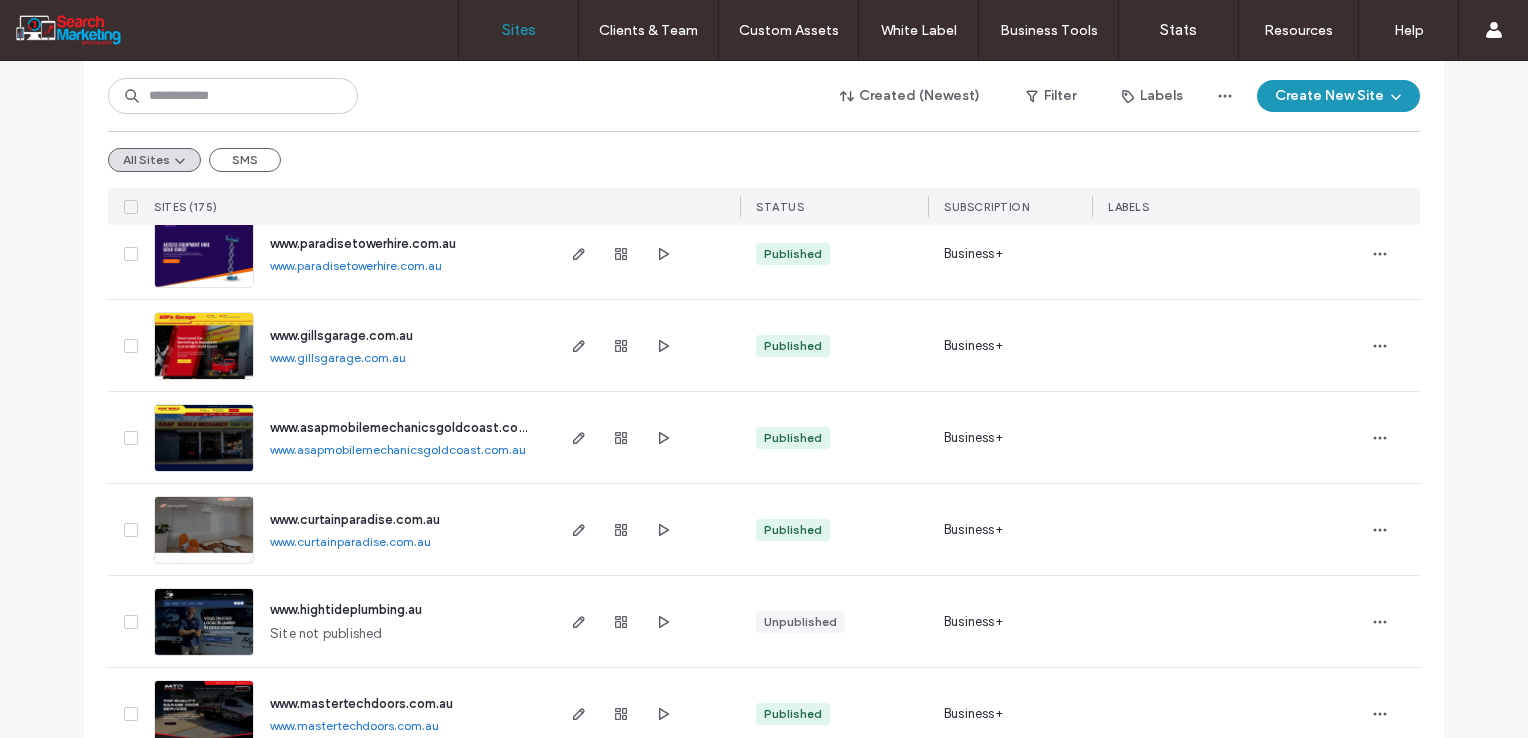scroll, scrollTop: 1200, scrollLeft: 0, axis: vertical 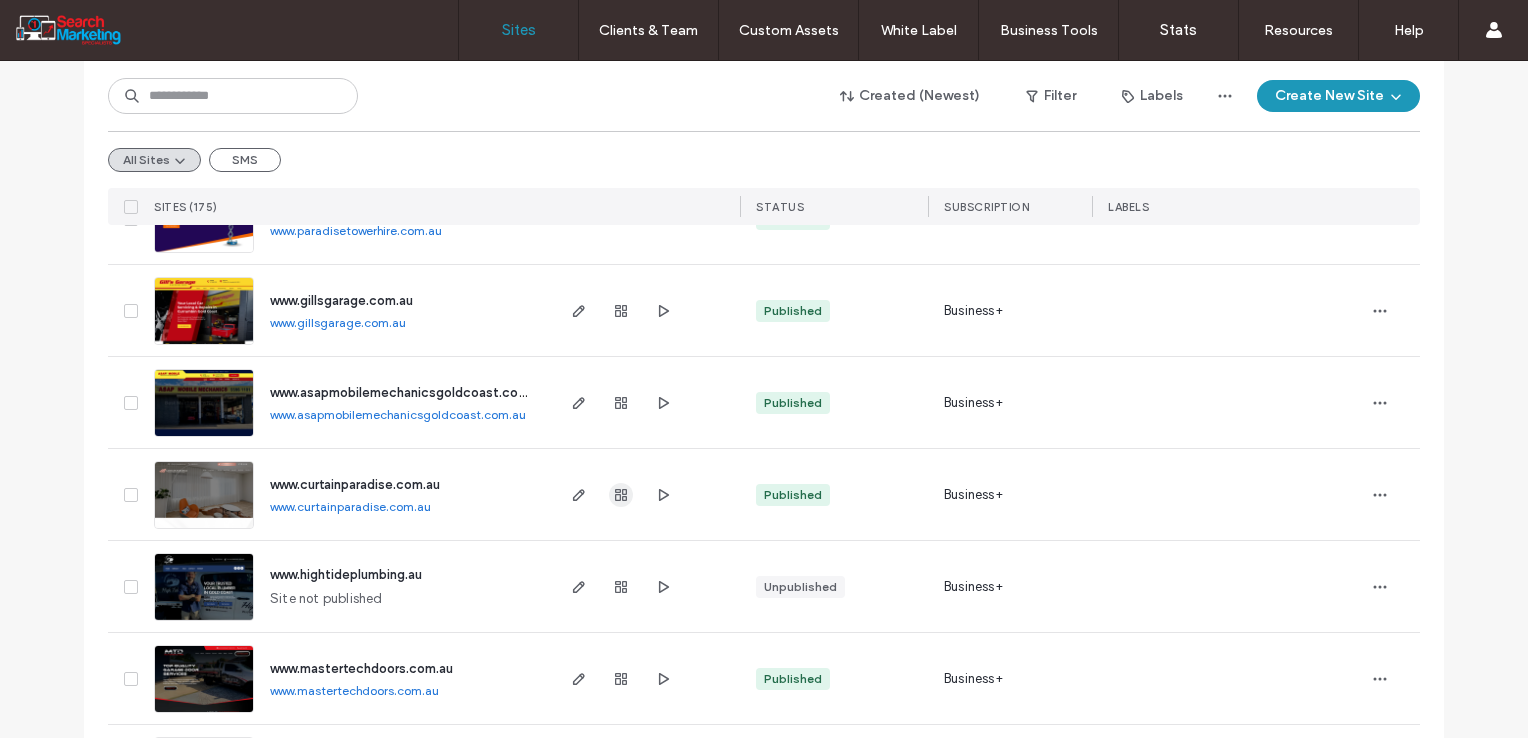 click at bounding box center (621, 495) 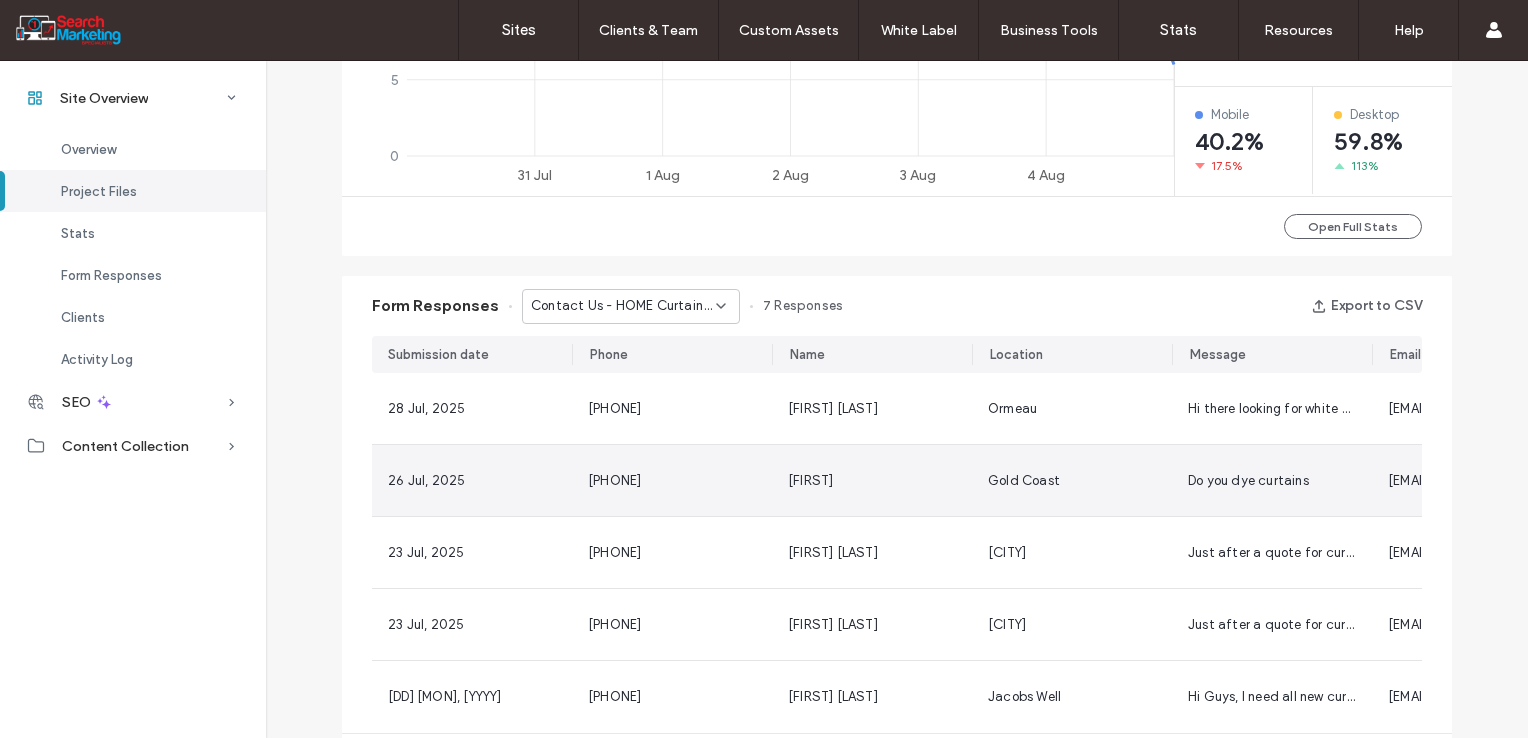 scroll, scrollTop: 1100, scrollLeft: 0, axis: vertical 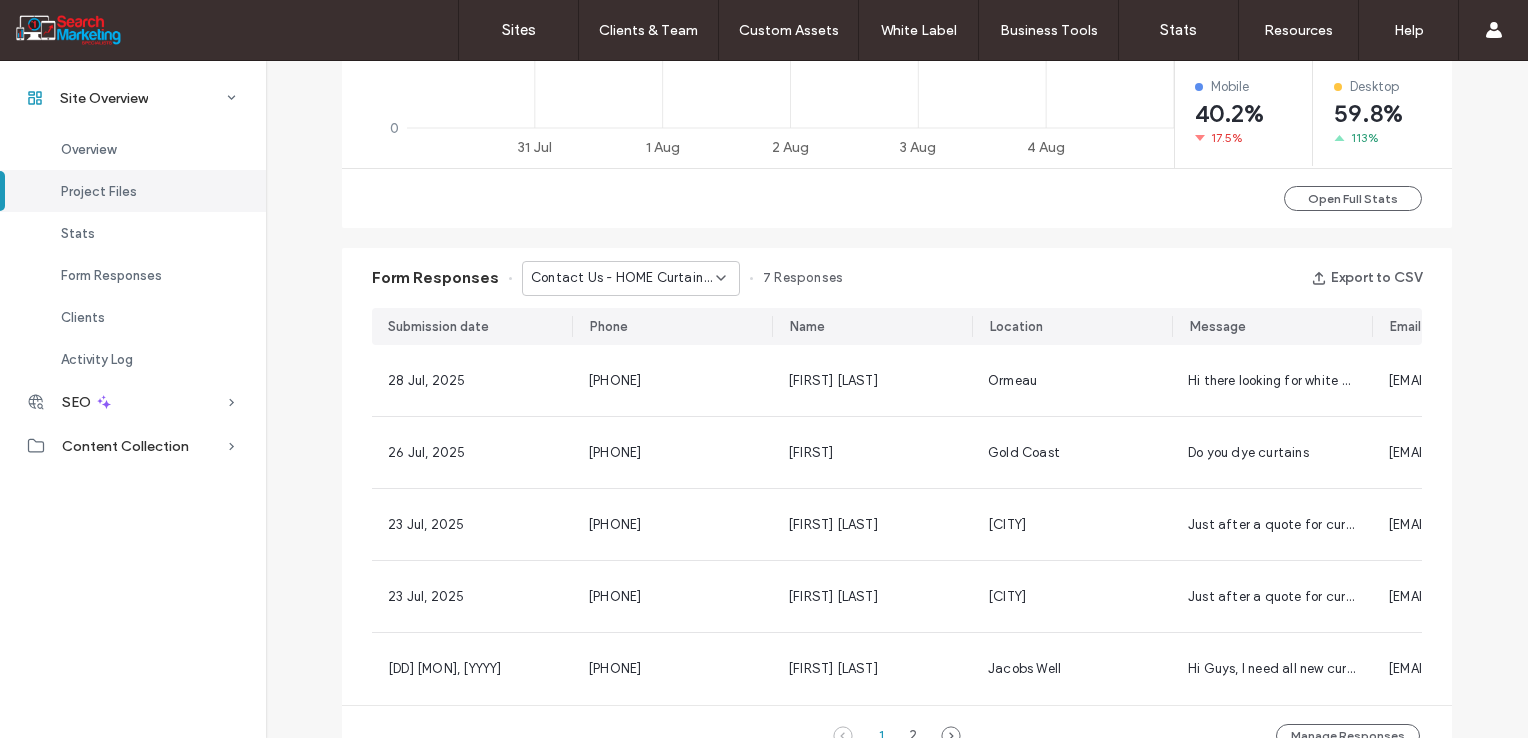 click on "Contact Us - HOME Curtains Form popup" at bounding box center [623, 278] 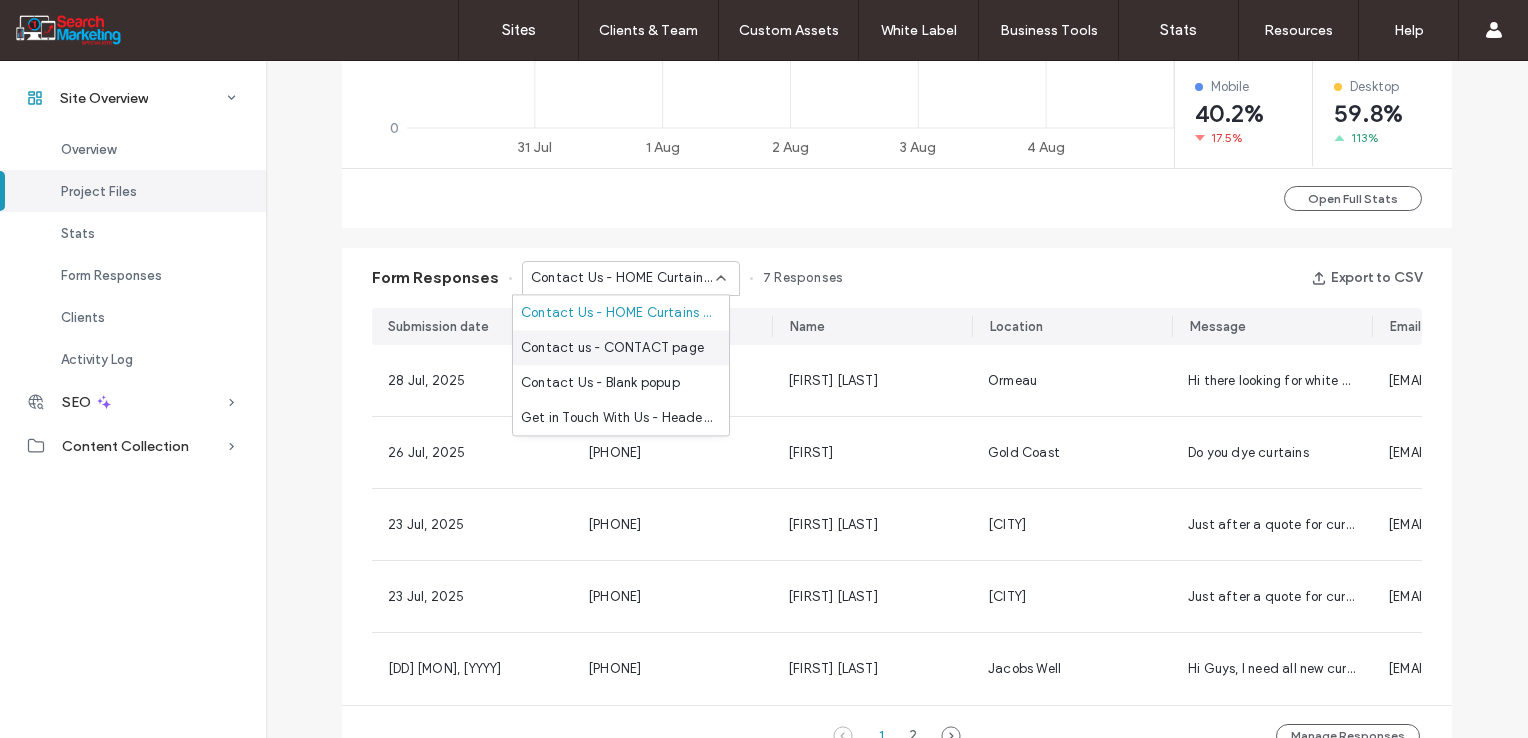 click on "Contact us - CONTACT page" at bounding box center (612, 348) 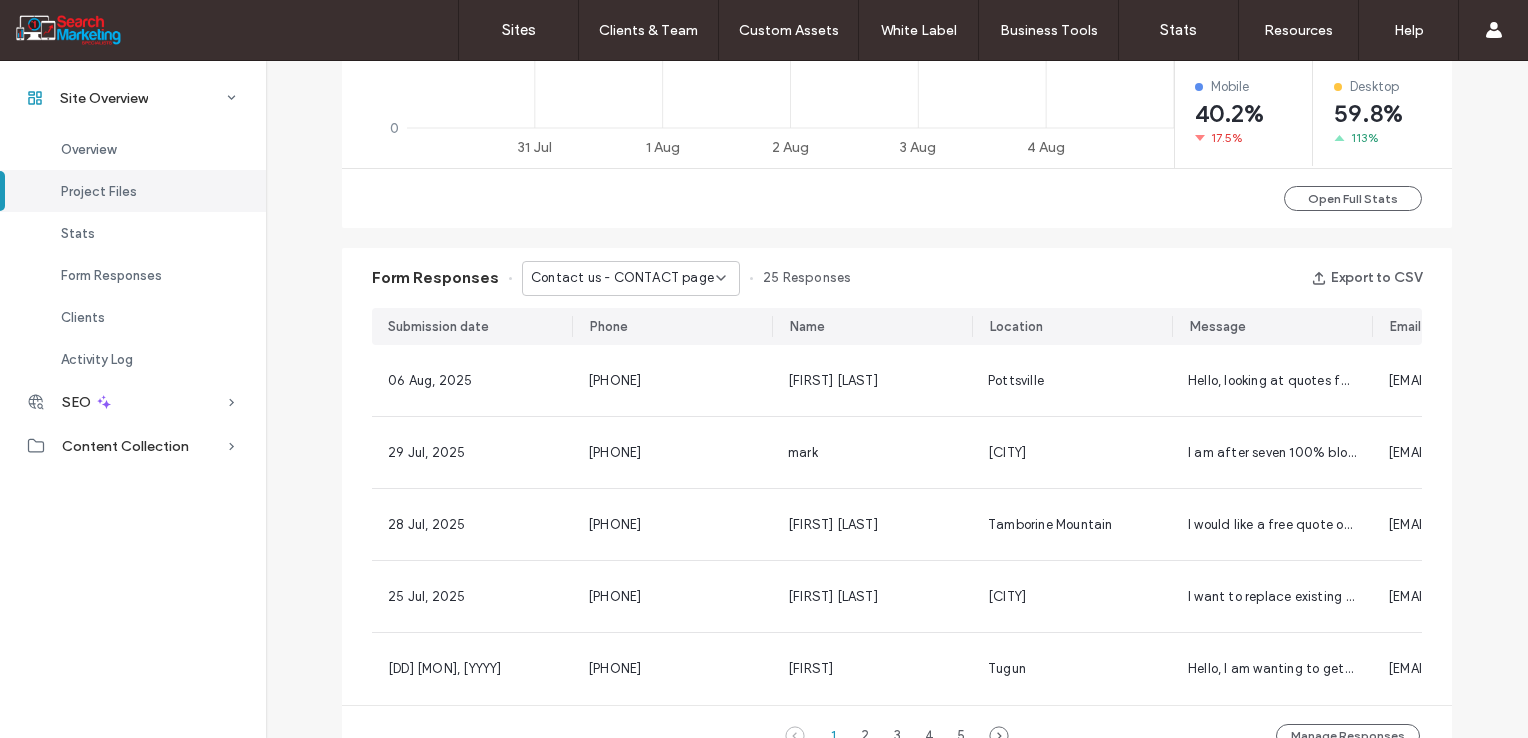 click on "Contact us - CONTACT page" at bounding box center [622, 278] 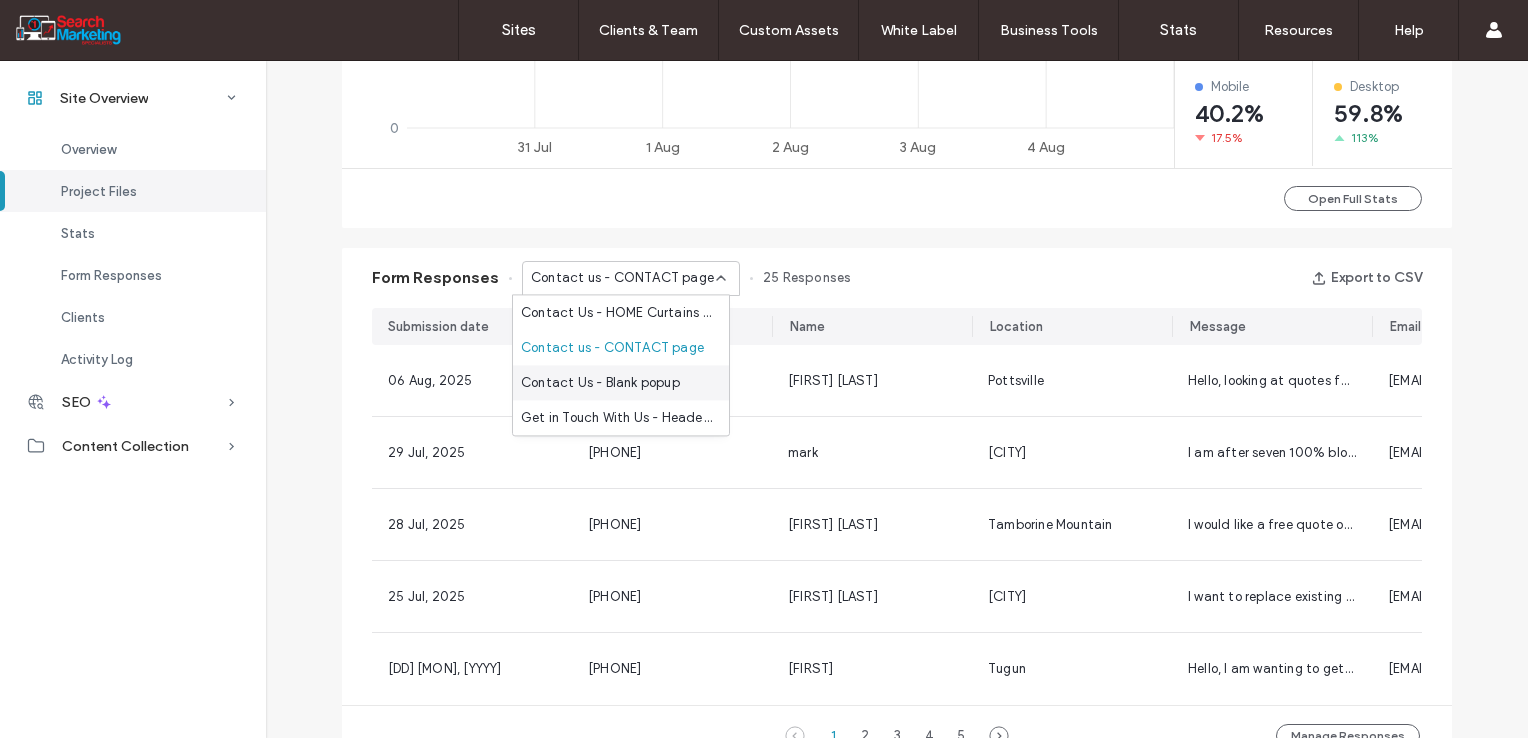 click on "Contact Us - Blank popup" at bounding box center (600, 383) 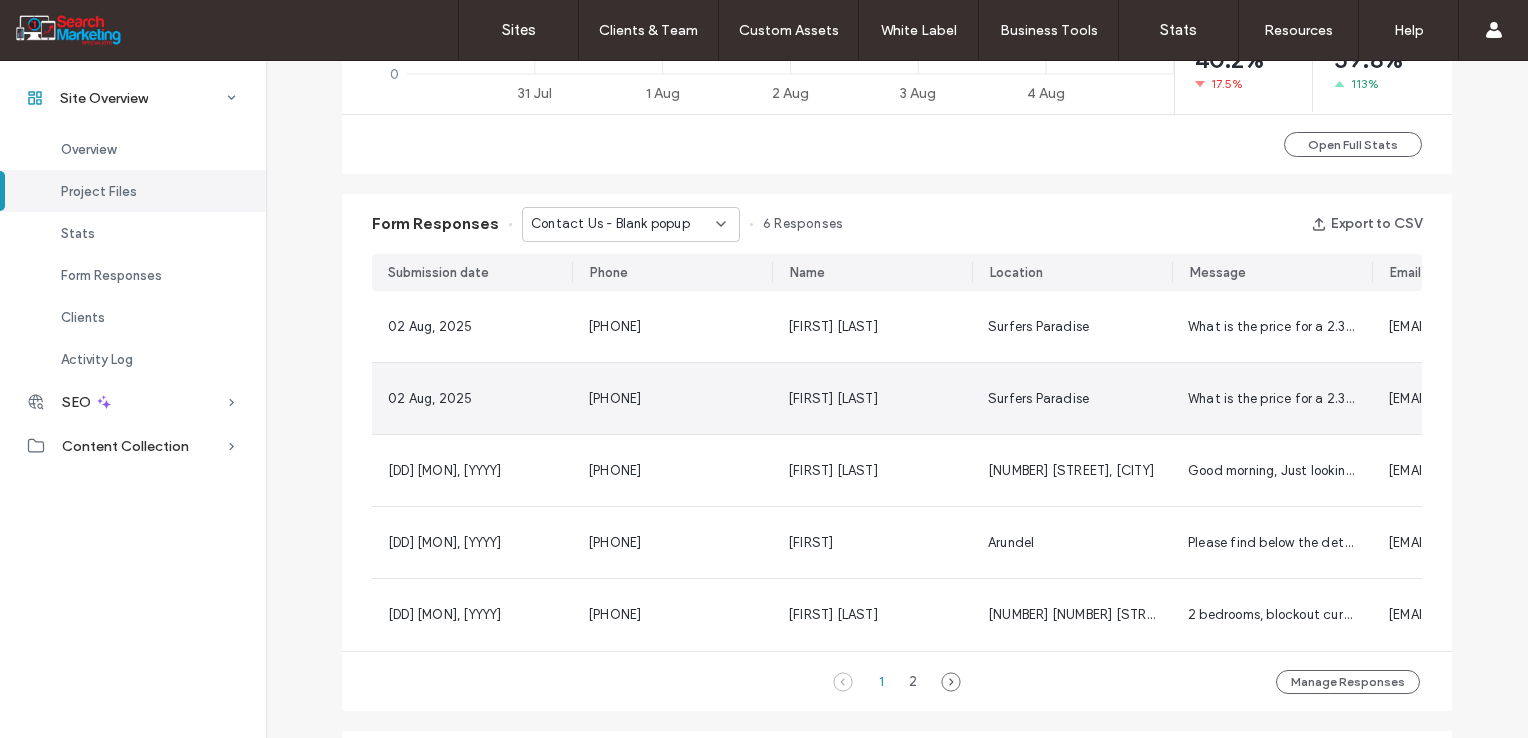 scroll, scrollTop: 1200, scrollLeft: 0, axis: vertical 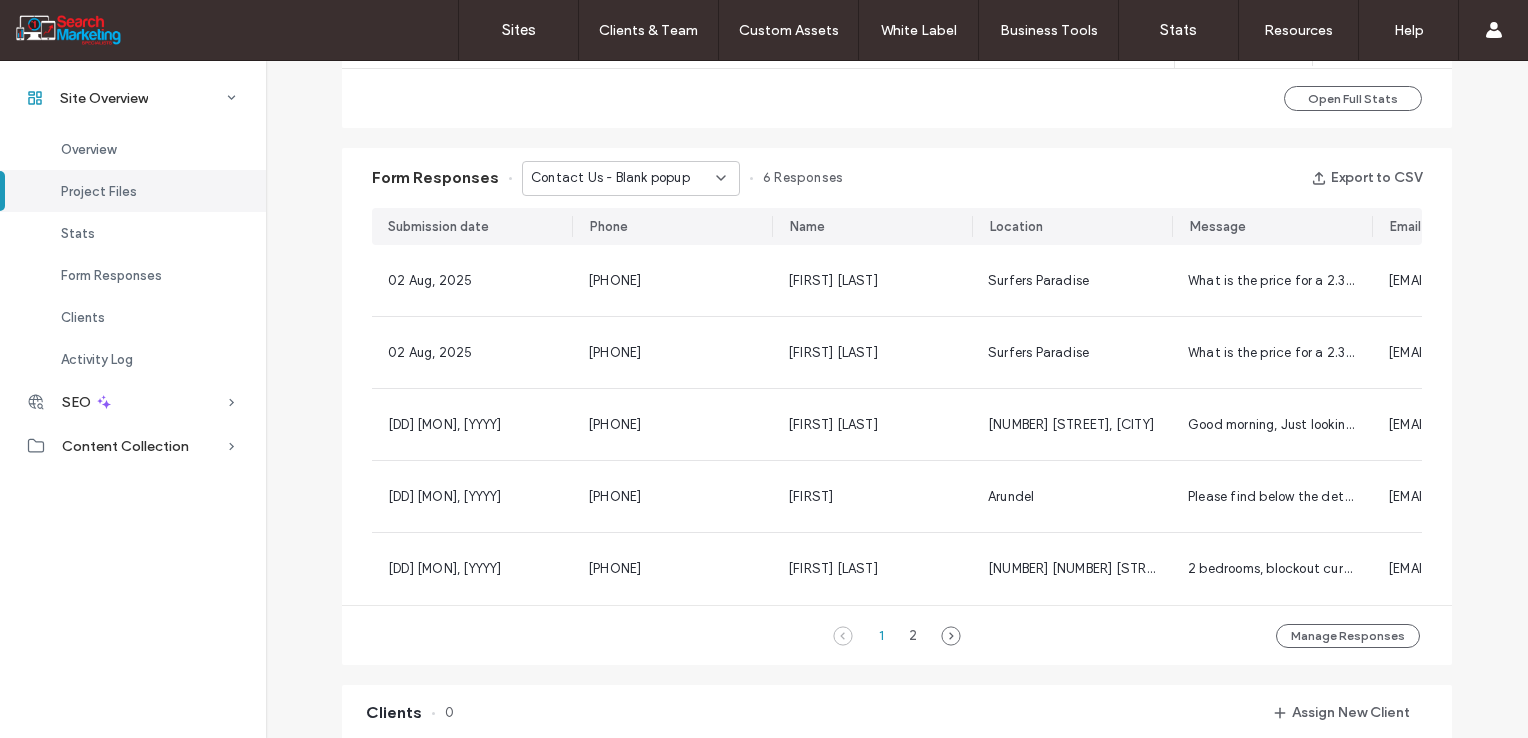 click on "Contact Us - Blank popup" at bounding box center (610, 178) 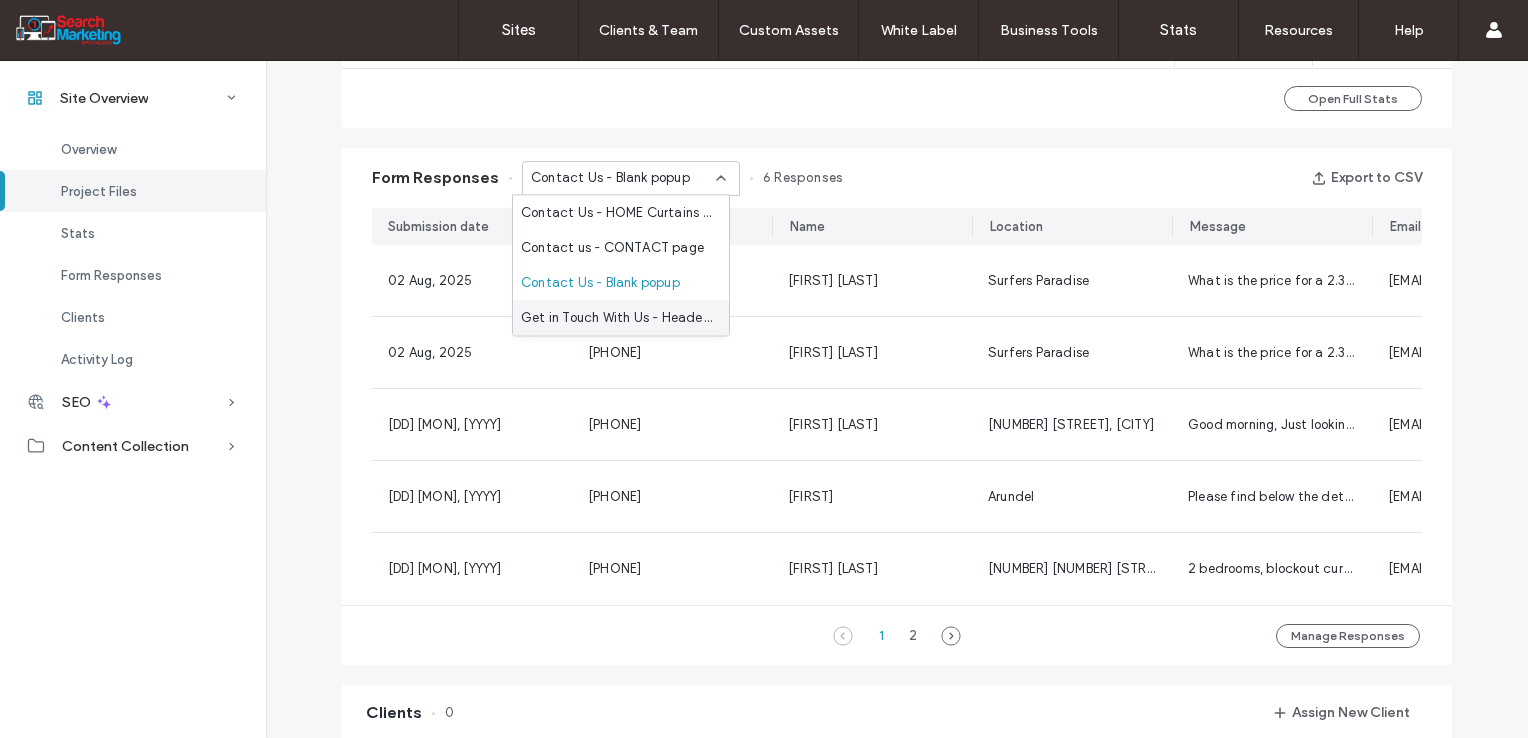 click on "Get in Touch With Us - Header/Footer" at bounding box center (617, 318) 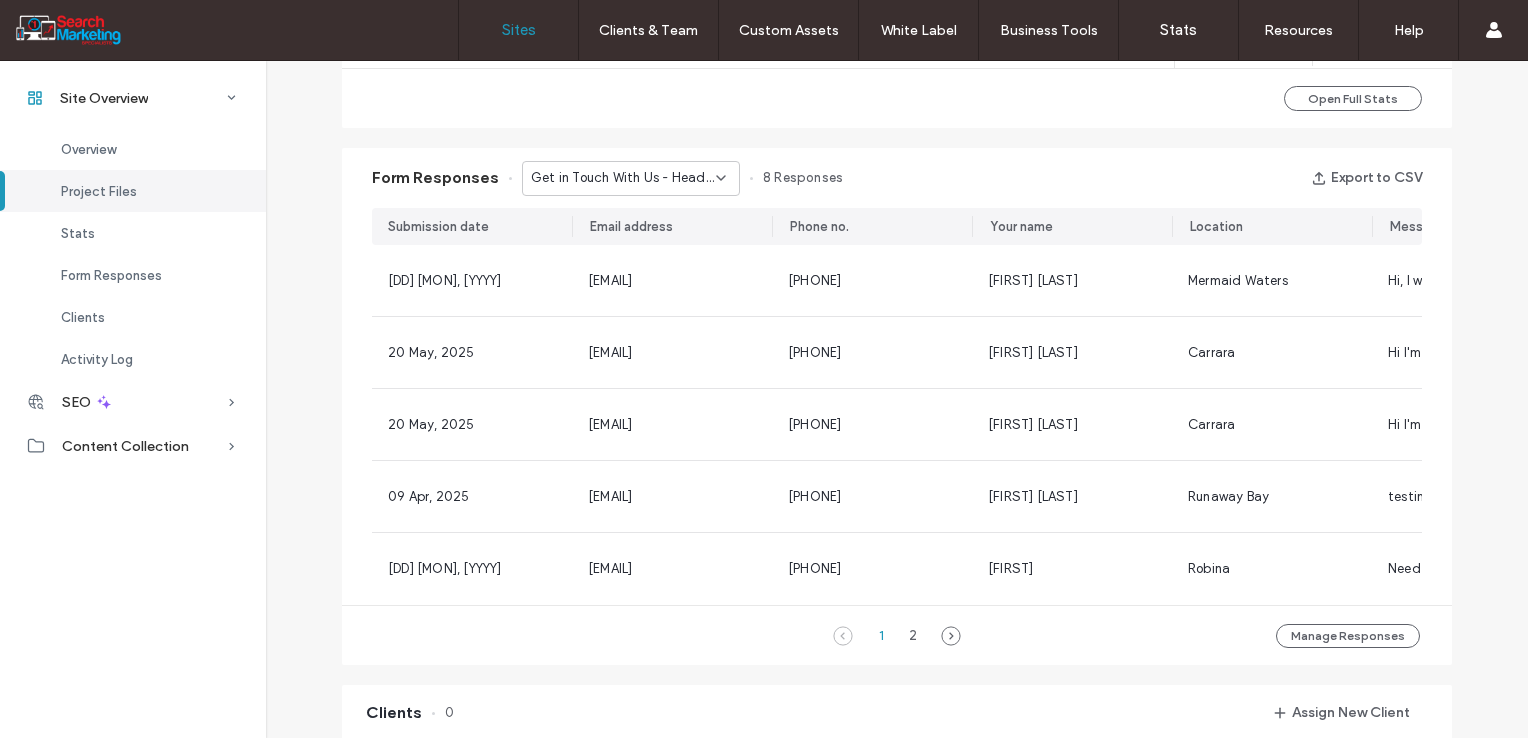 drag, startPoint x: 1059, startPoint y: 14, endPoint x: 528, endPoint y: 39, distance: 531.5882 